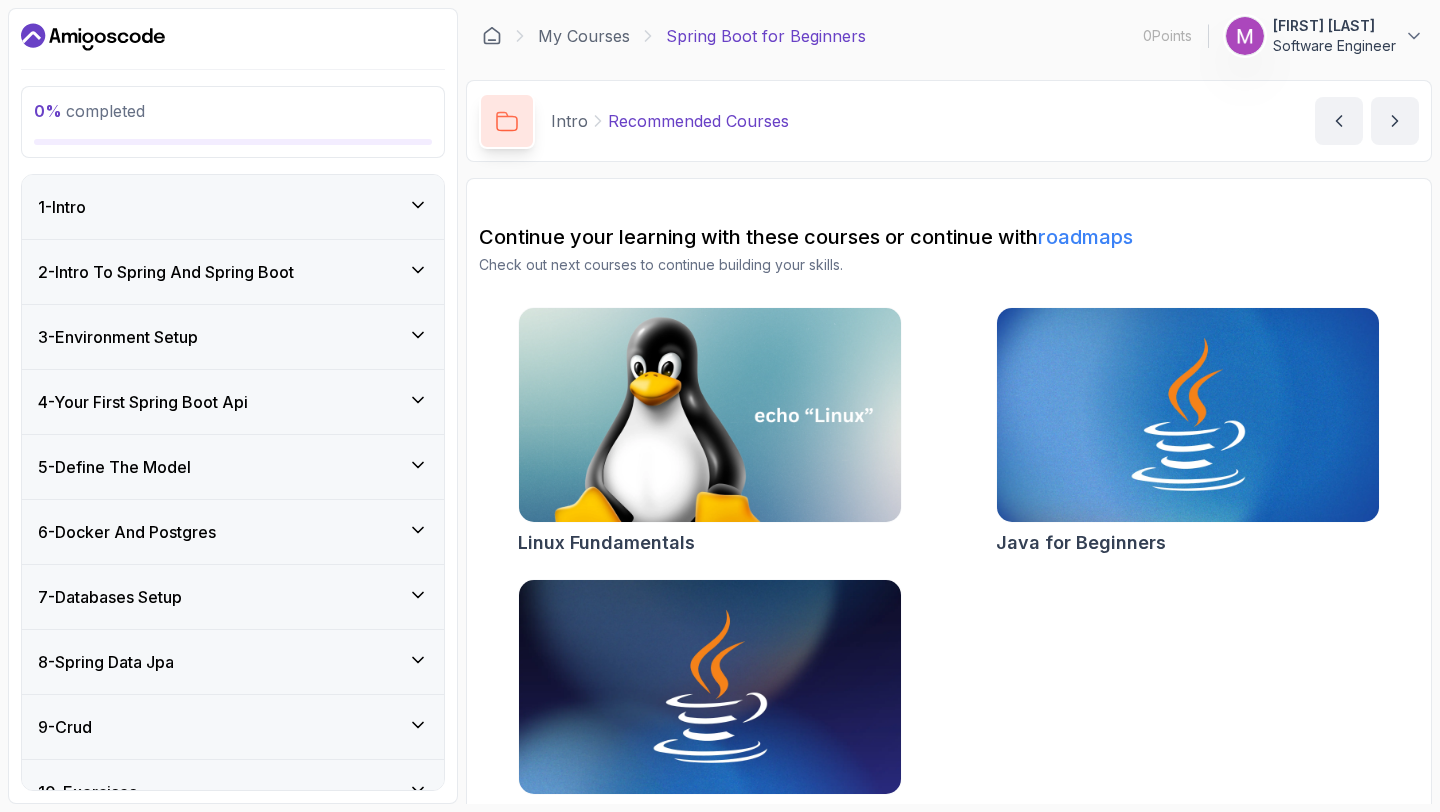 scroll, scrollTop: 0, scrollLeft: 0, axis: both 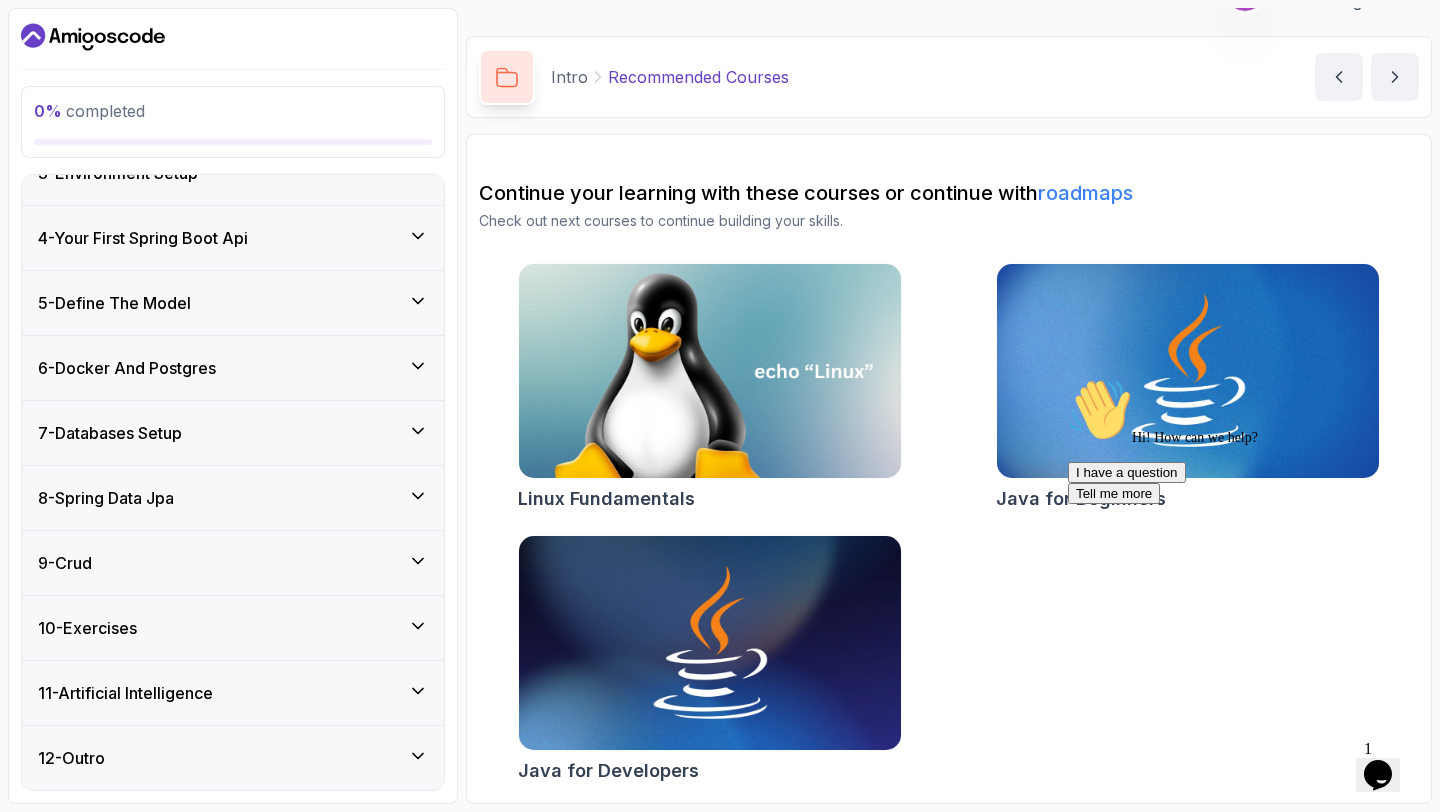 click on "Continue your learning with these courses or continue with  roadmaps Check out next courses to continue building your skills. Linux Fundamentals Java for Beginners Java for Developers" at bounding box center (949, 469) 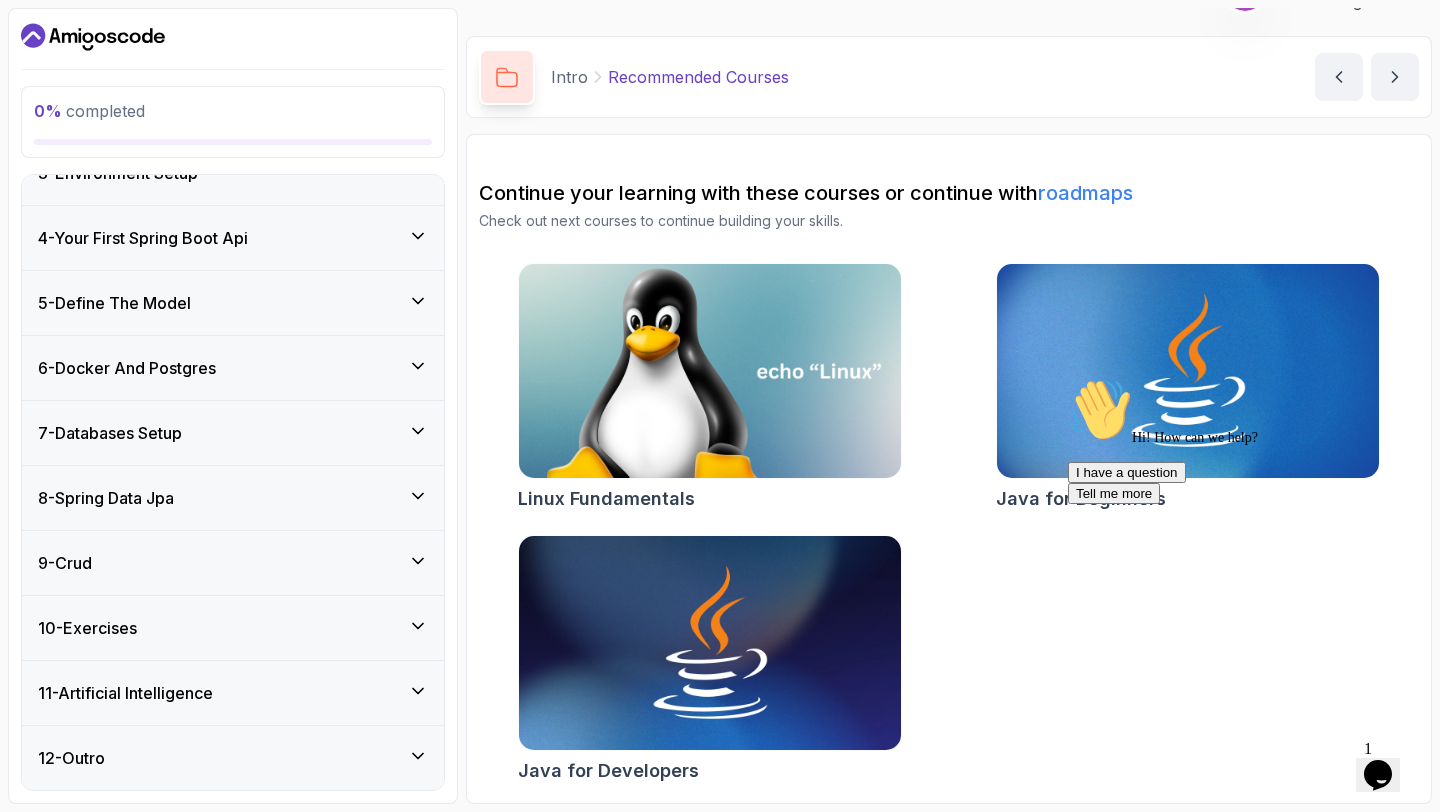 scroll, scrollTop: 0, scrollLeft: 0, axis: both 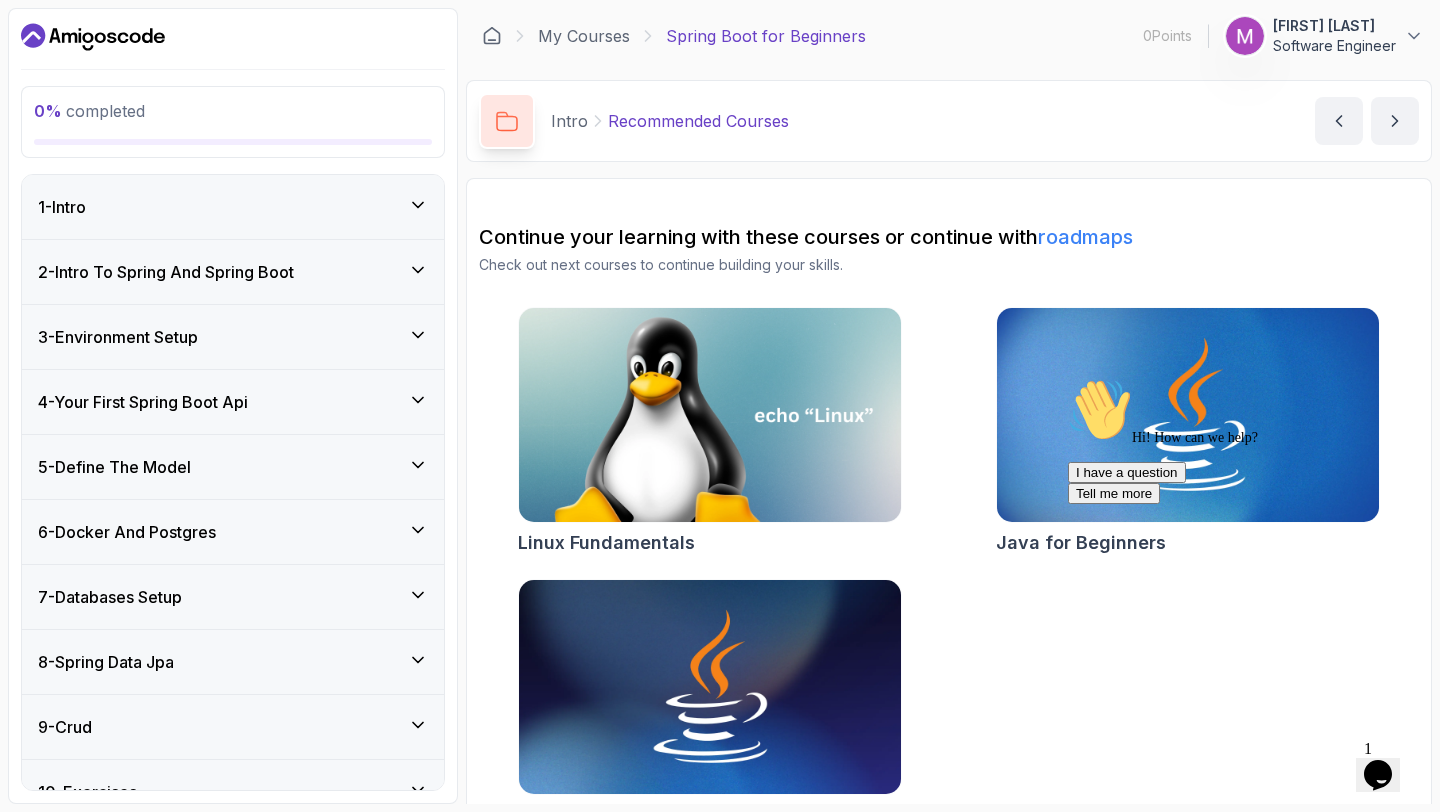 click 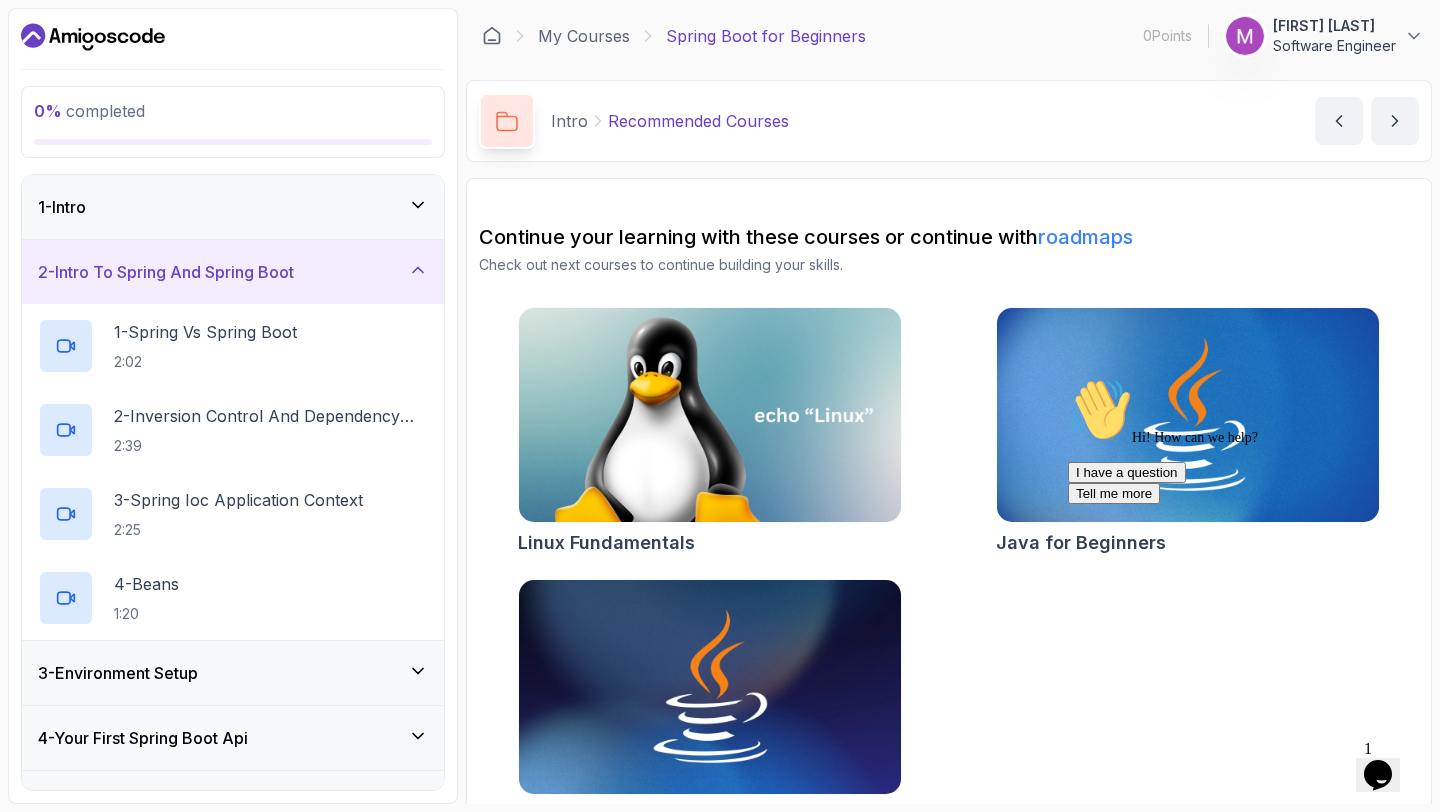 click 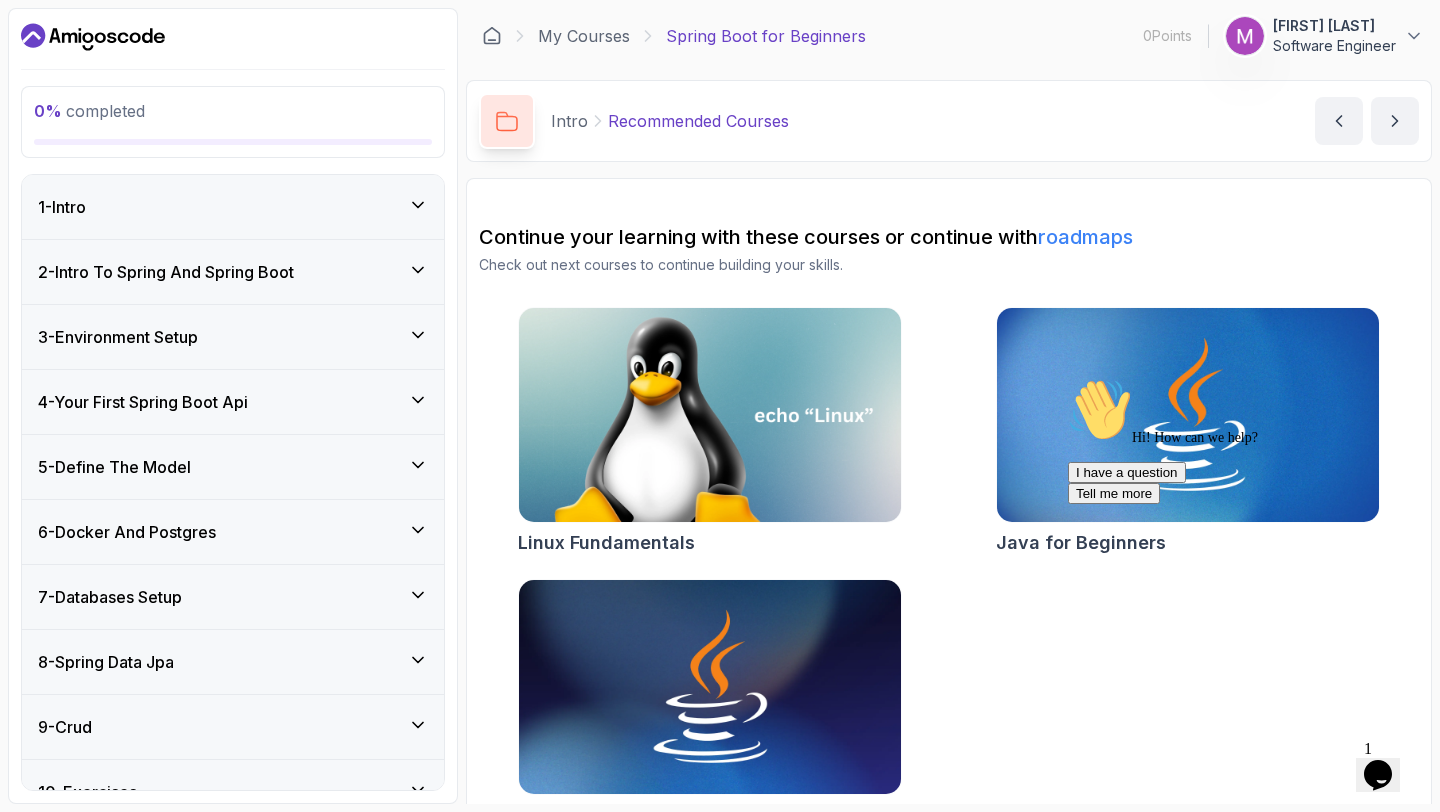 scroll, scrollTop: 164, scrollLeft: 0, axis: vertical 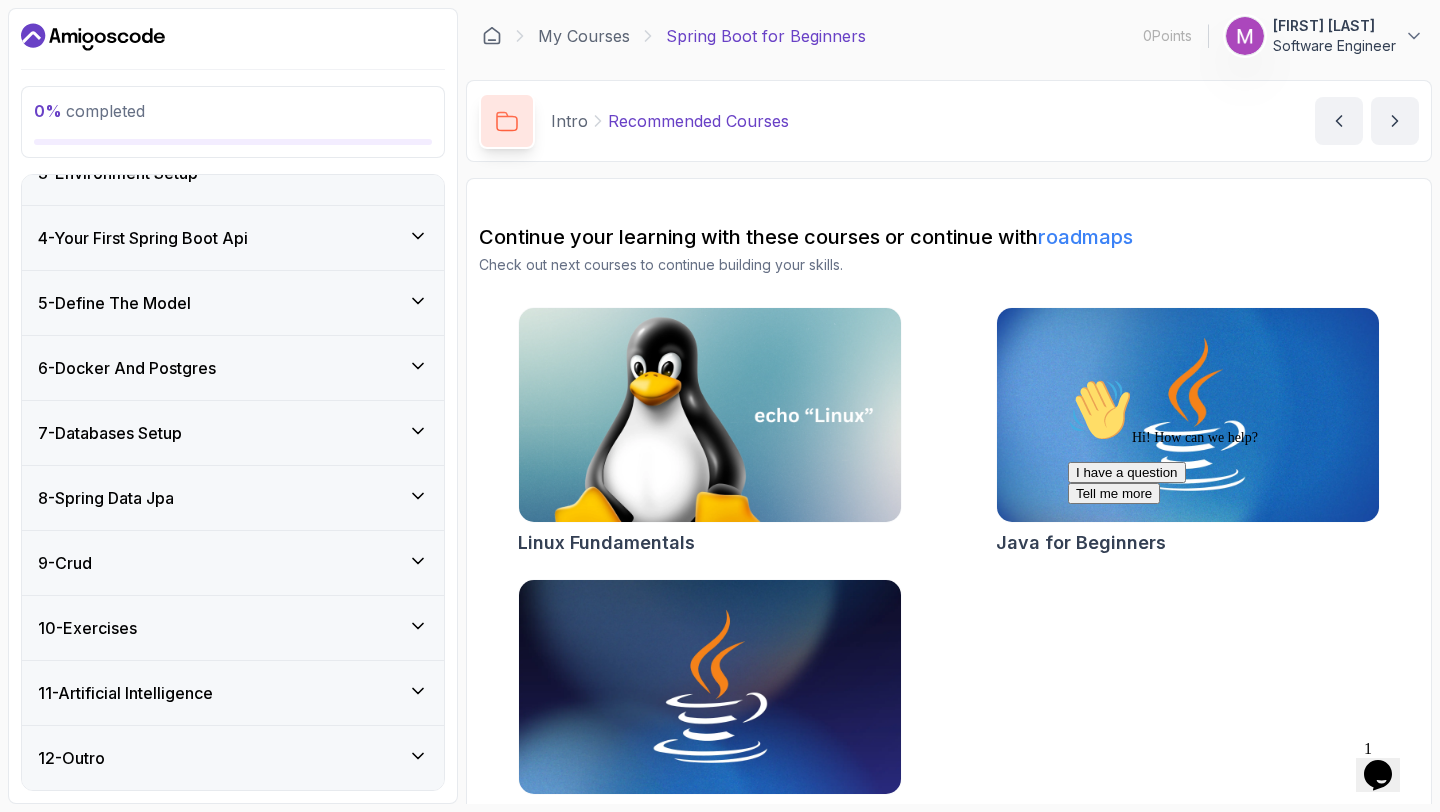 click 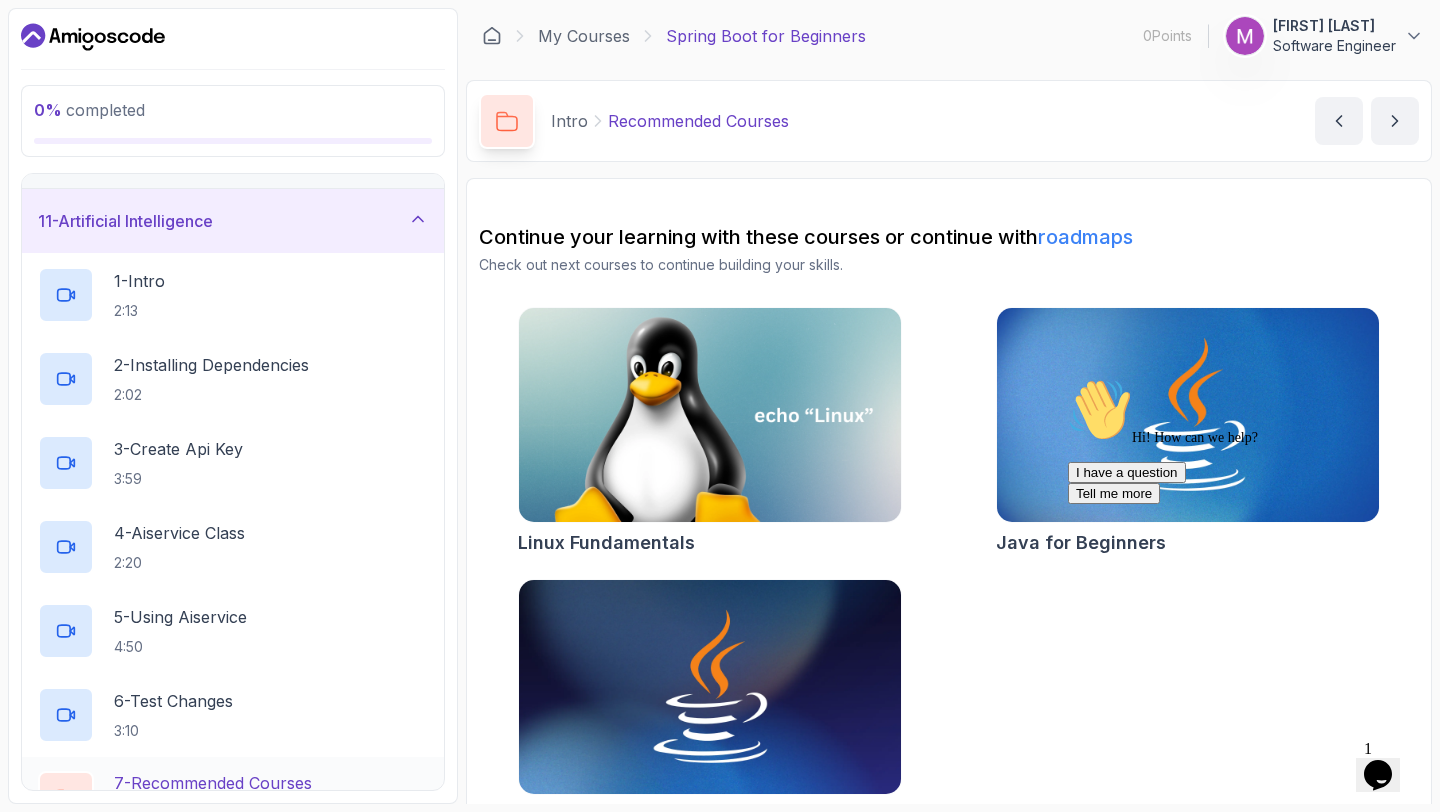 scroll, scrollTop: 369, scrollLeft: 0, axis: vertical 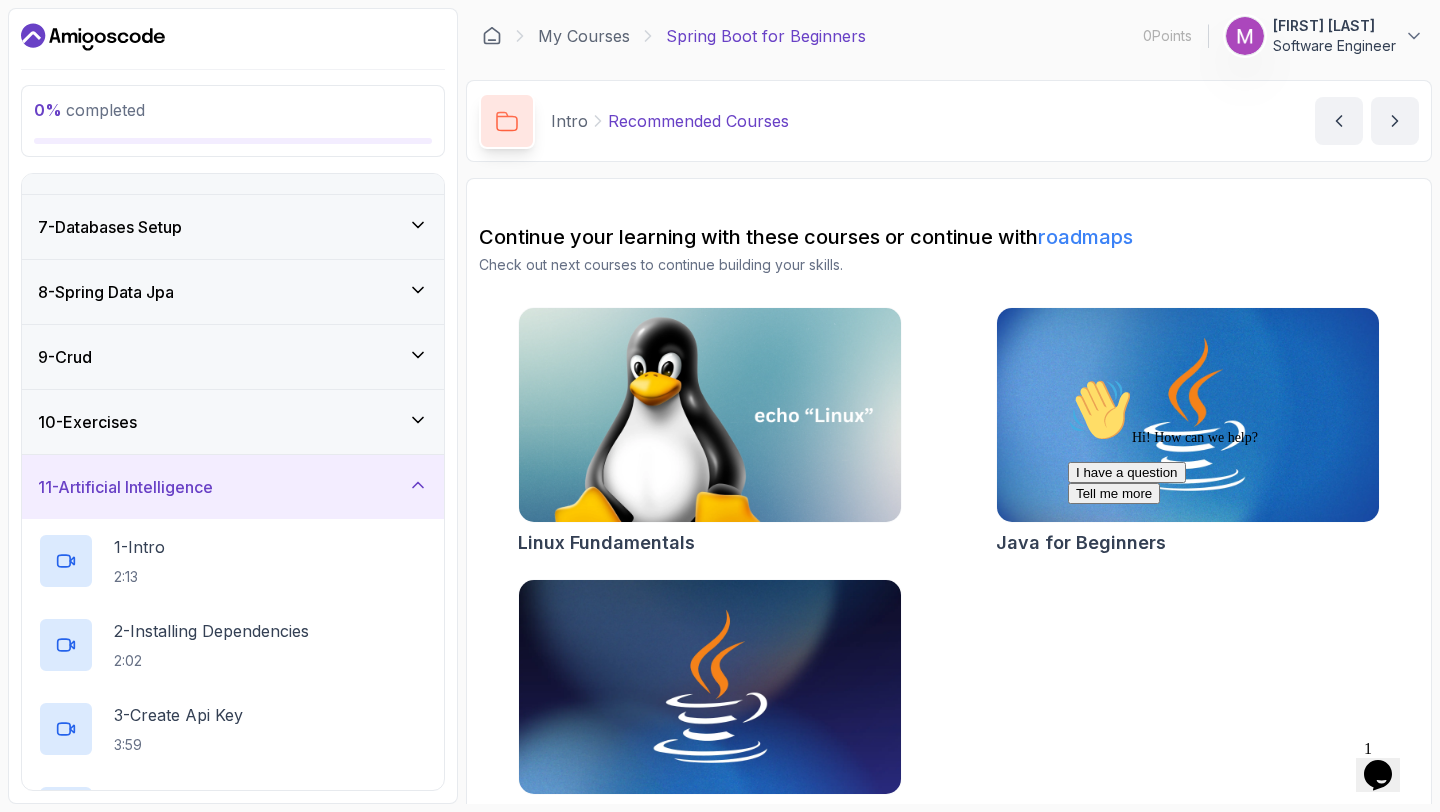 click 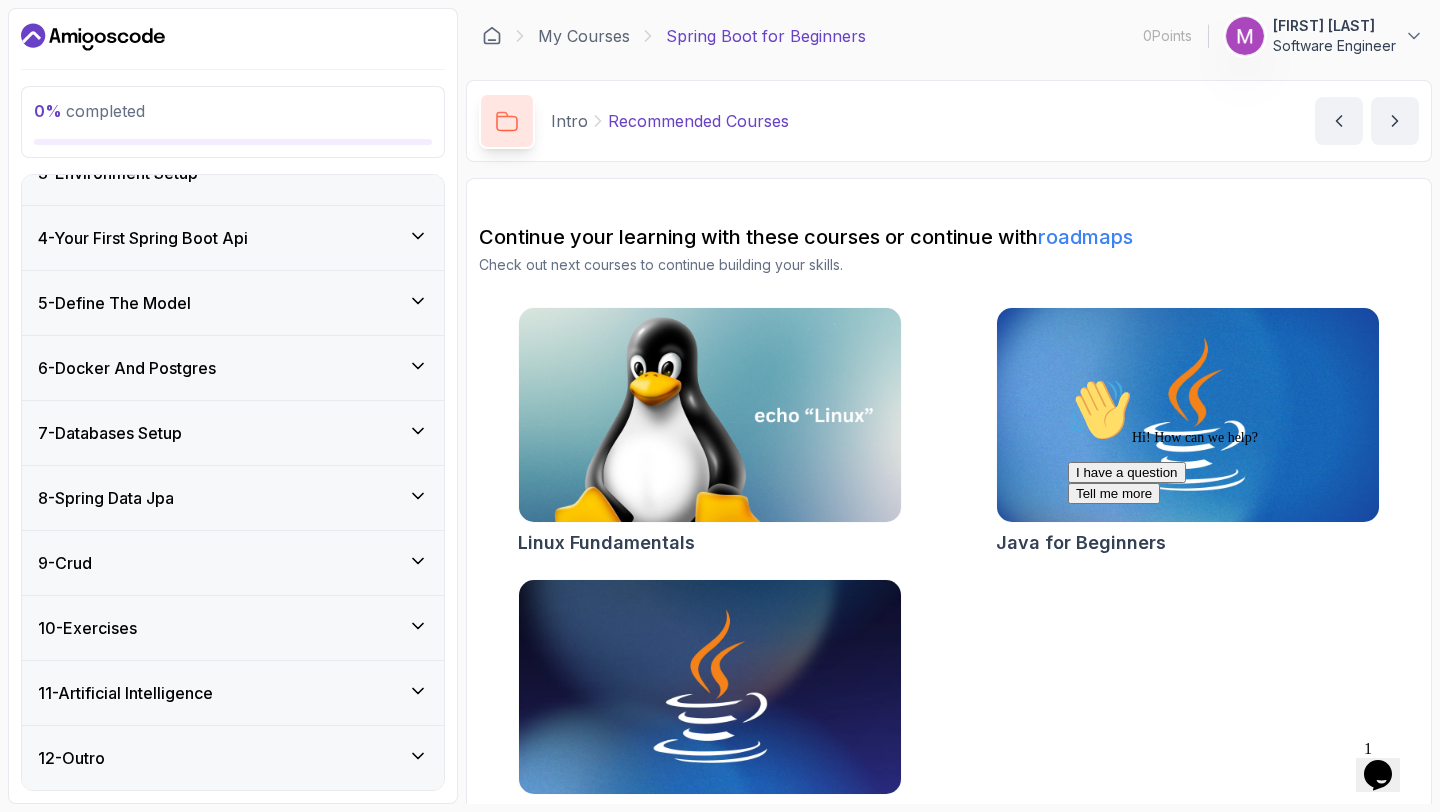 scroll, scrollTop: 164, scrollLeft: 0, axis: vertical 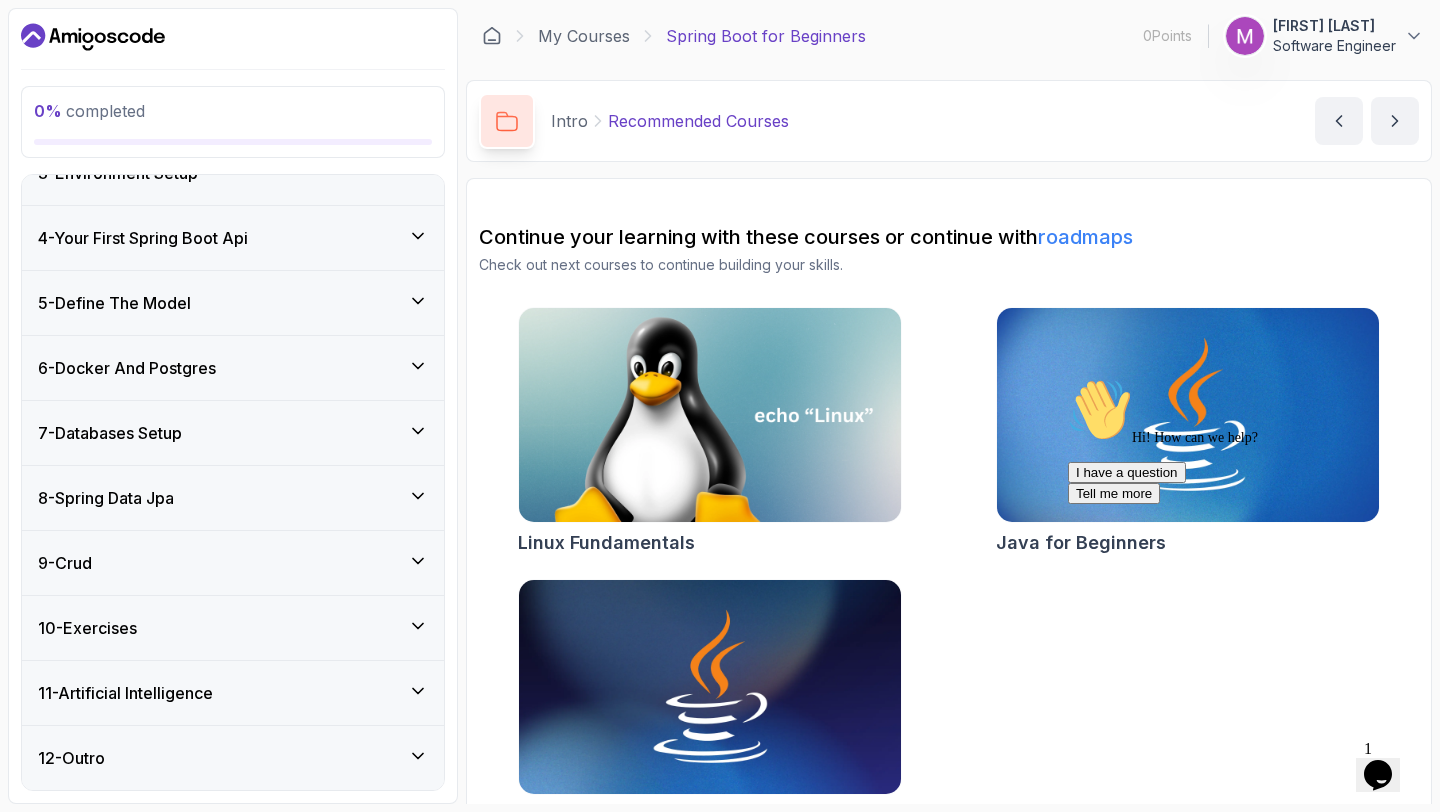 click 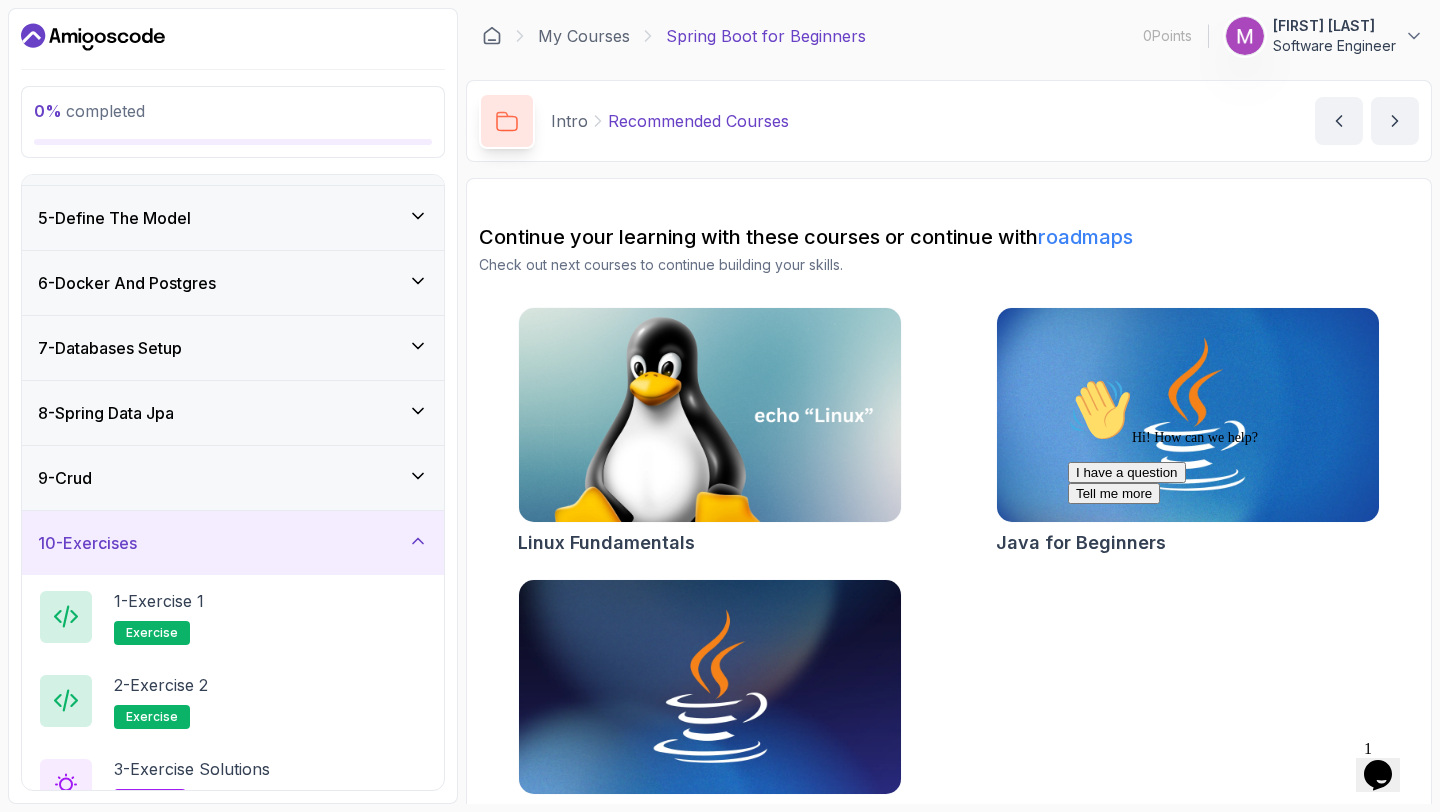 scroll, scrollTop: 210, scrollLeft: 0, axis: vertical 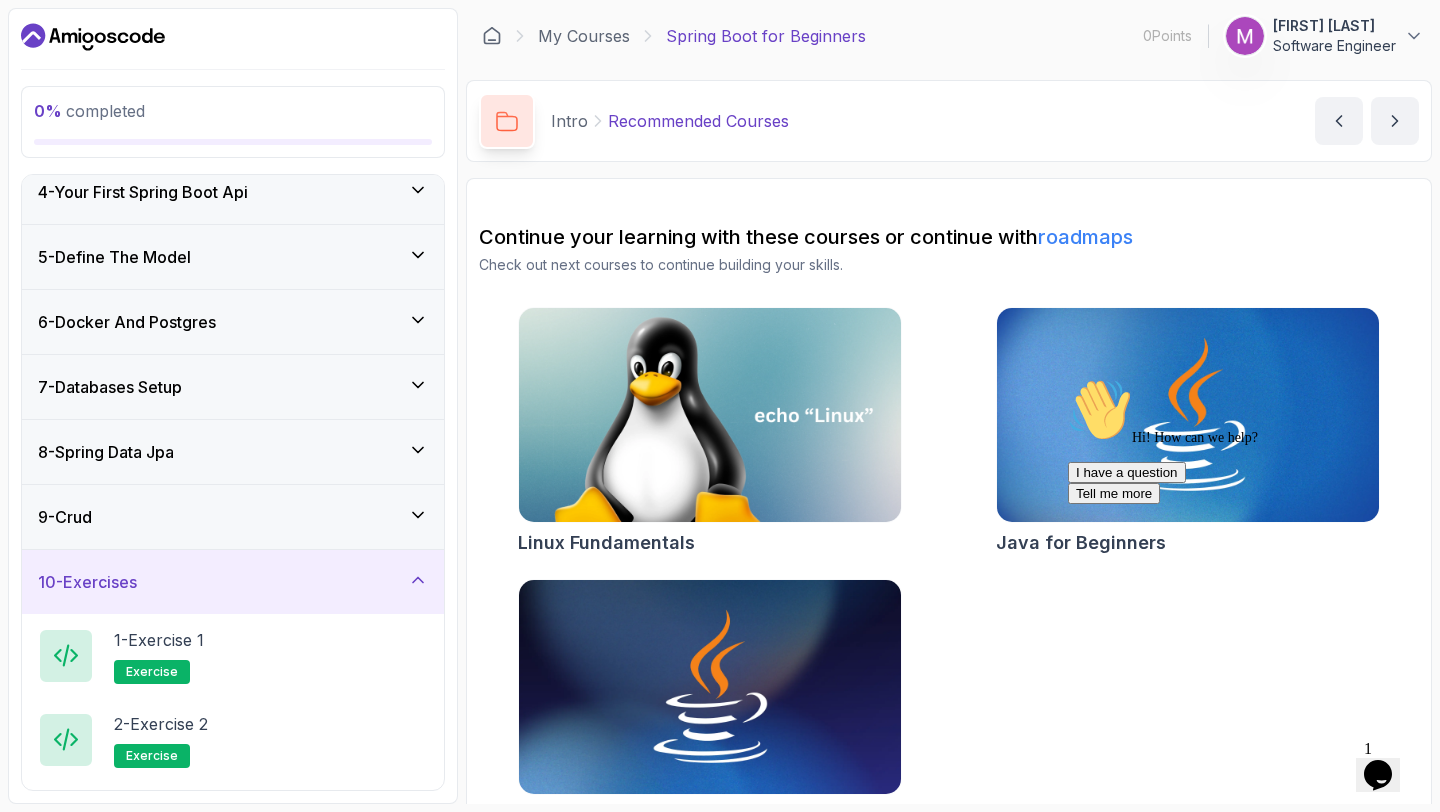 click 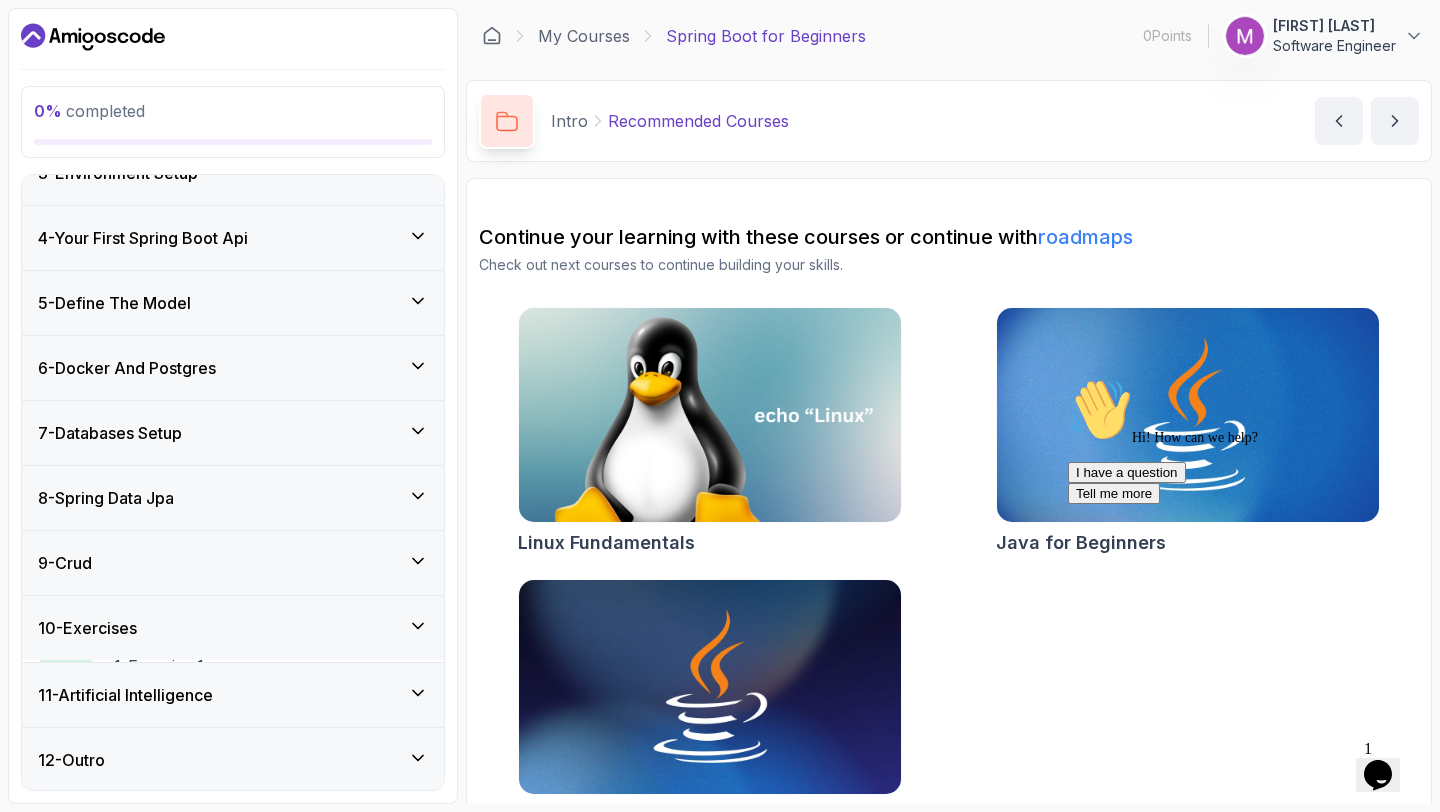scroll, scrollTop: 164, scrollLeft: 0, axis: vertical 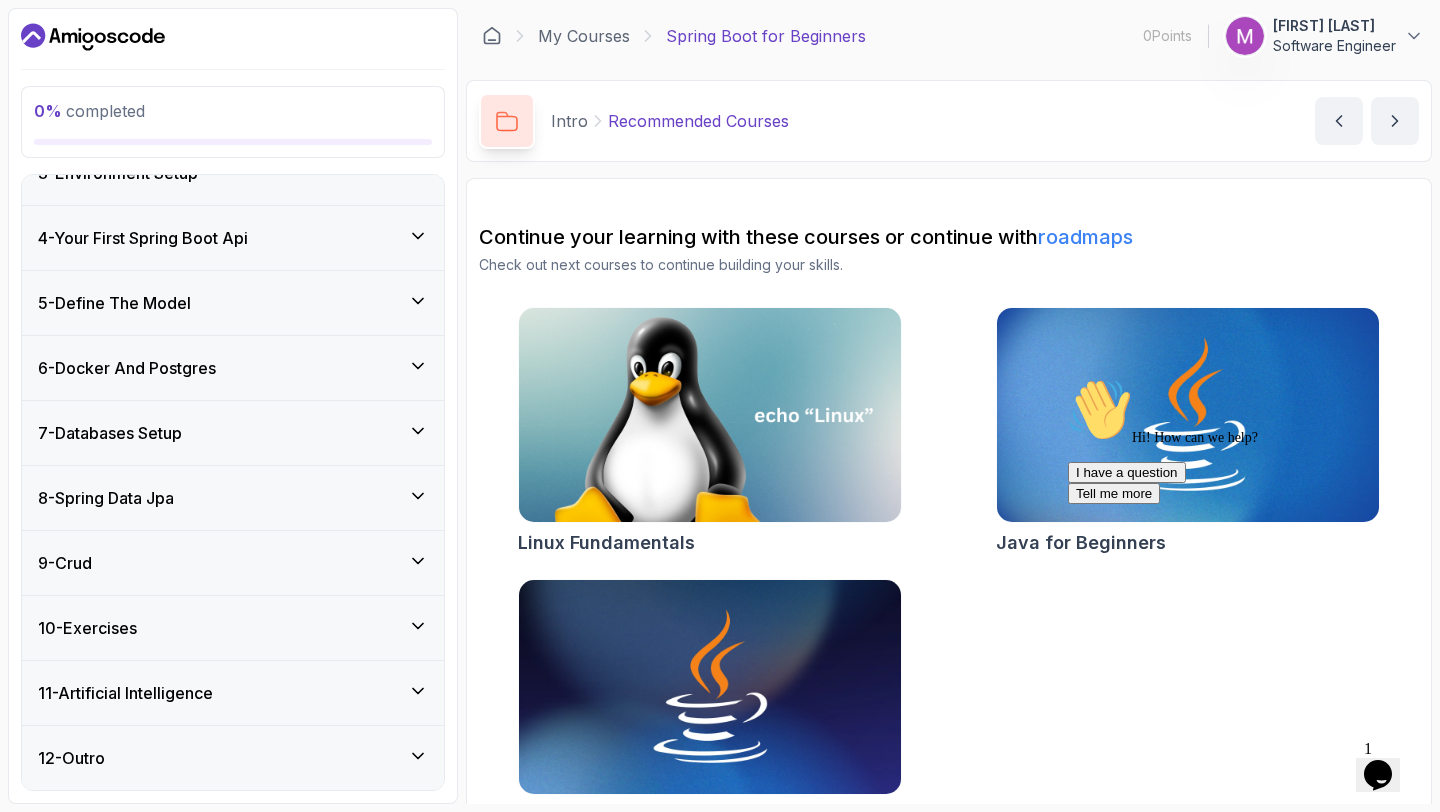 click 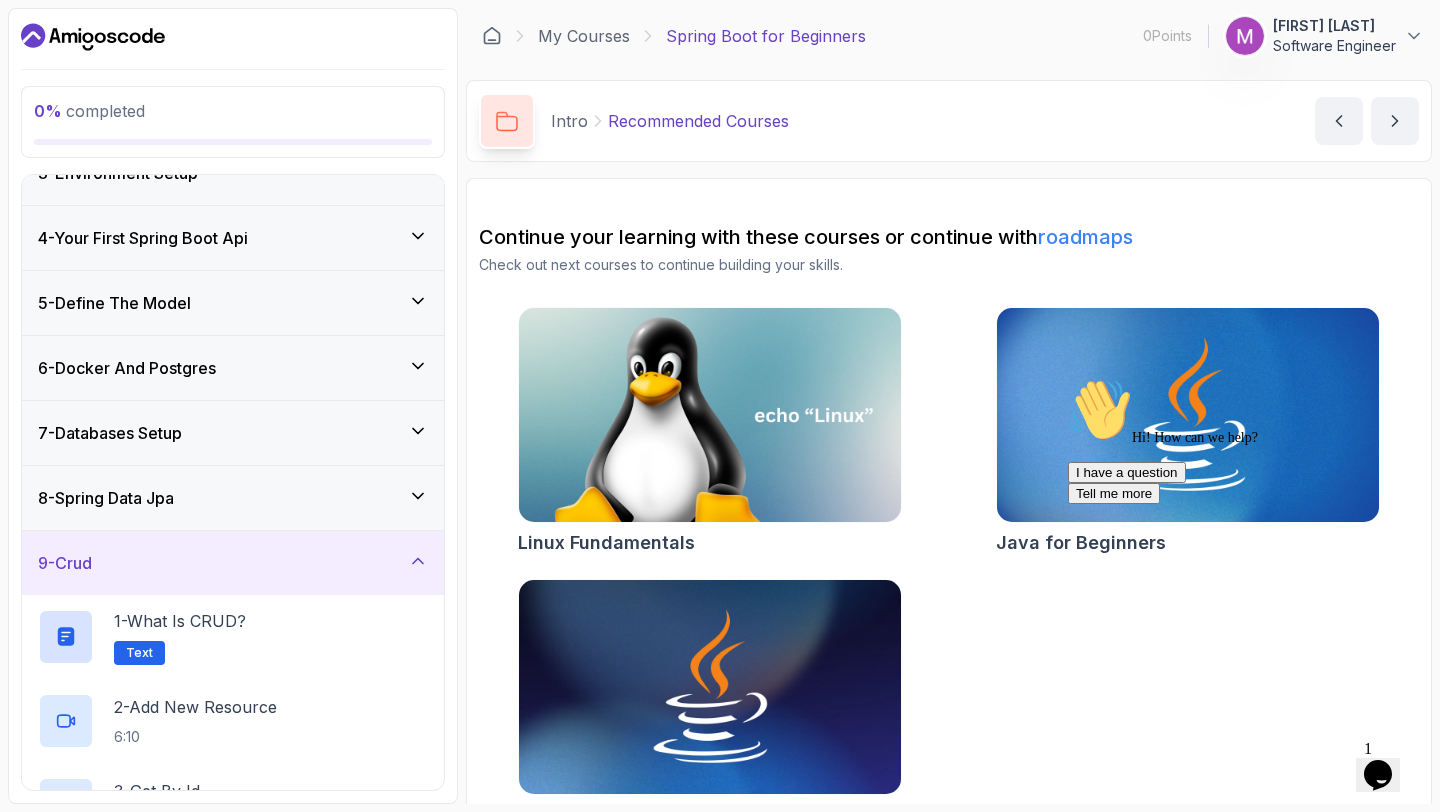 click 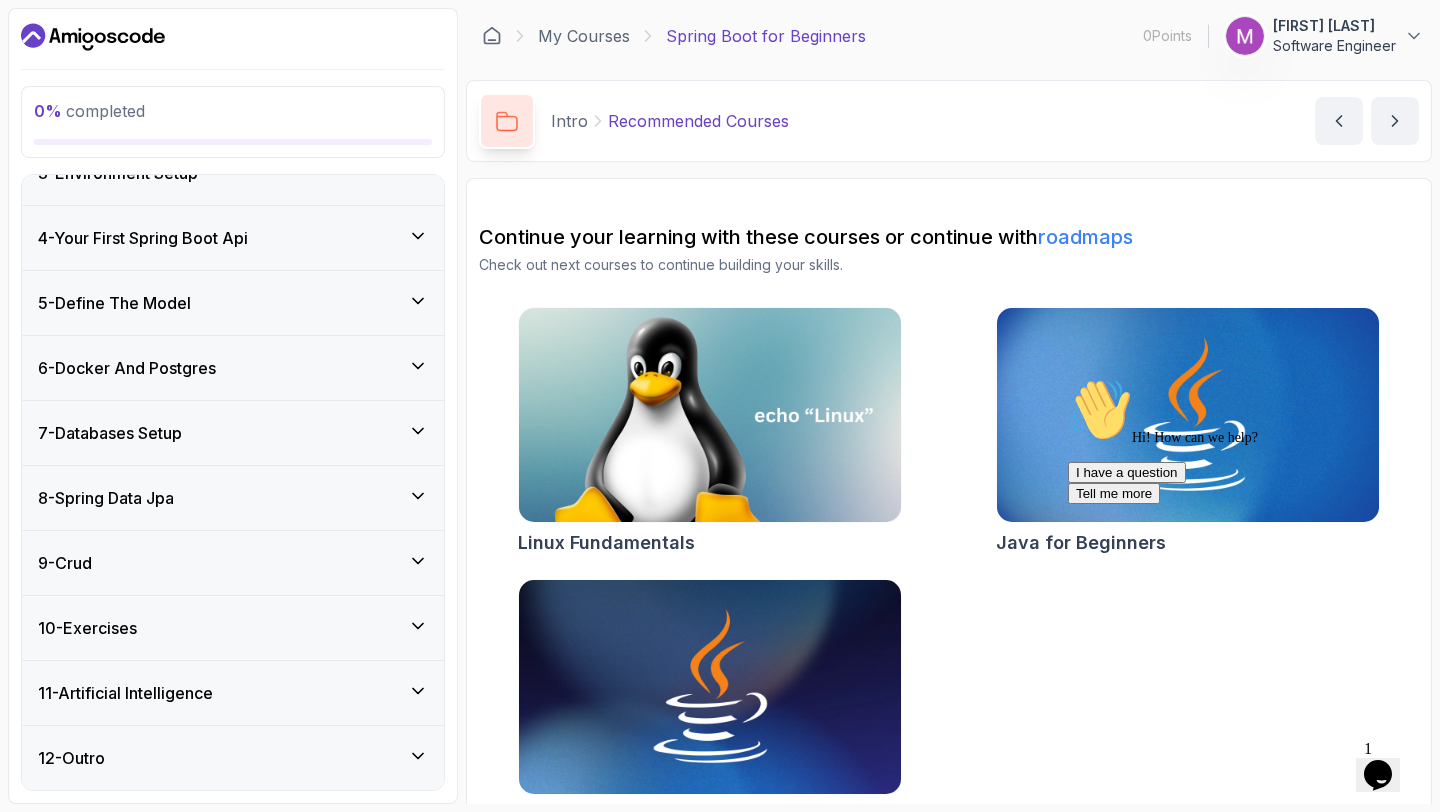 scroll, scrollTop: 0, scrollLeft: 0, axis: both 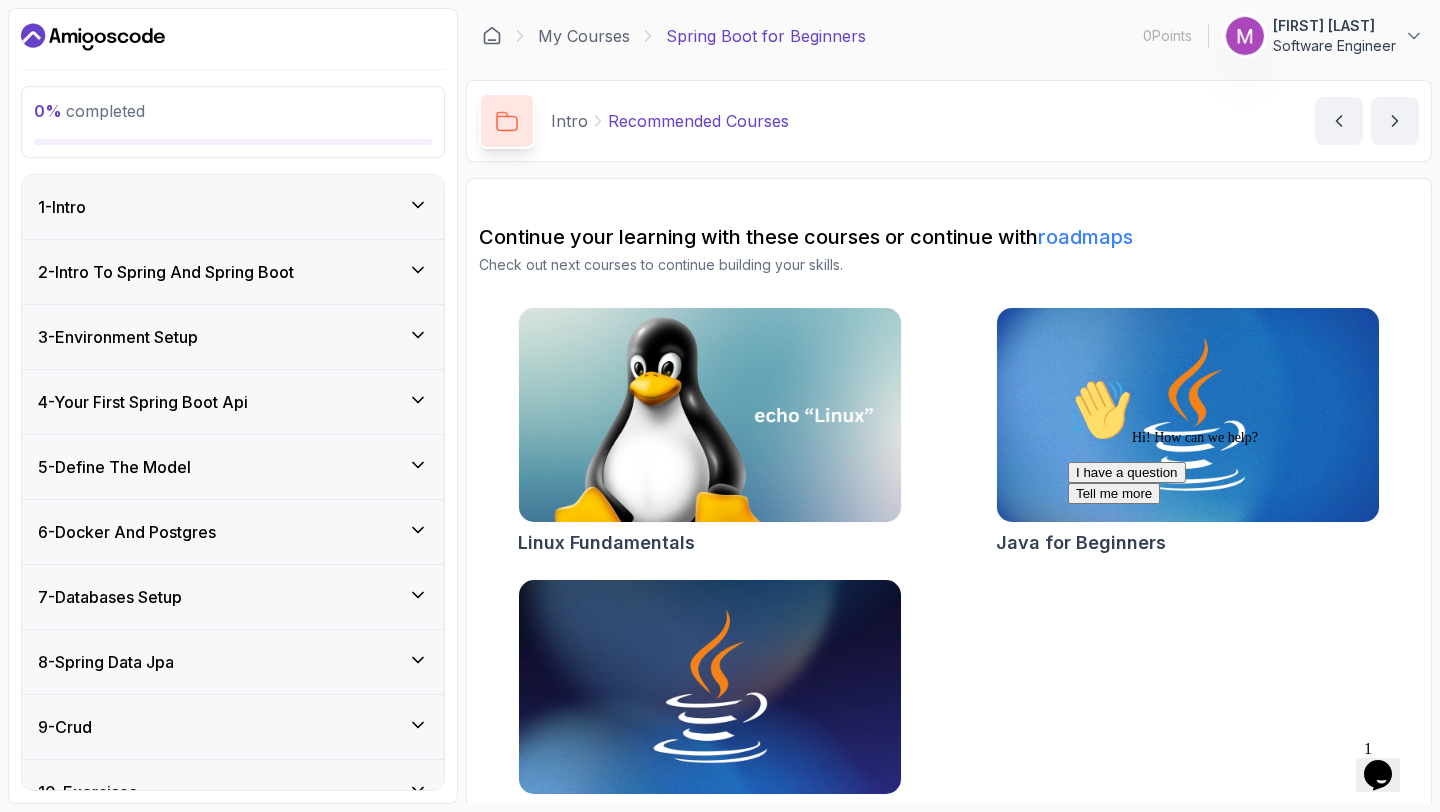 click 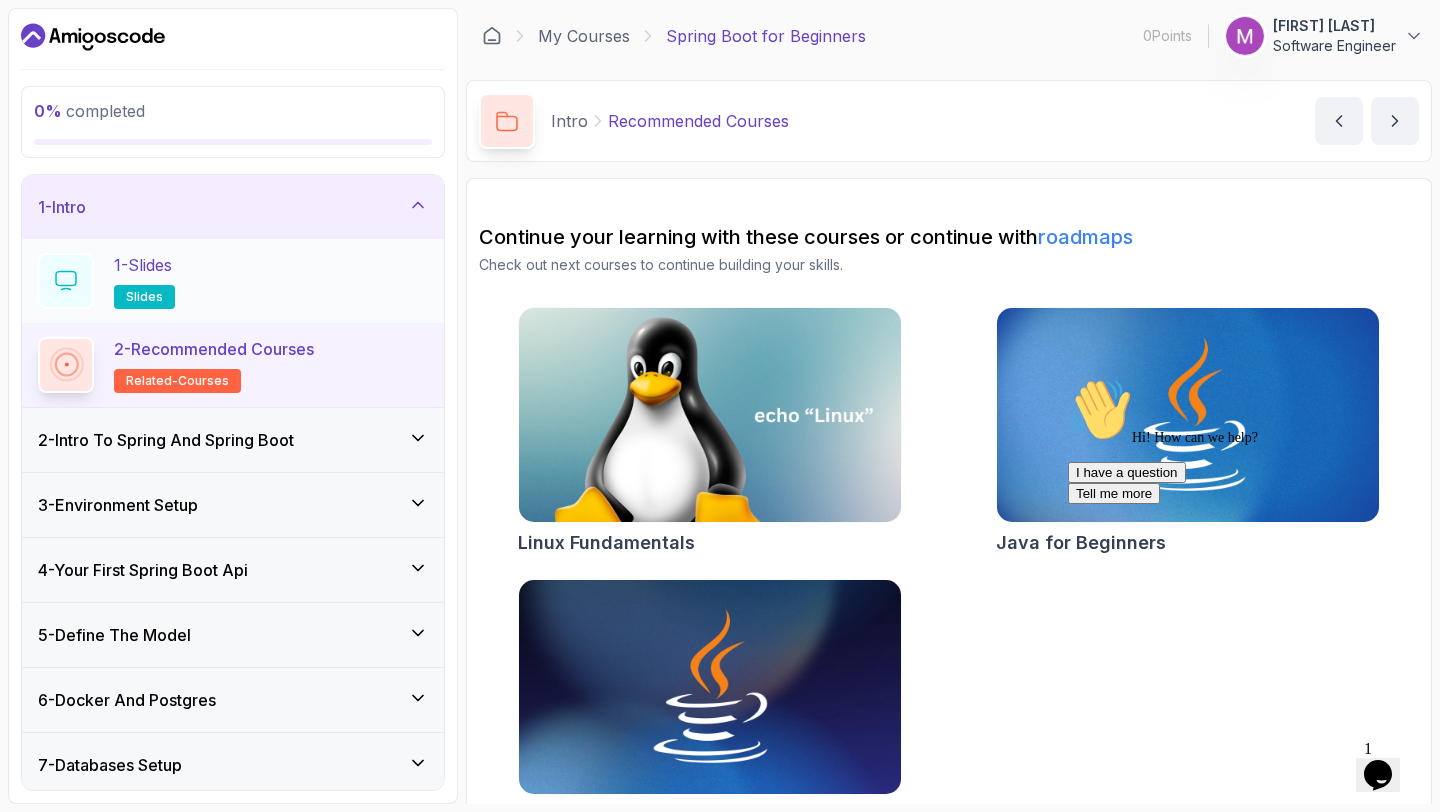 click on "1  -  Slides slides" at bounding box center (233, 281) 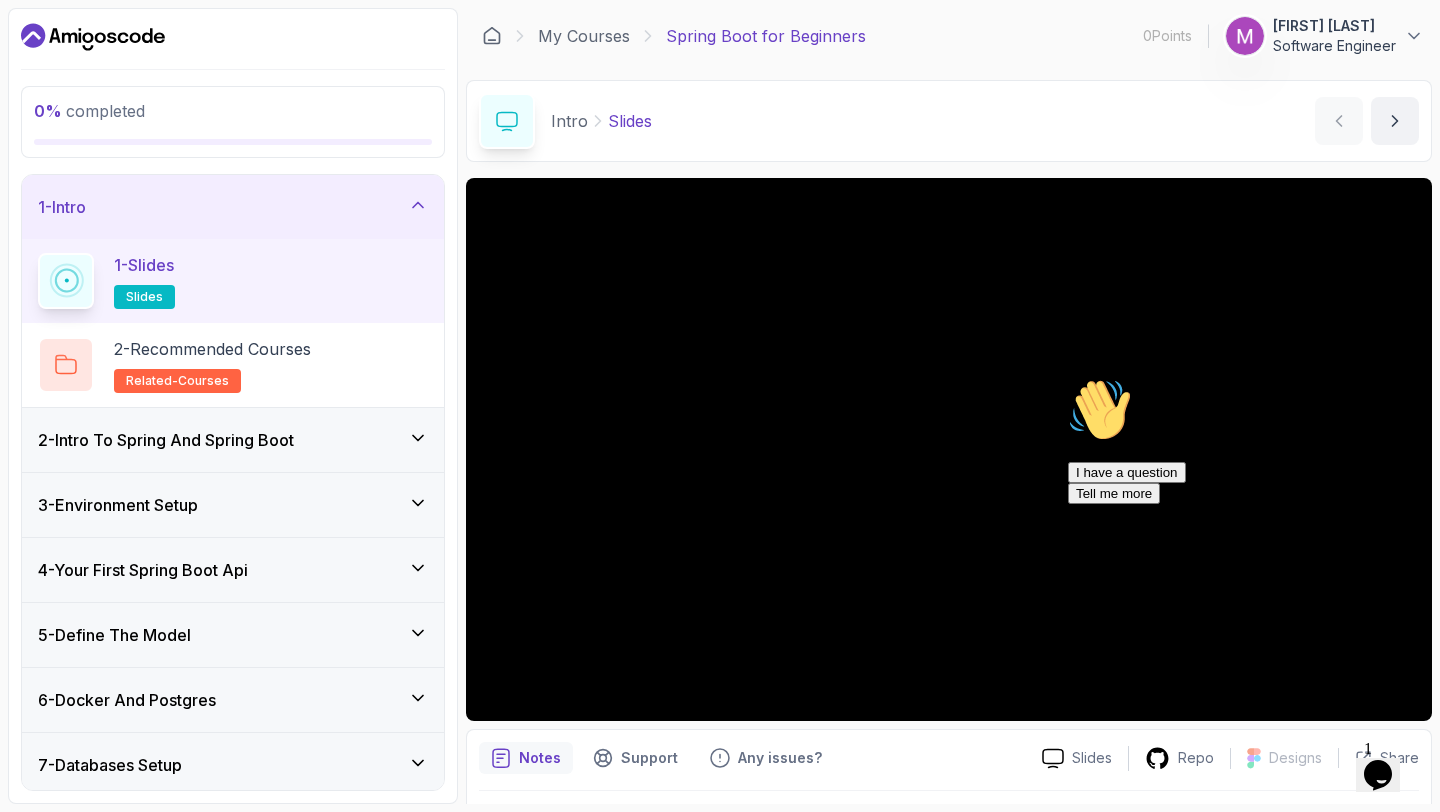 click on "Hi! How can we help? I have a question Tell me more" at bounding box center (1248, 441) 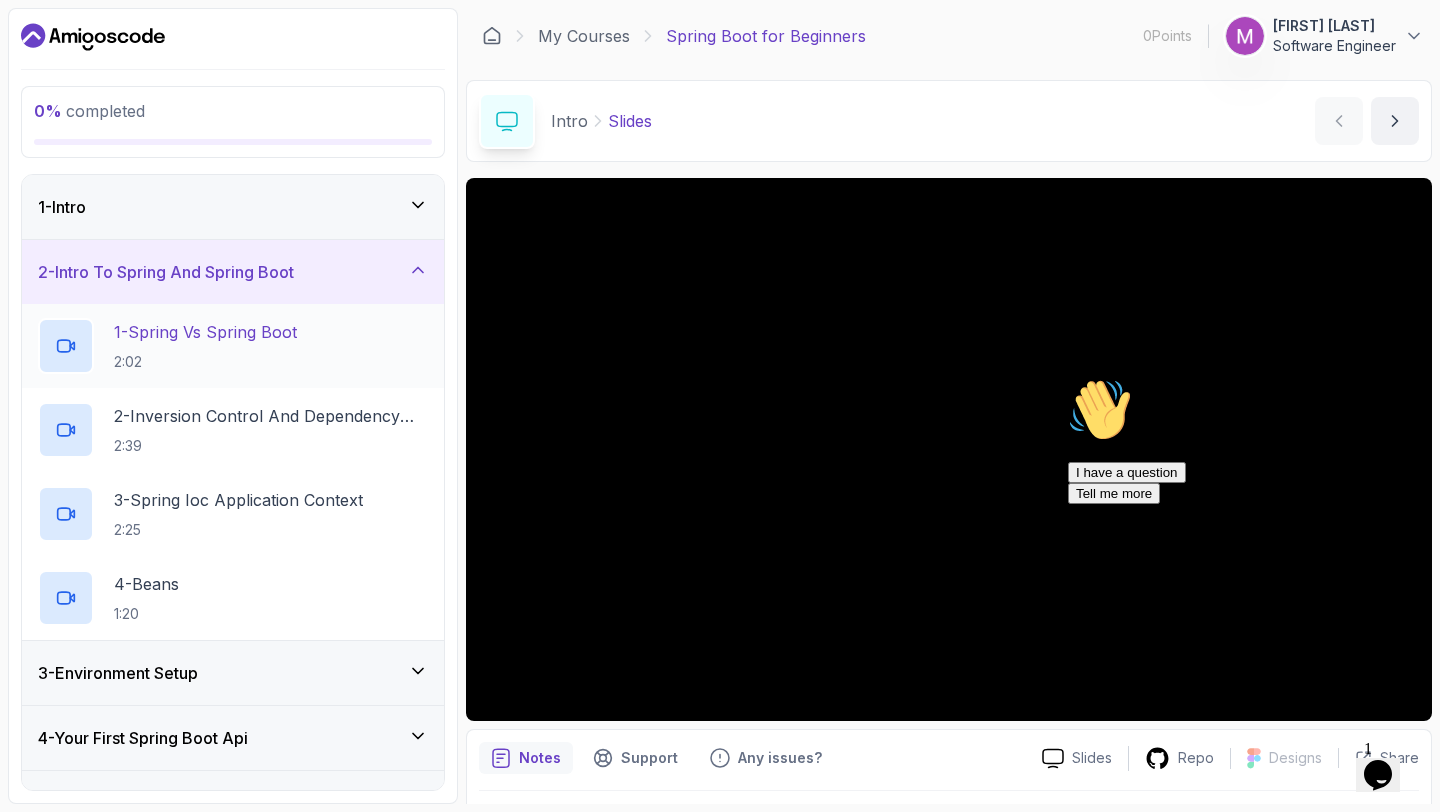 click on "2:02" at bounding box center [205, 362] 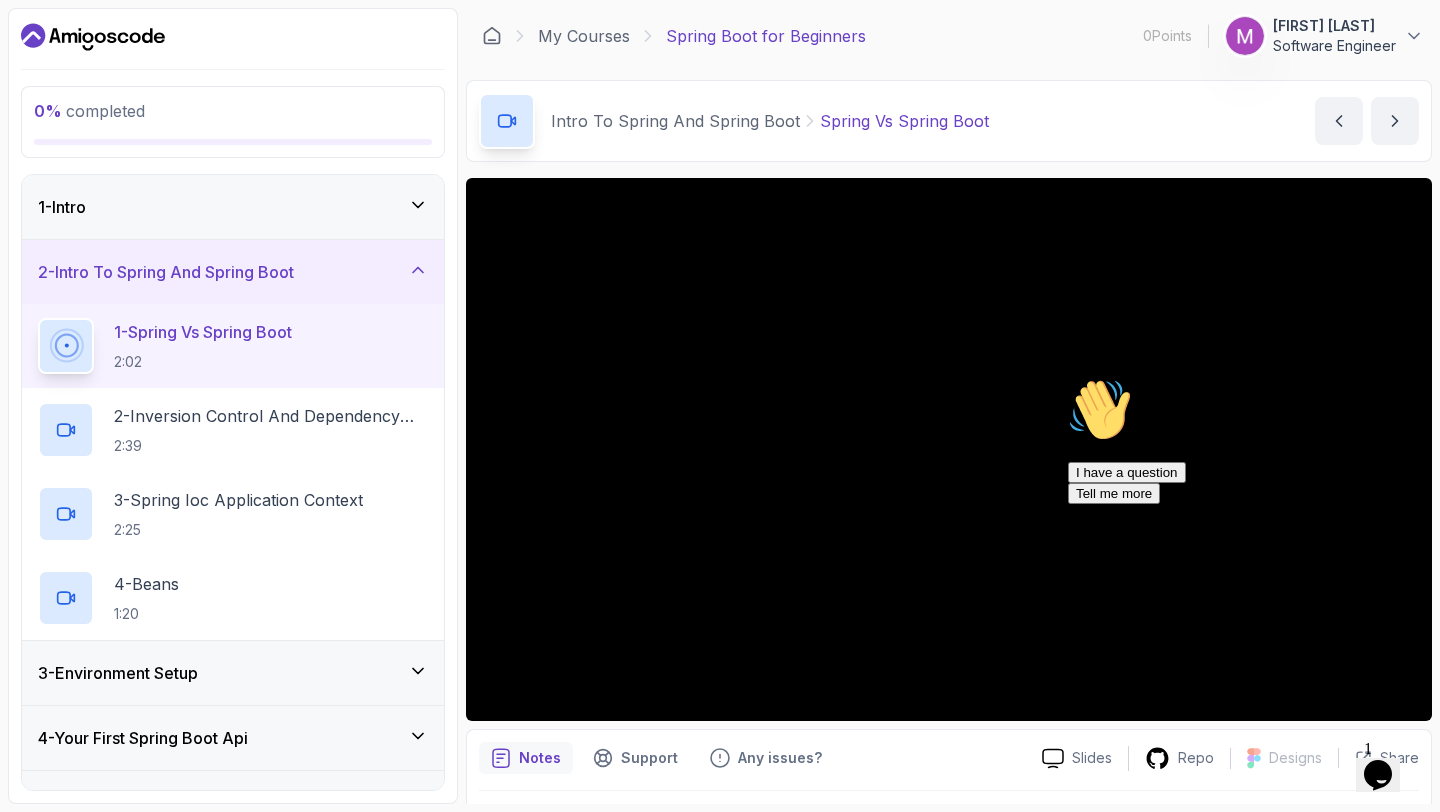 click at bounding box center [1068, 378] 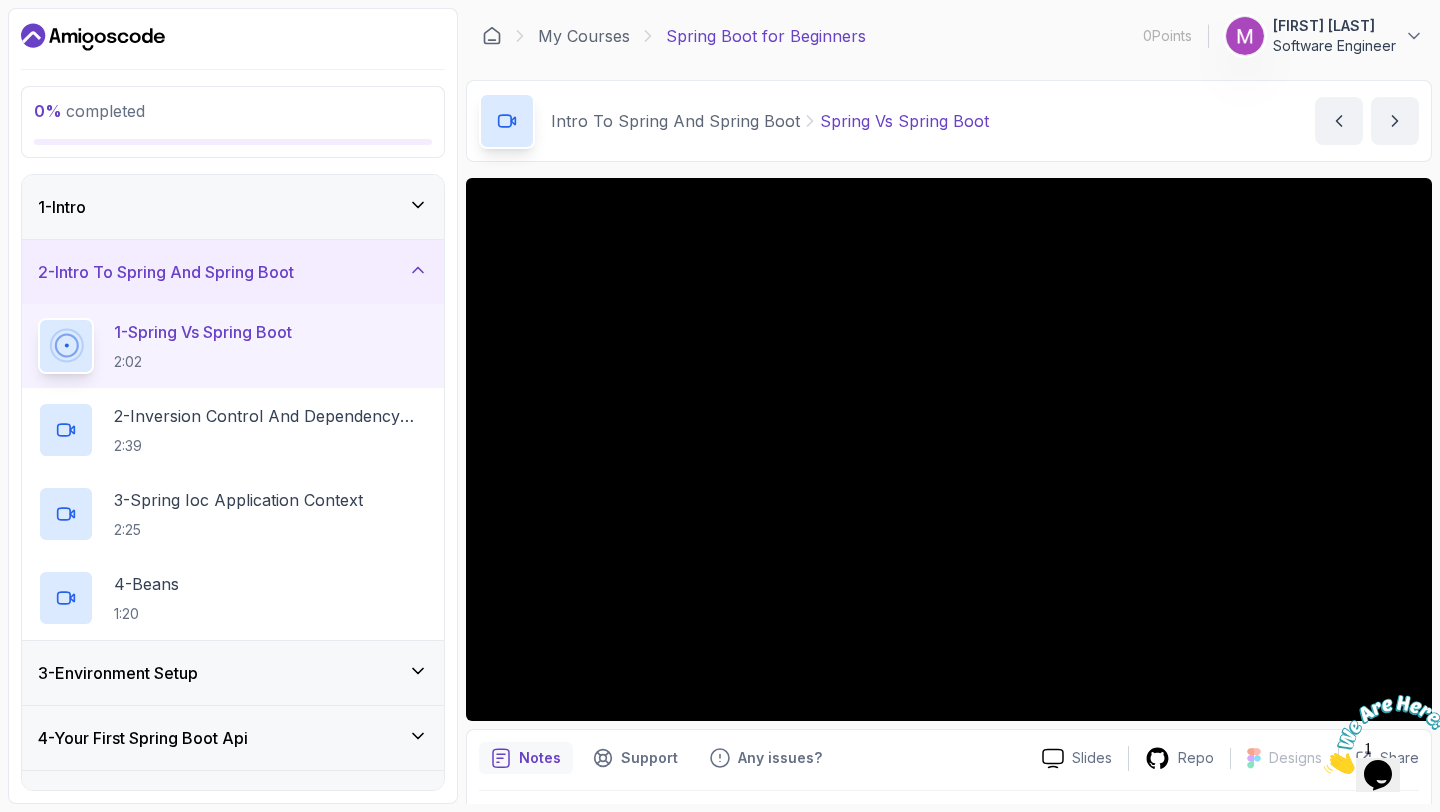 click at bounding box center (1378, 734) 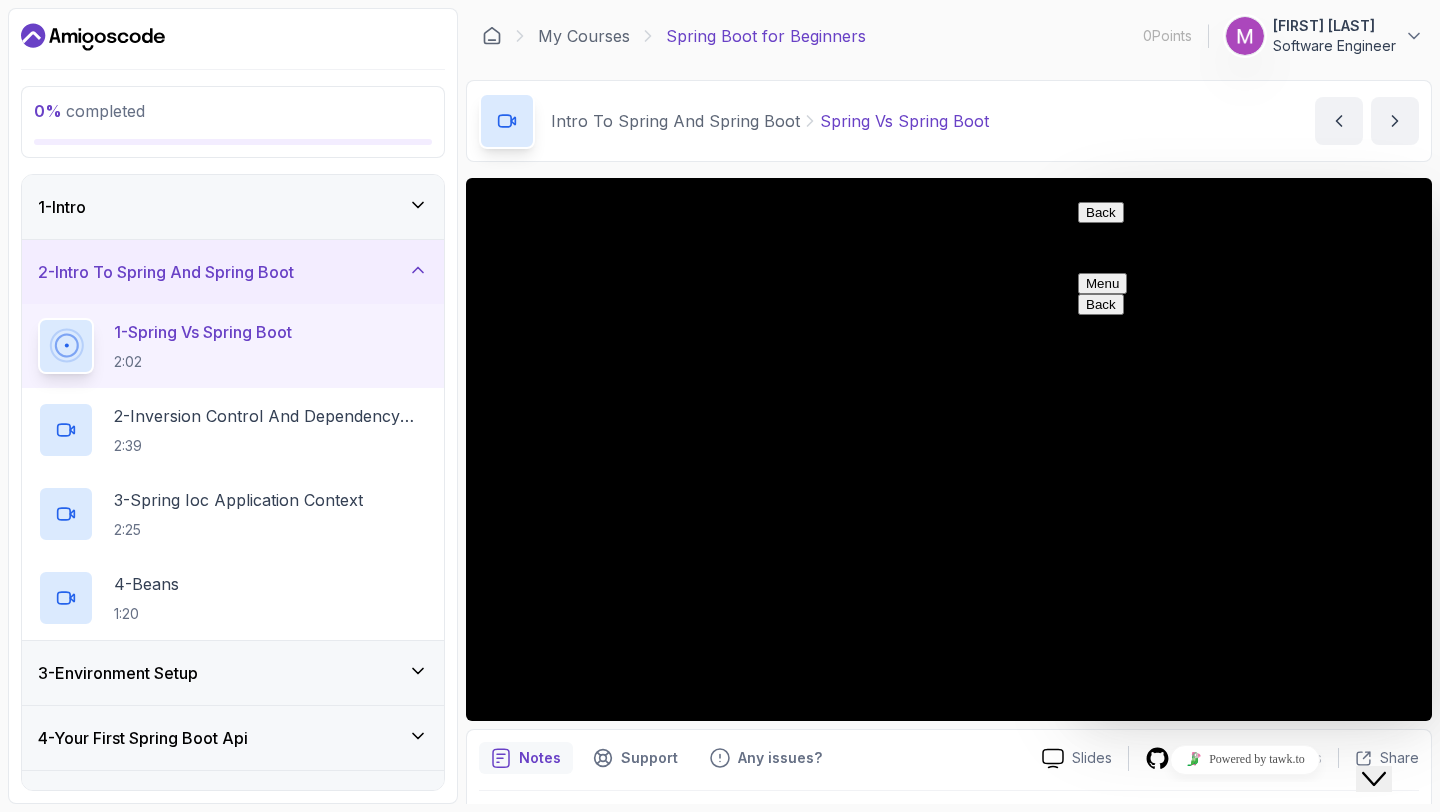 click on "Back" at bounding box center [1101, 212] 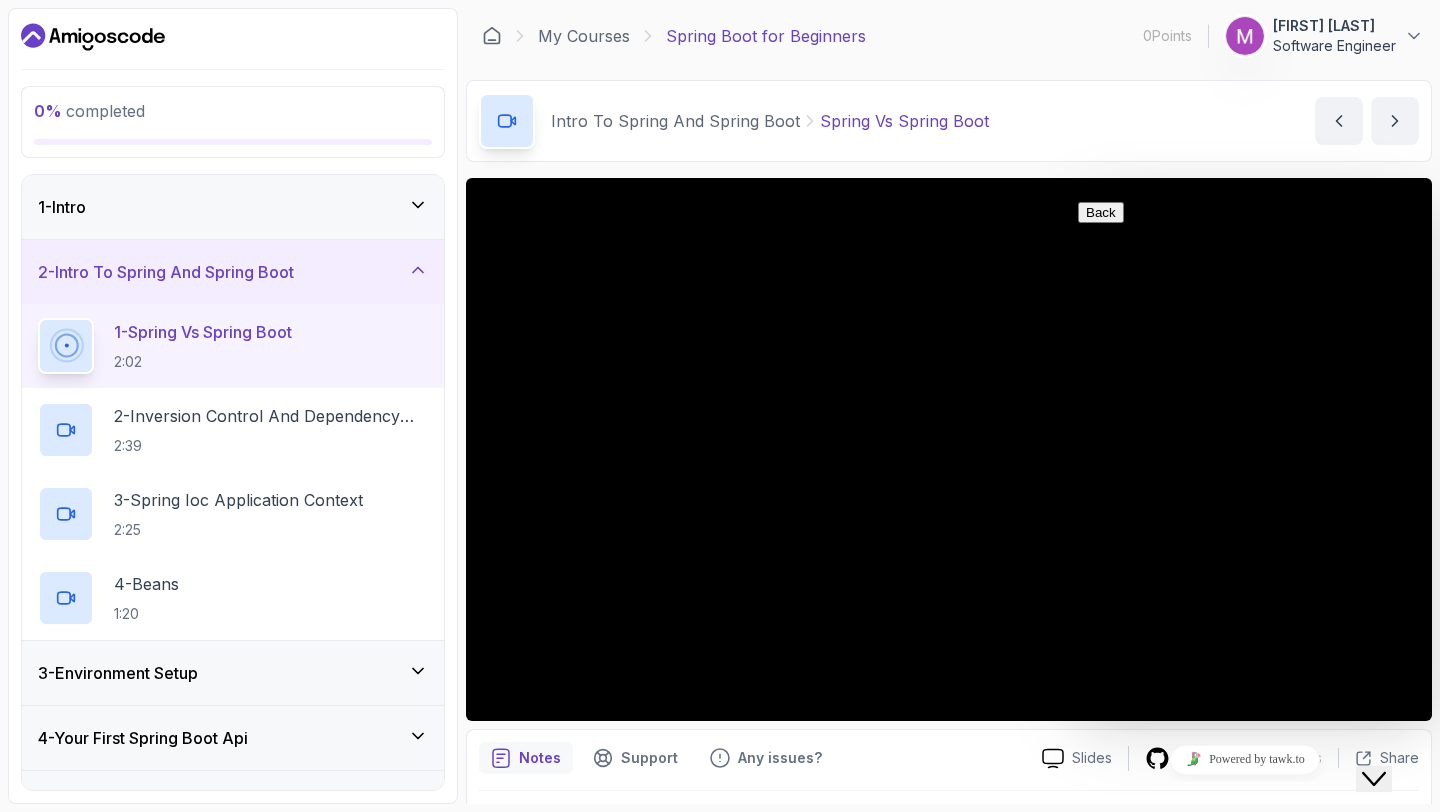 click on "Close Chat This icon closes the chat window." 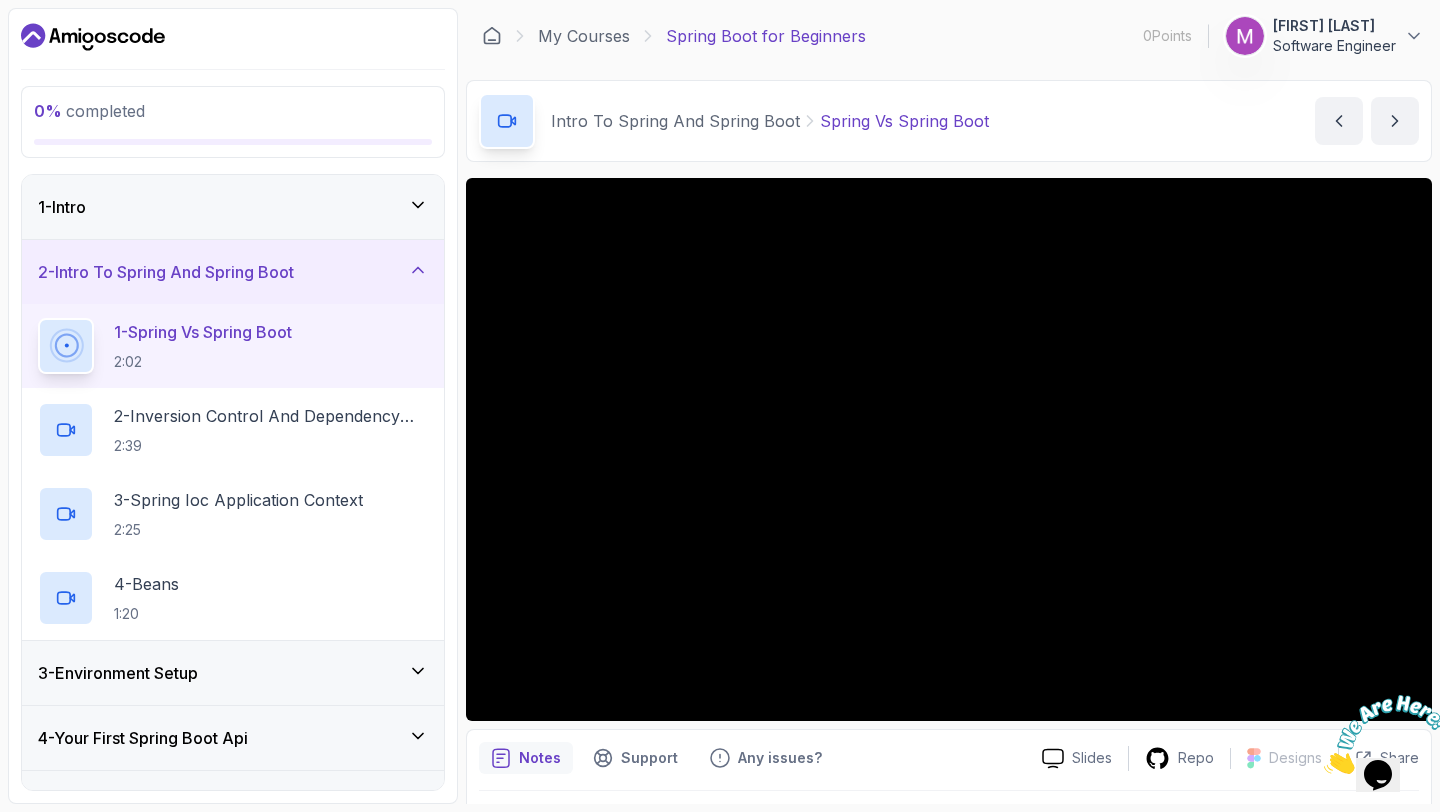 click at bounding box center (1378, 734) 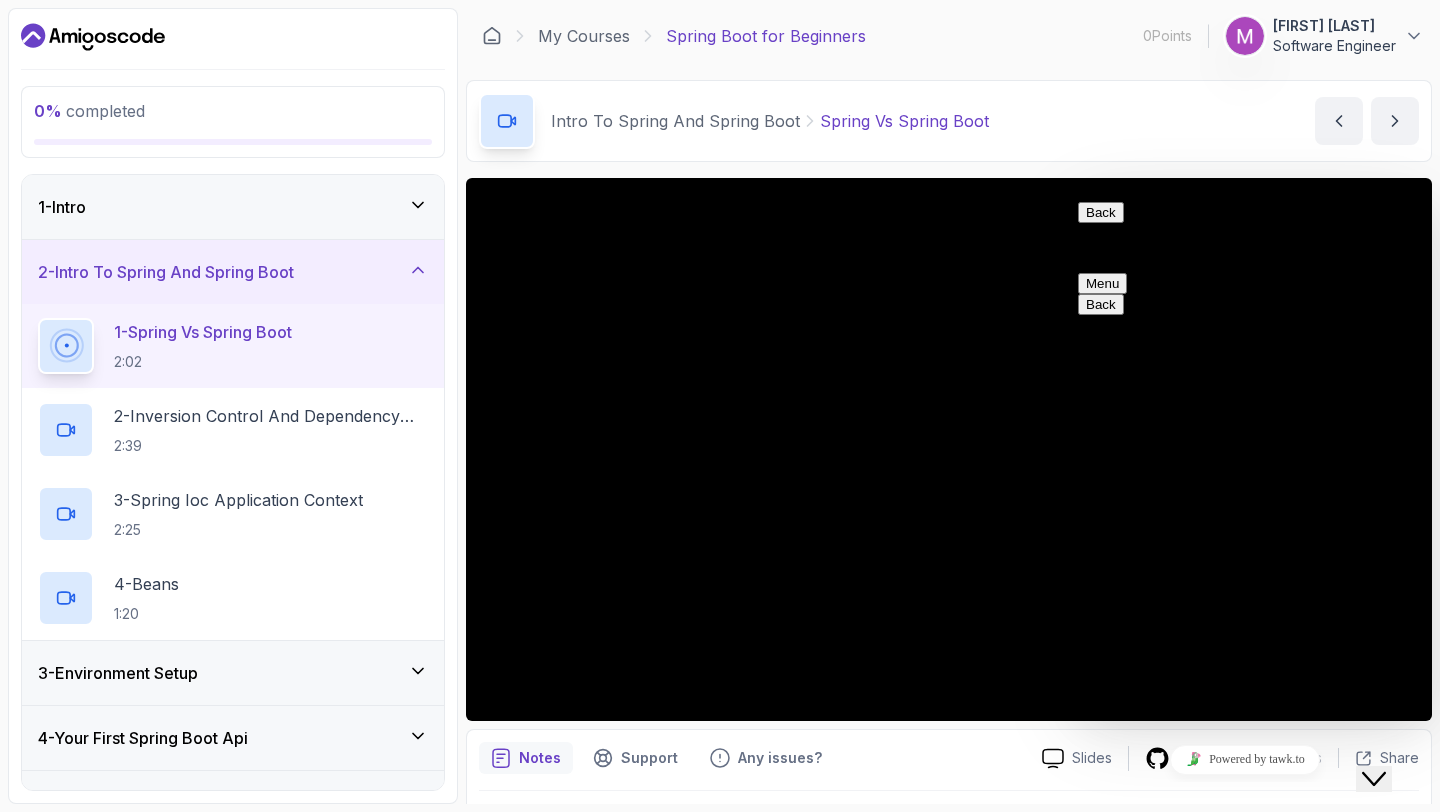 click on "Close Chat This icon closes the chat window." at bounding box center (1374, 779) 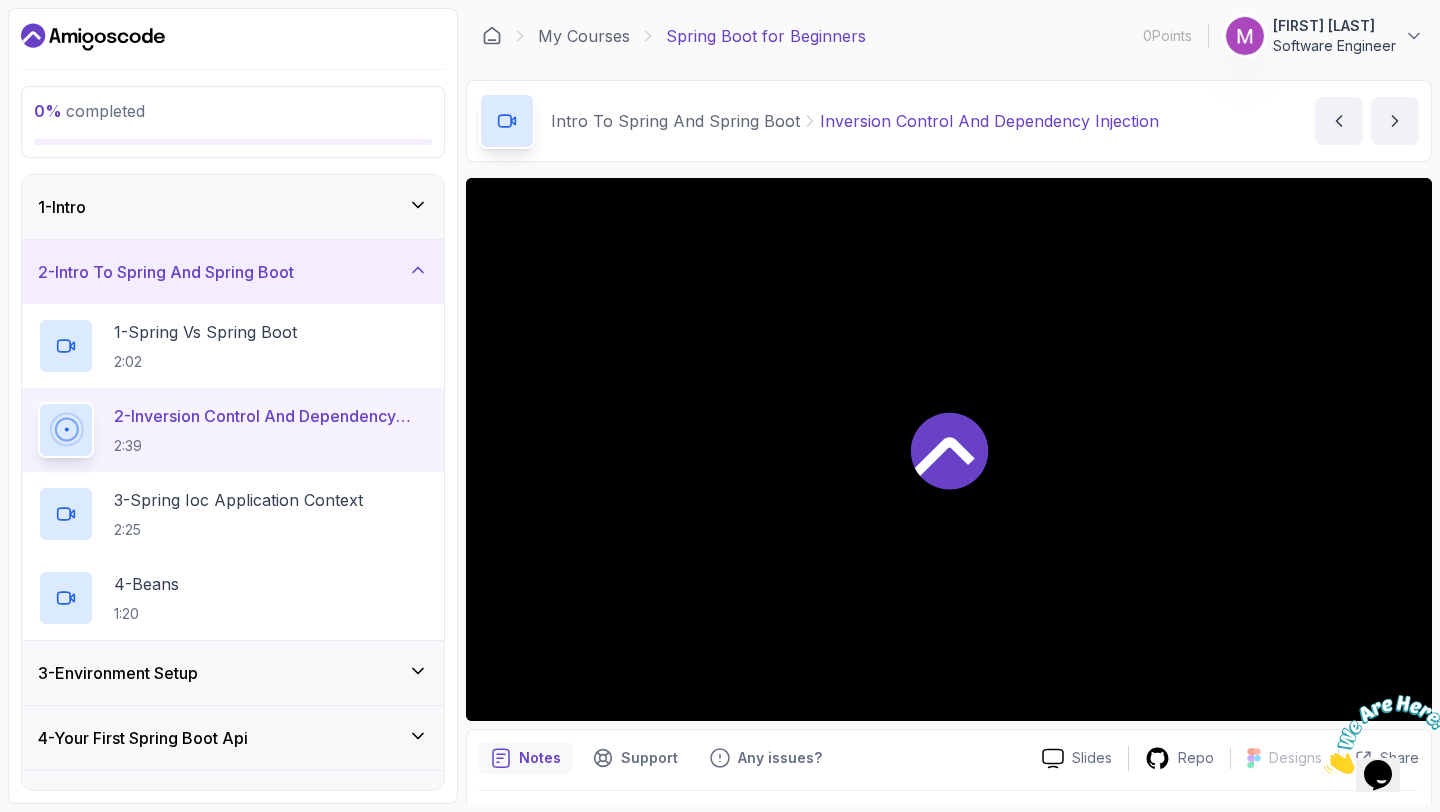 click on "Intro To Spring And Spring Boot Inversion Control And Dependency Injection Inversion Control And Dependency Injection by [NAME]" at bounding box center [949, 121] 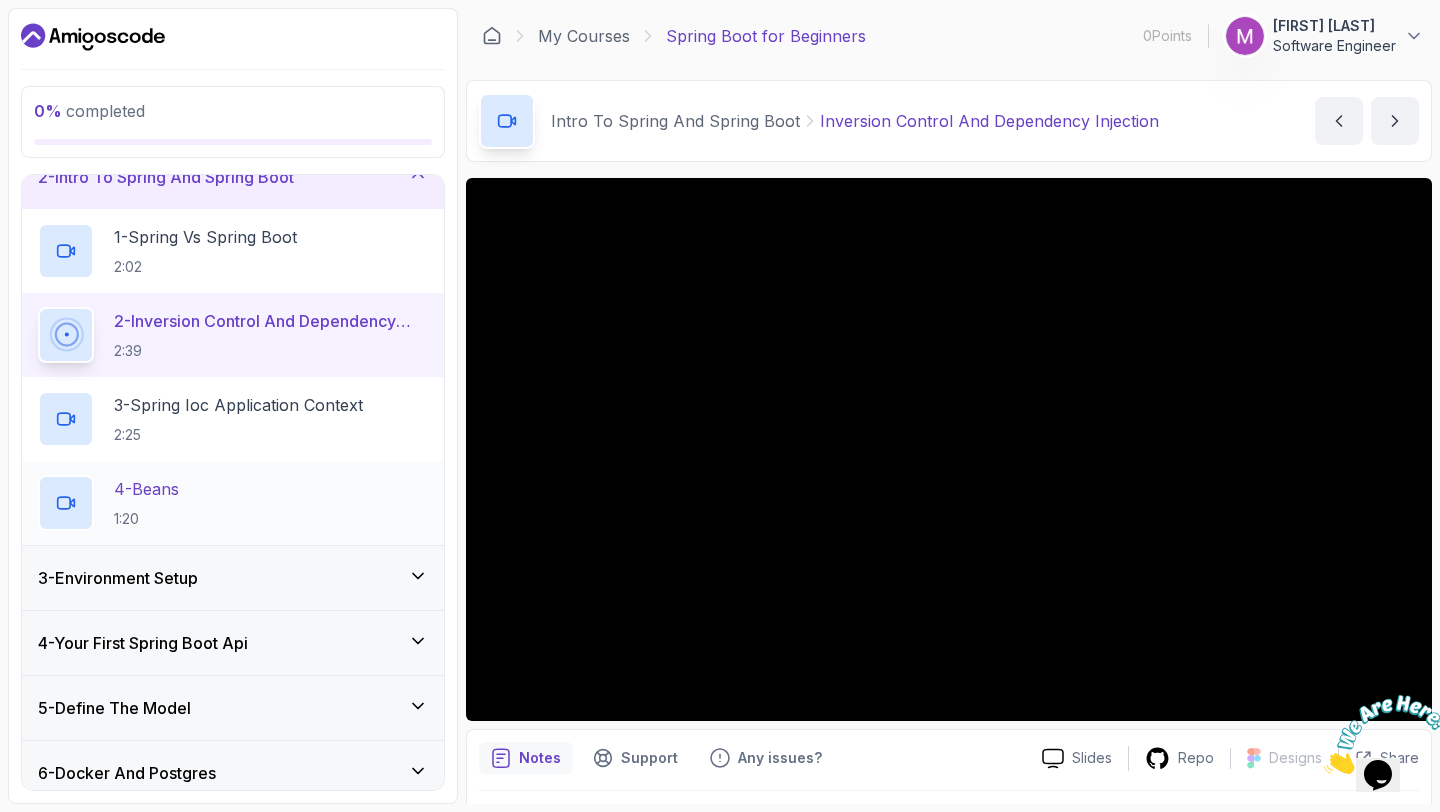 scroll, scrollTop: 102, scrollLeft: 0, axis: vertical 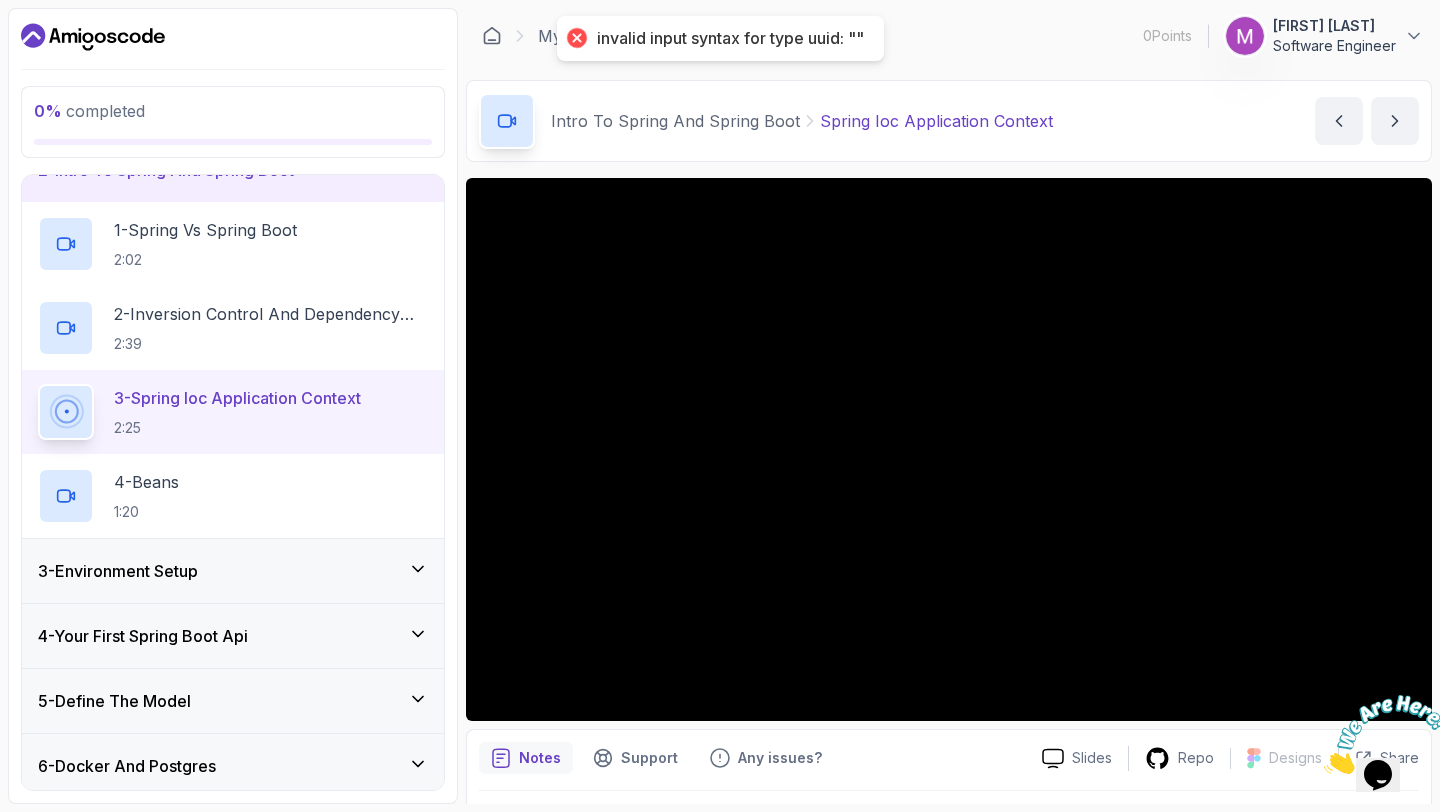 click at bounding box center (576, 38) 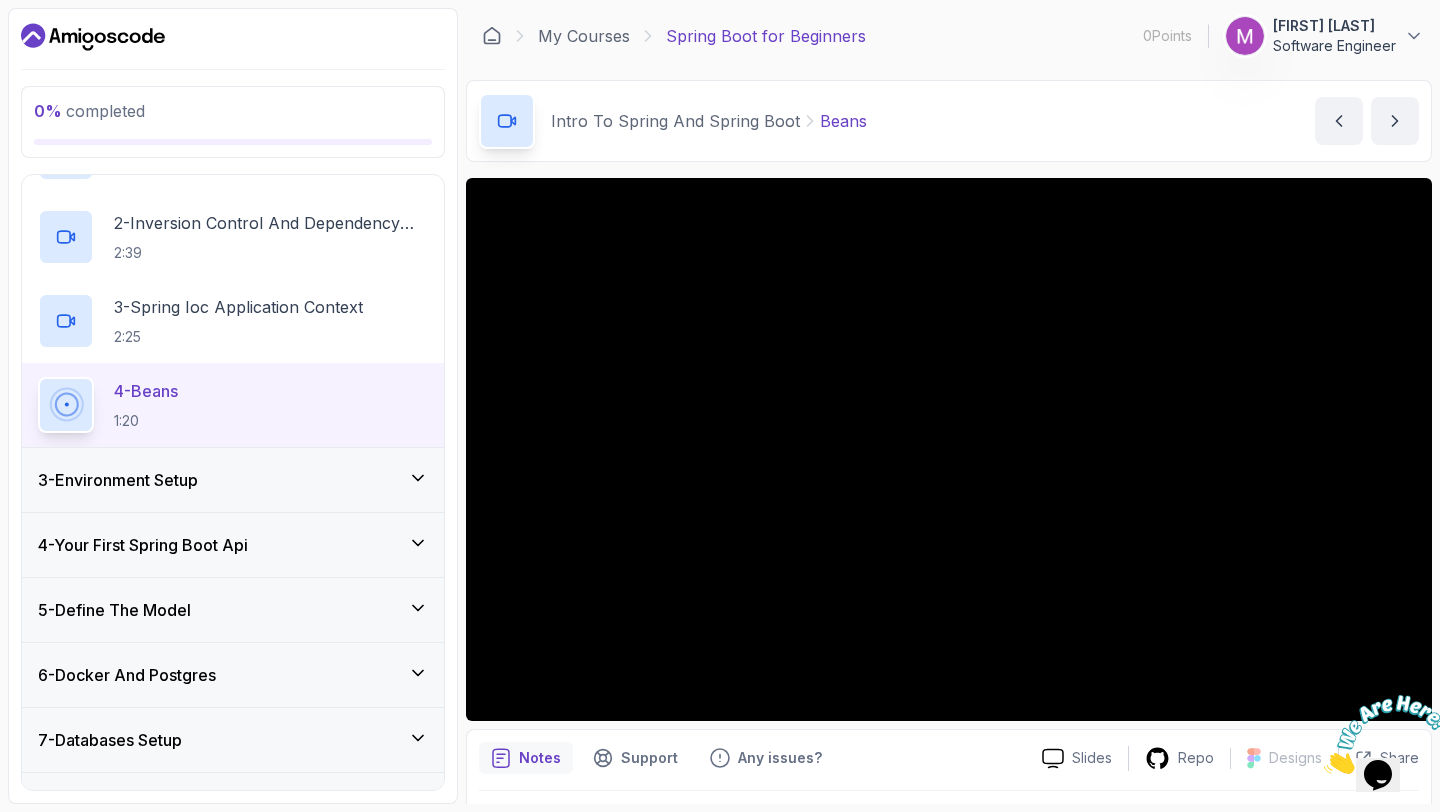 scroll, scrollTop: 71, scrollLeft: 0, axis: vertical 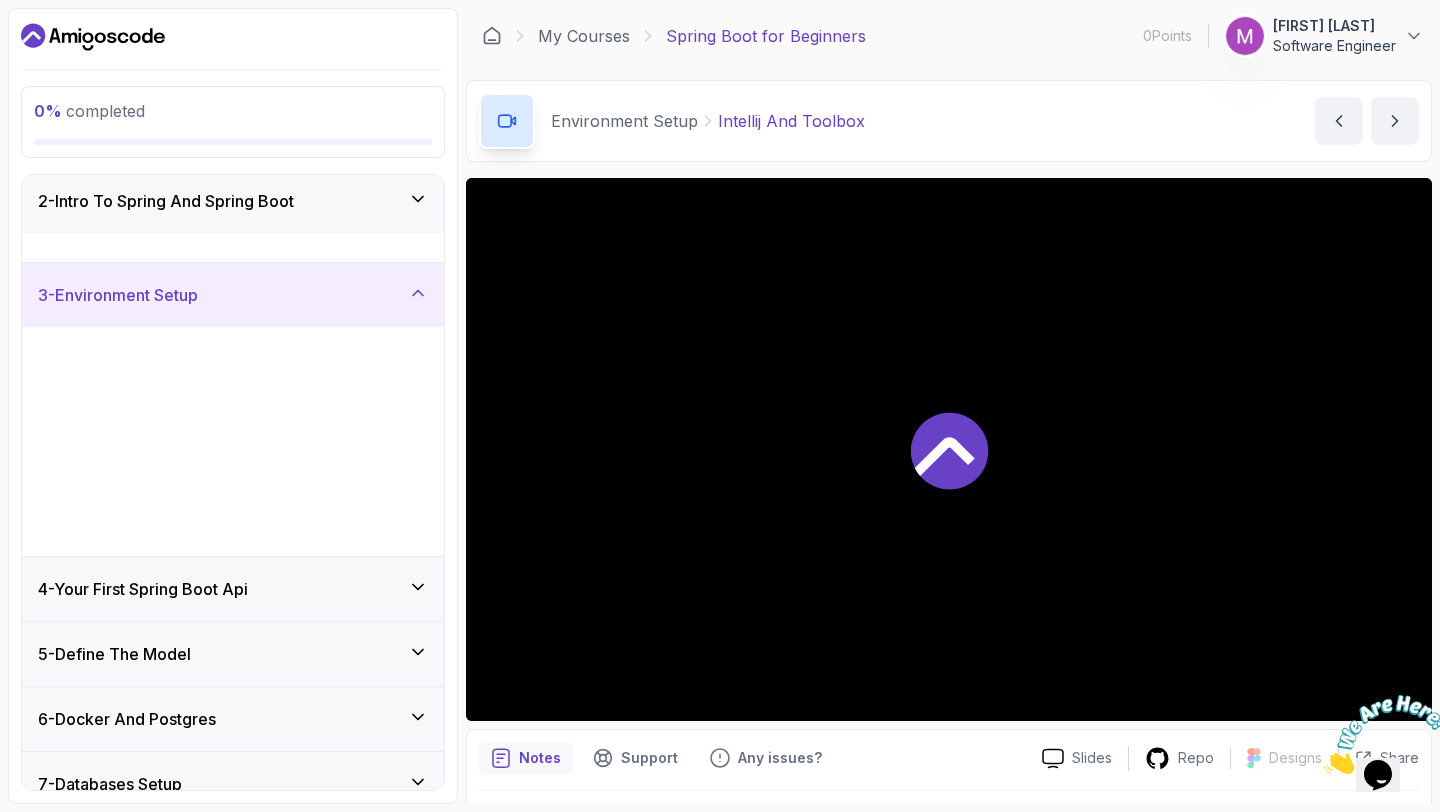 click on "Environment Setup Intellij And Toolbox" at bounding box center [672, 121] 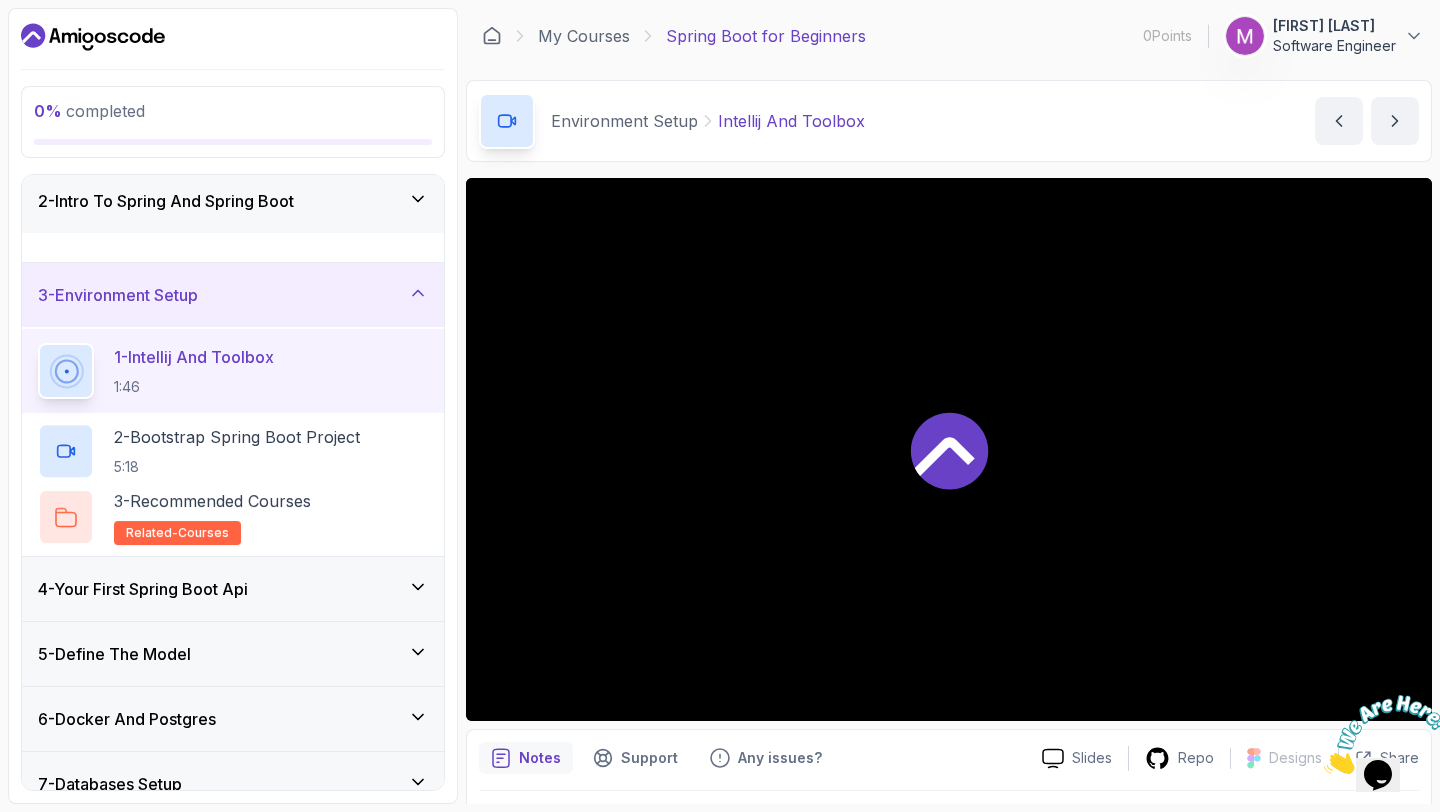 click on "Environment Setup Intellij And Toolbox" at bounding box center (672, 121) 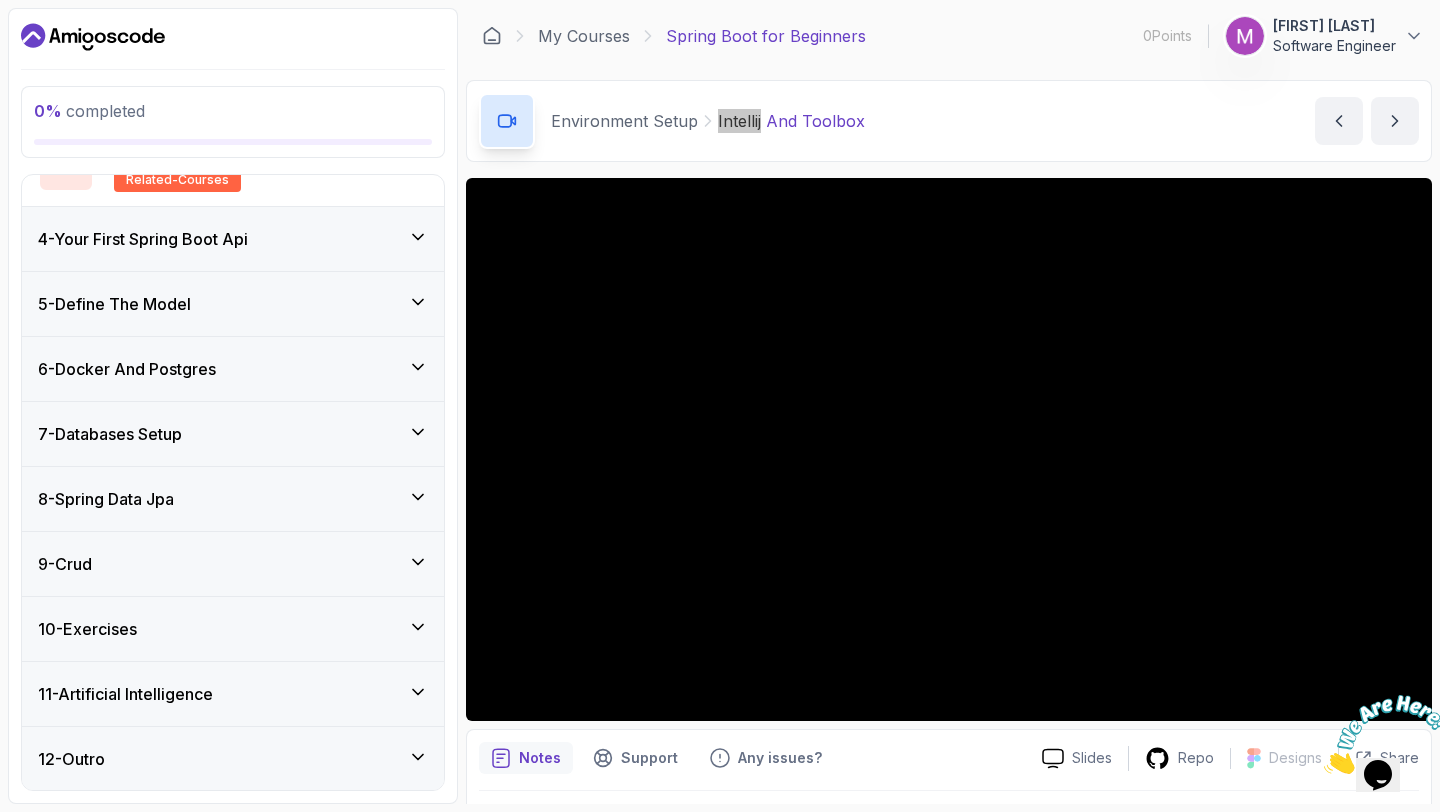 scroll, scrollTop: 0, scrollLeft: 0, axis: both 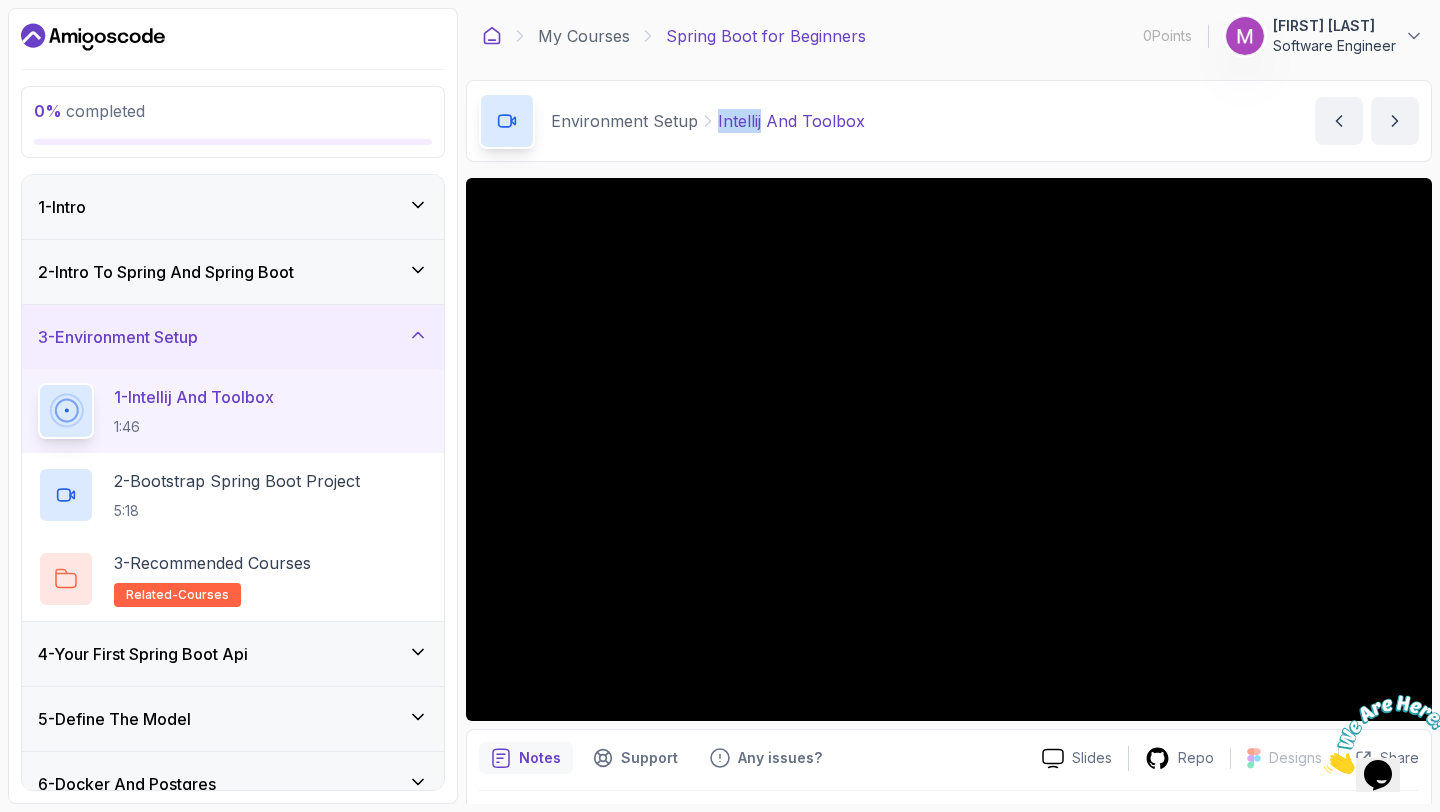 click 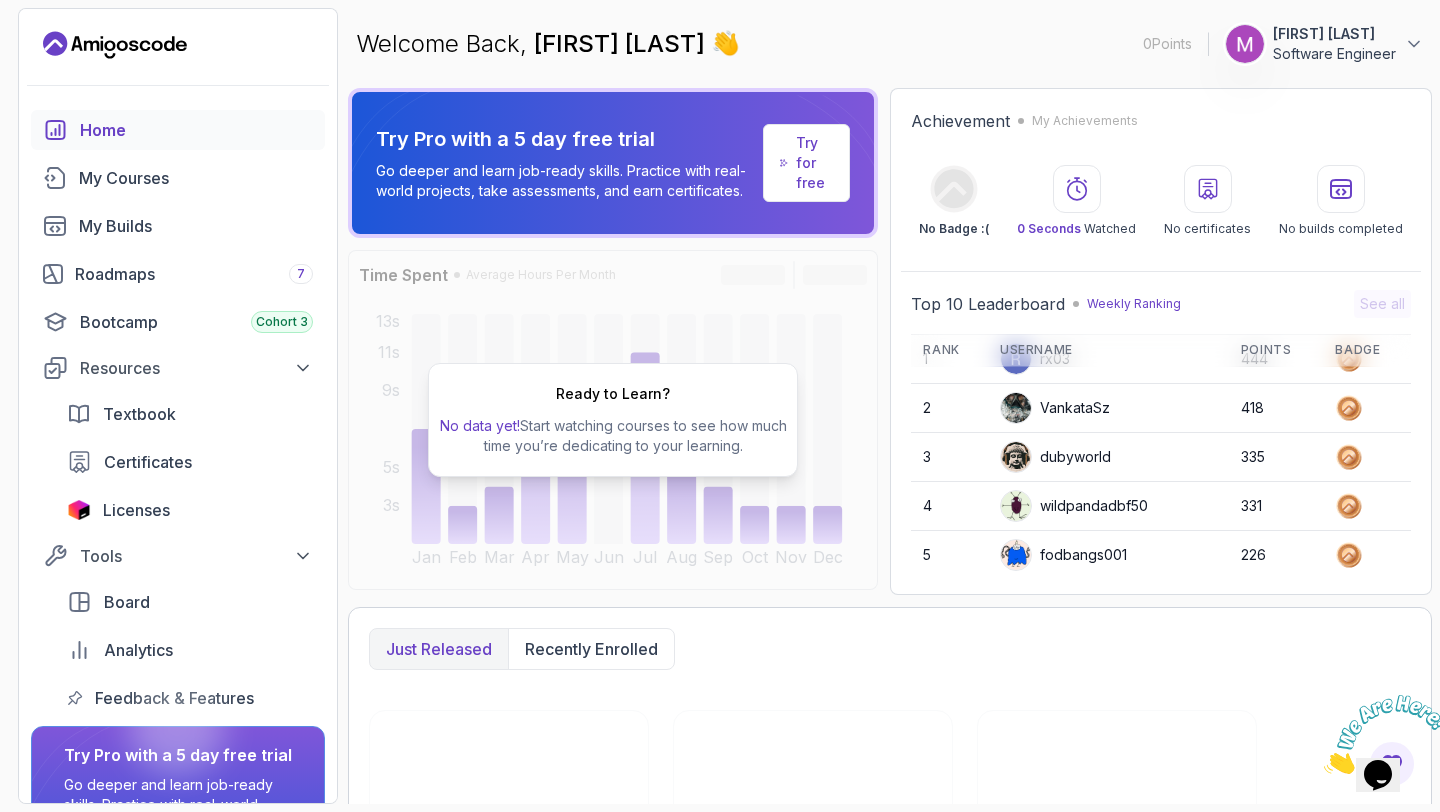 scroll, scrollTop: 0, scrollLeft: 0, axis: both 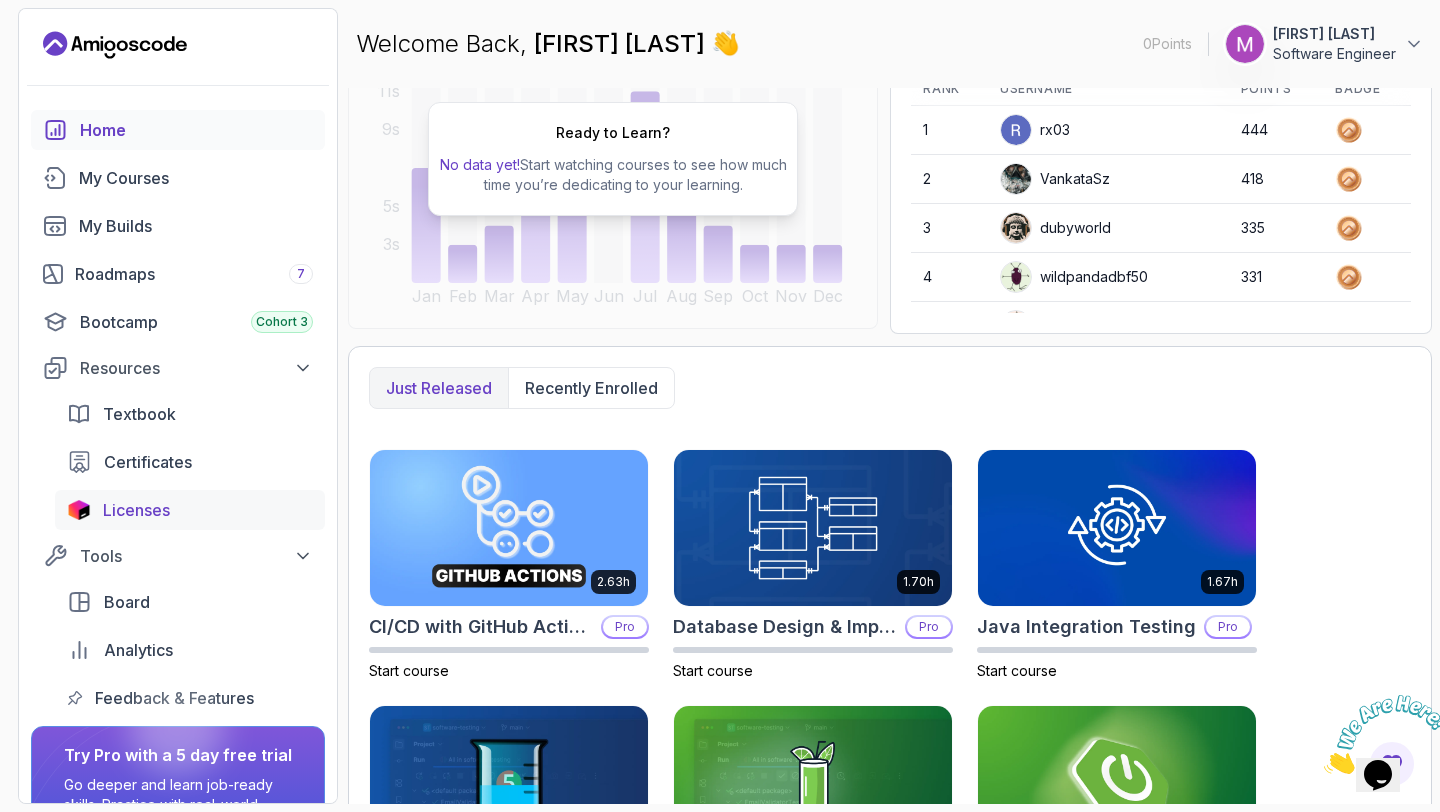 click on "Licenses" at bounding box center (208, 510) 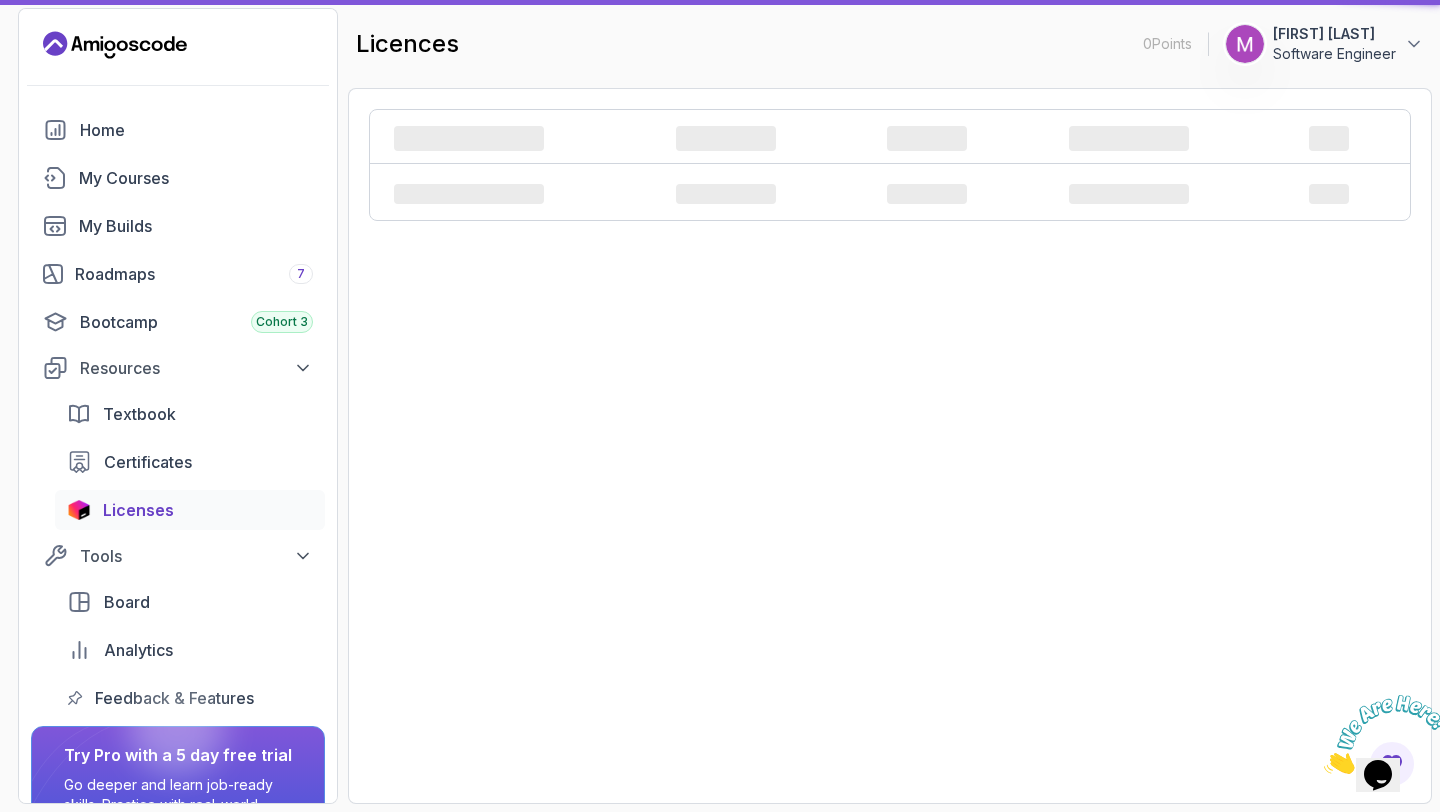 scroll, scrollTop: 0, scrollLeft: 0, axis: both 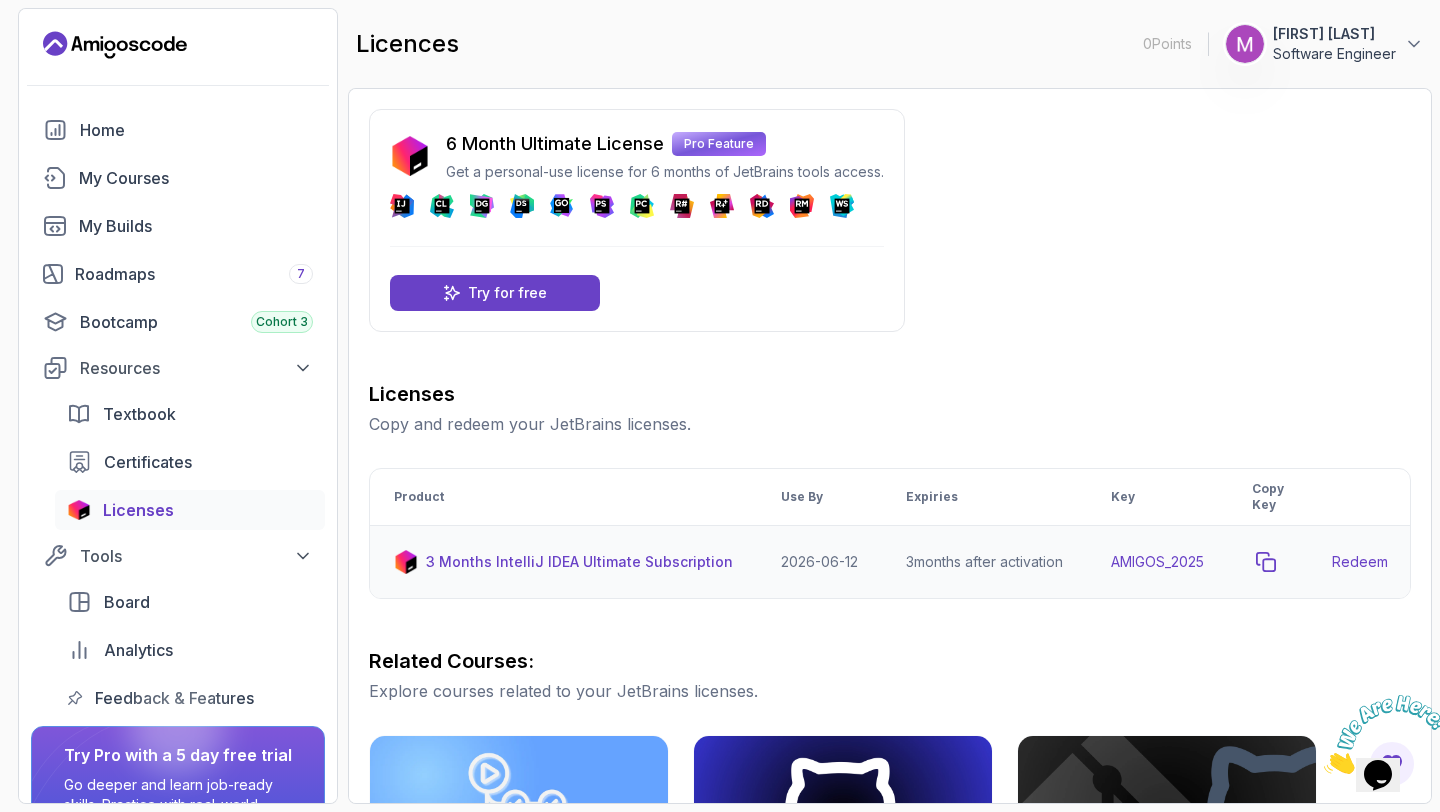 click at bounding box center (1266, 562) 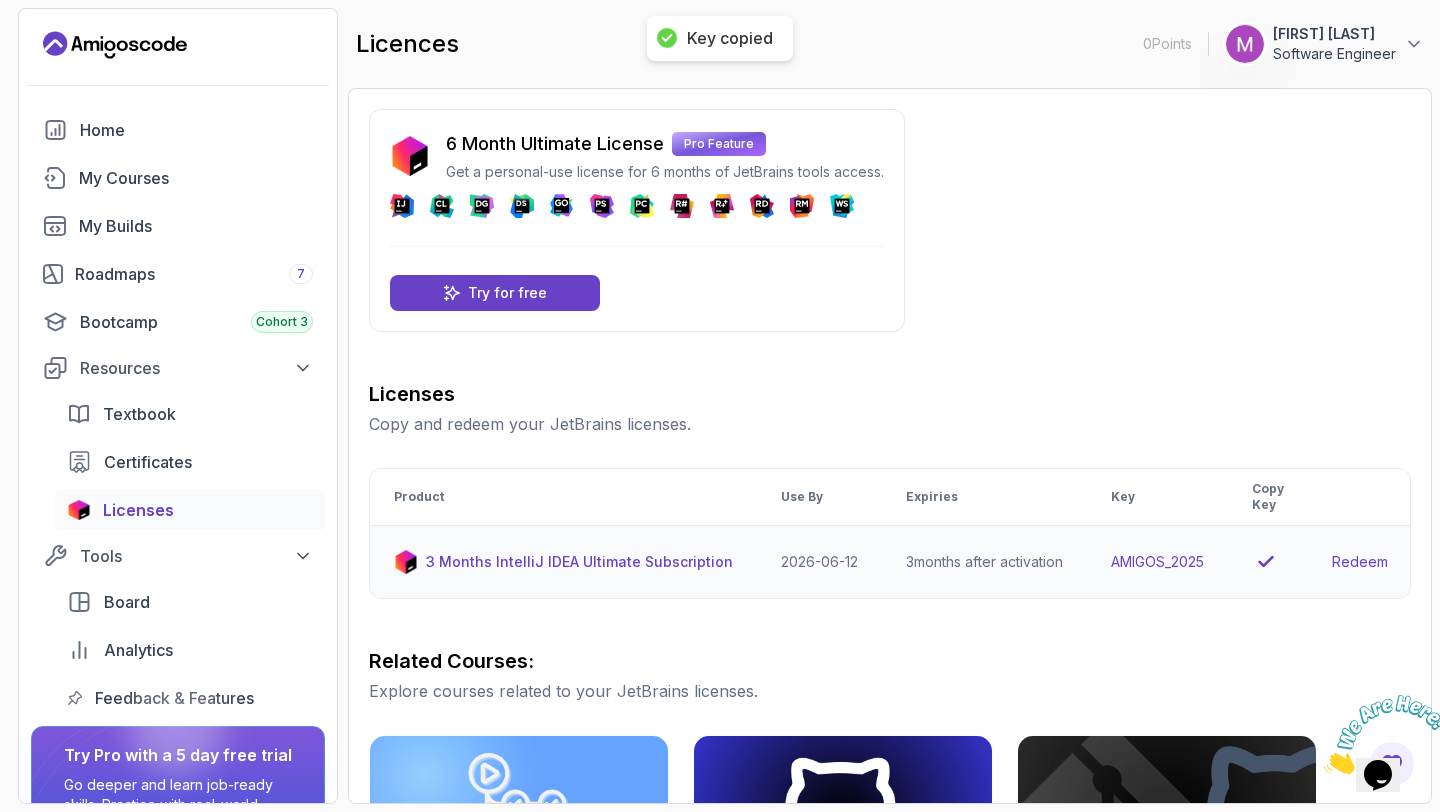 scroll, scrollTop: 1, scrollLeft: 0, axis: vertical 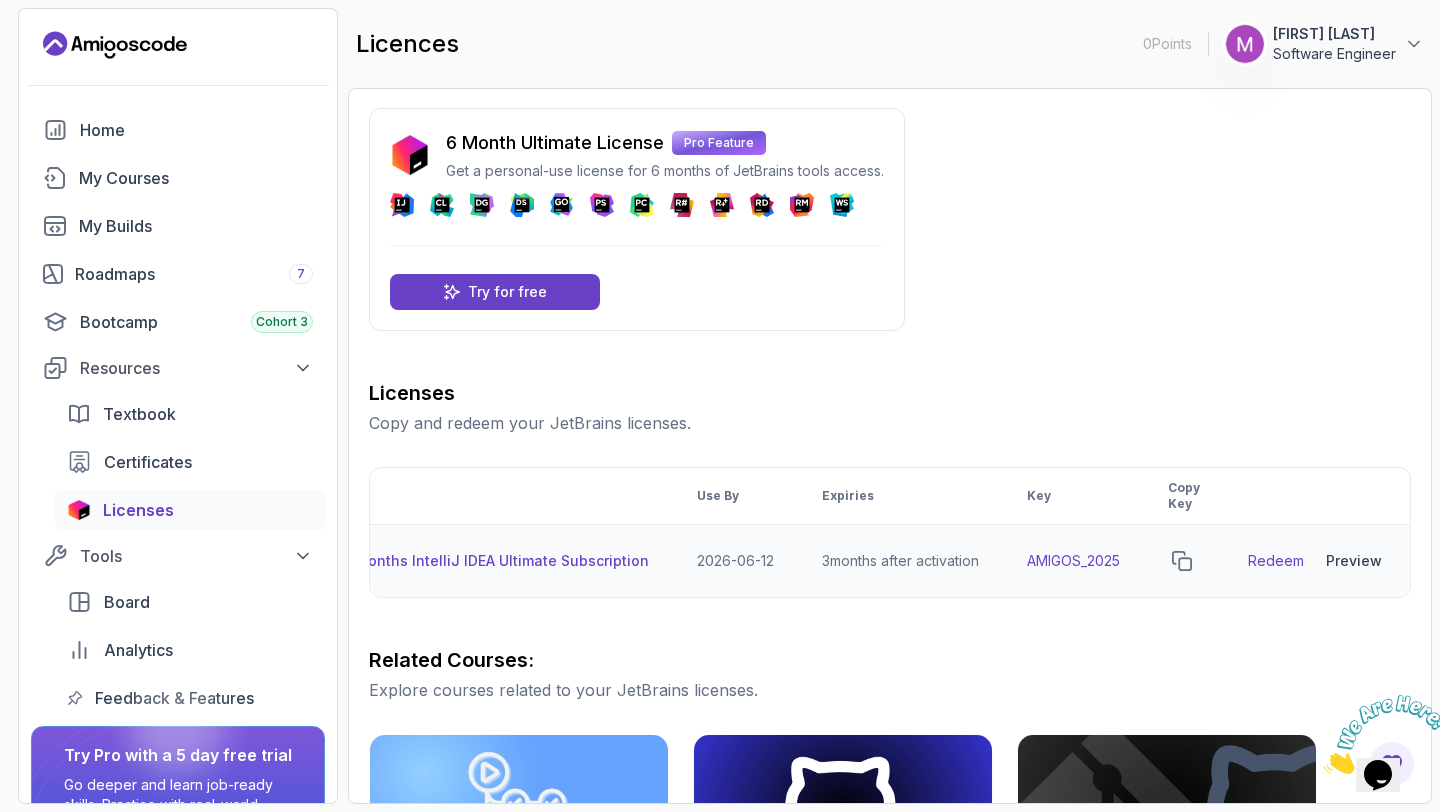 click on "Redeem" at bounding box center (1276, 561) 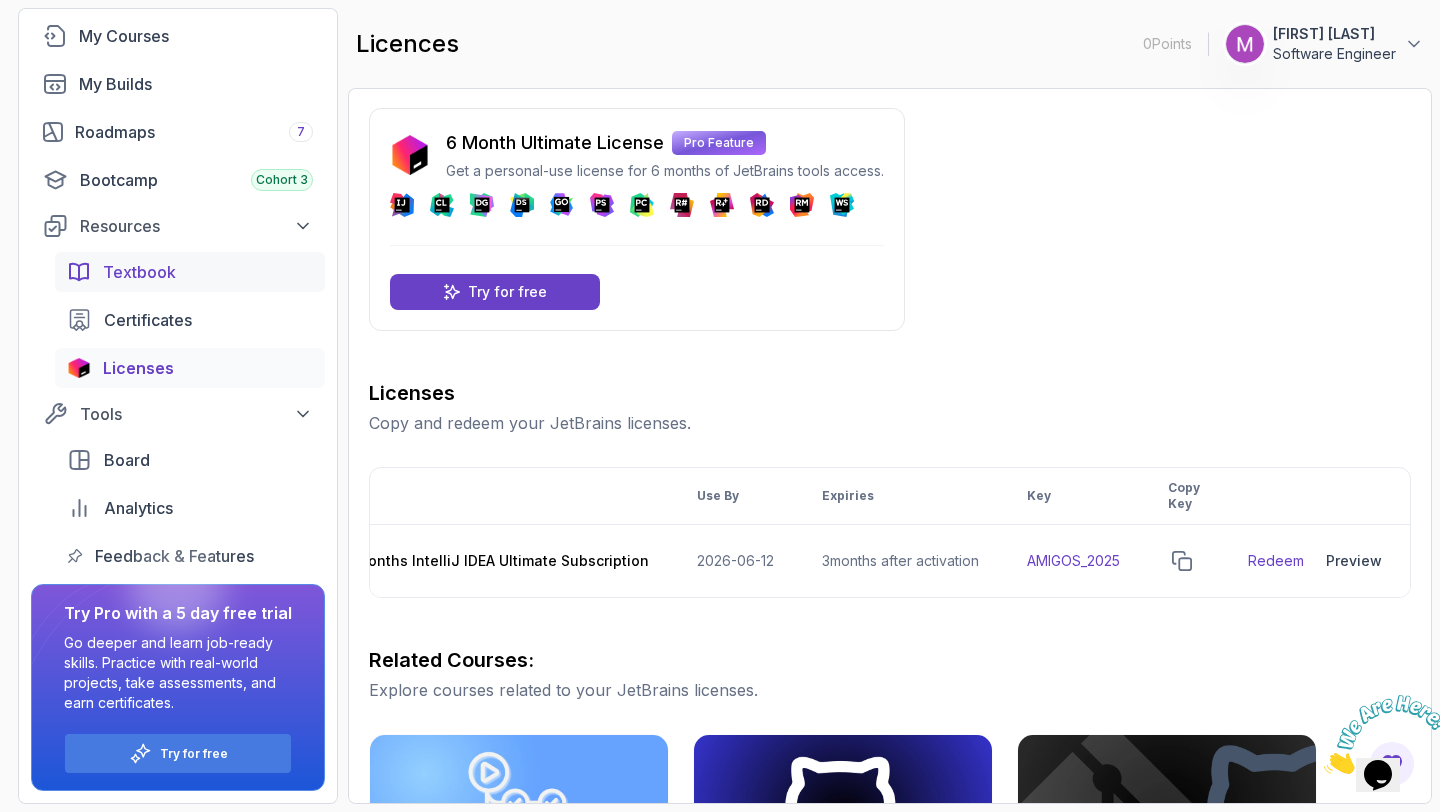 scroll, scrollTop: 0, scrollLeft: 0, axis: both 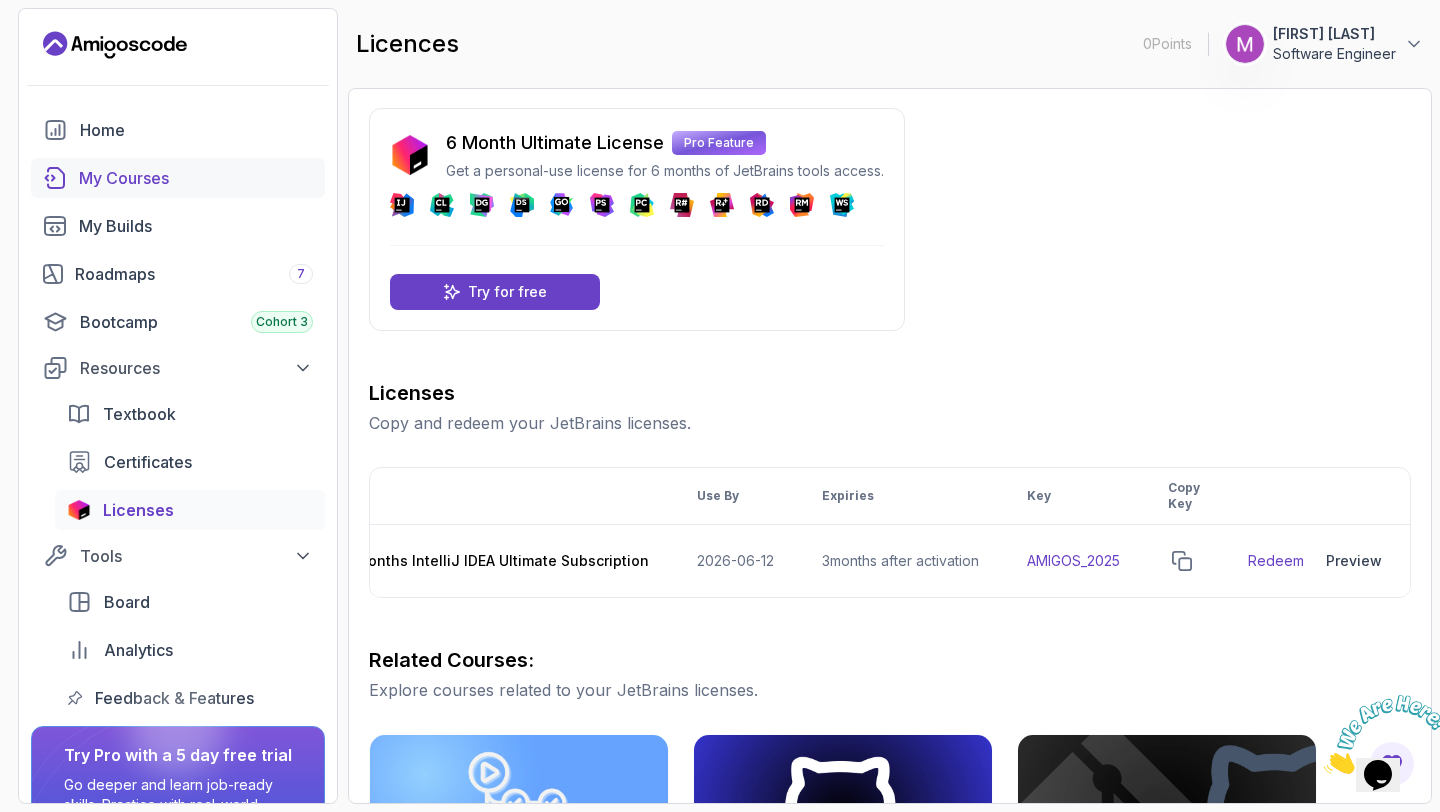click on "My Courses" at bounding box center [196, 178] 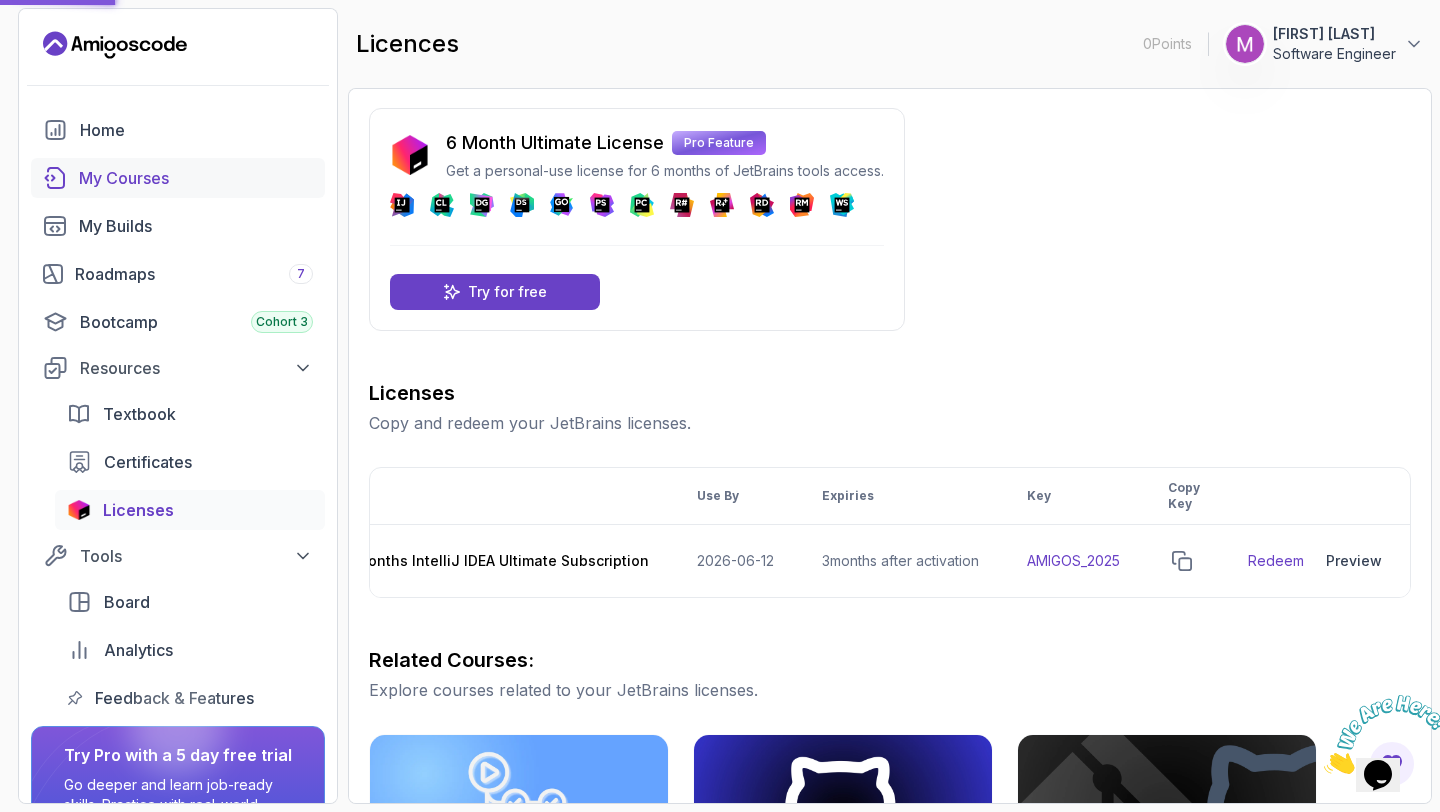 scroll, scrollTop: 0, scrollLeft: 0, axis: both 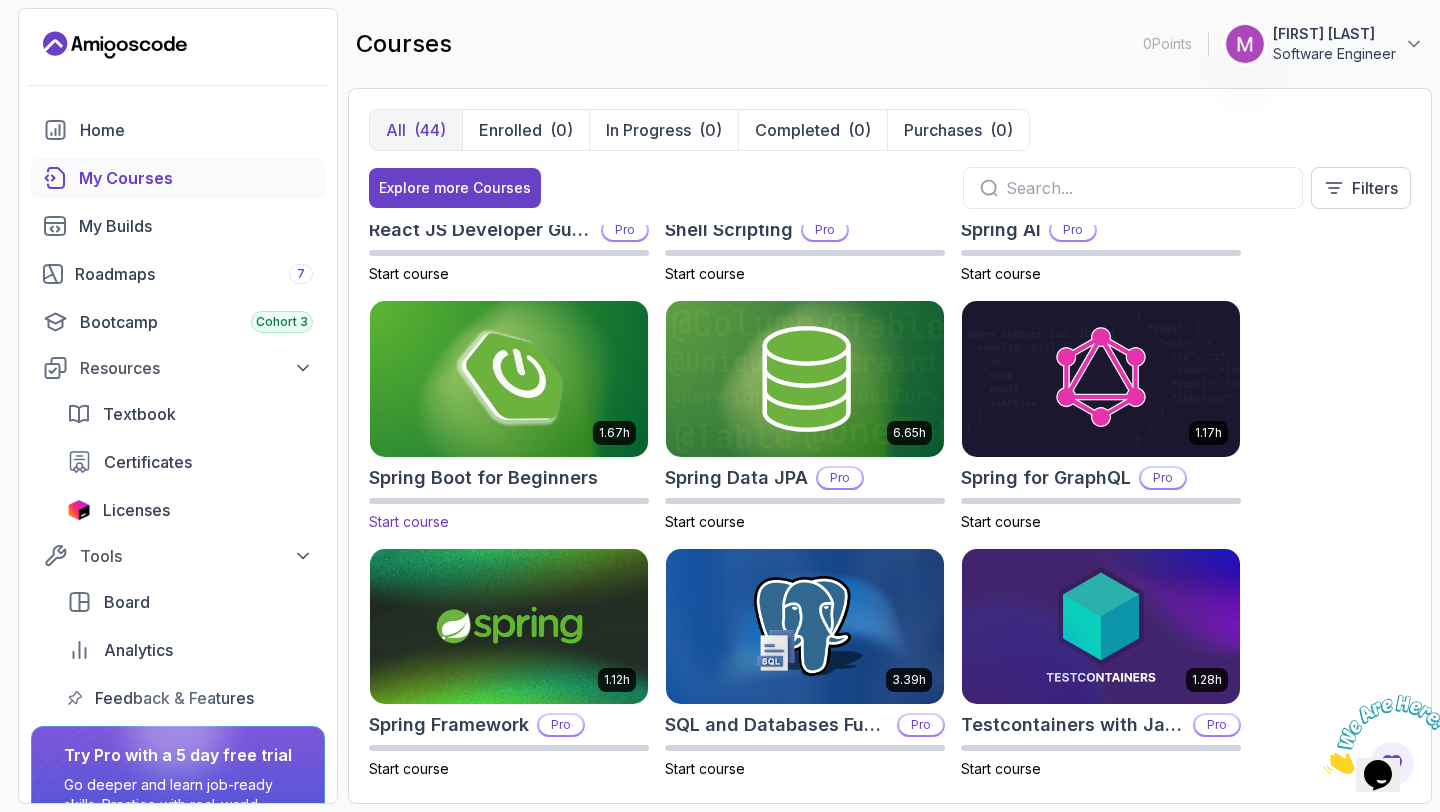 click at bounding box center [509, 378] 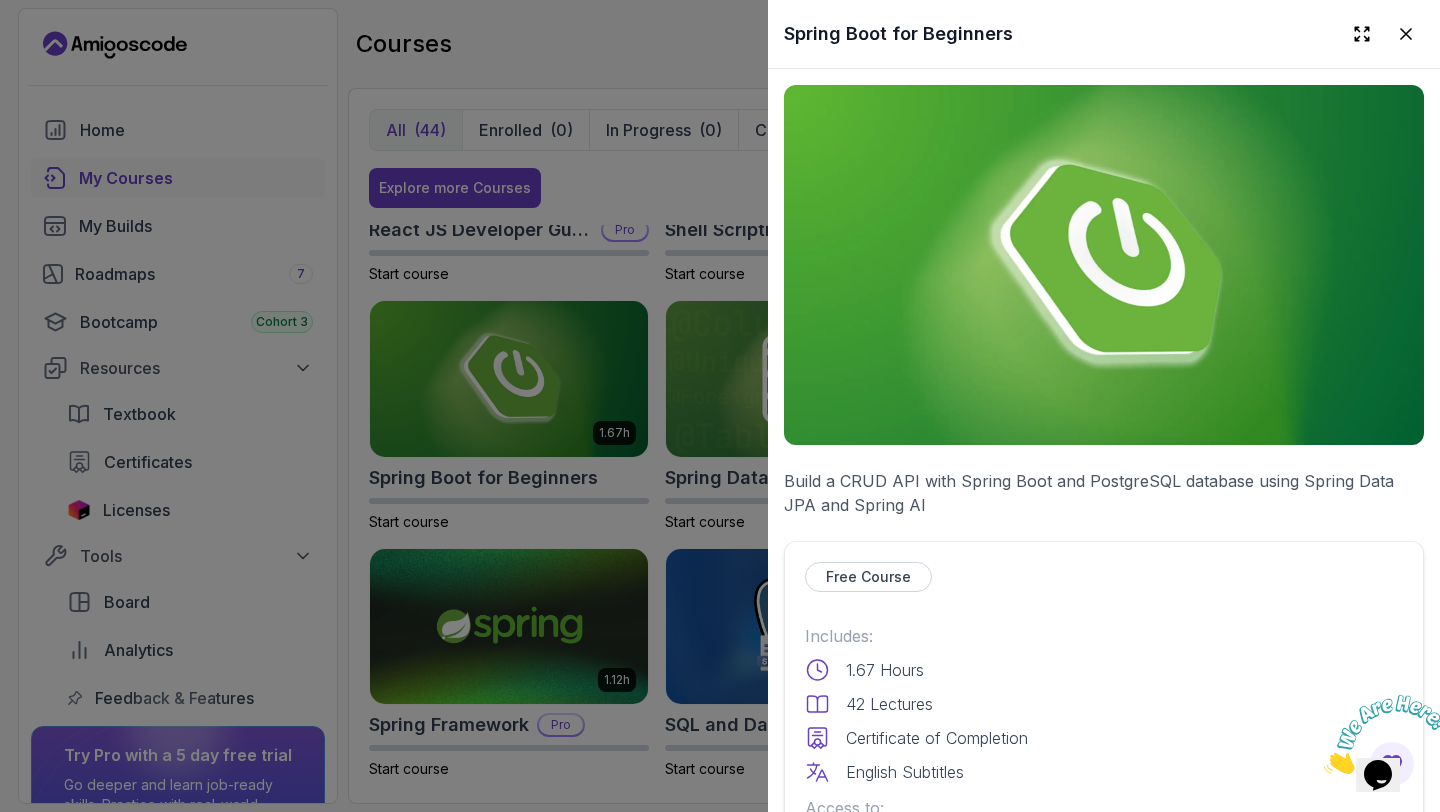 click on "Free Course" at bounding box center (868, 577) 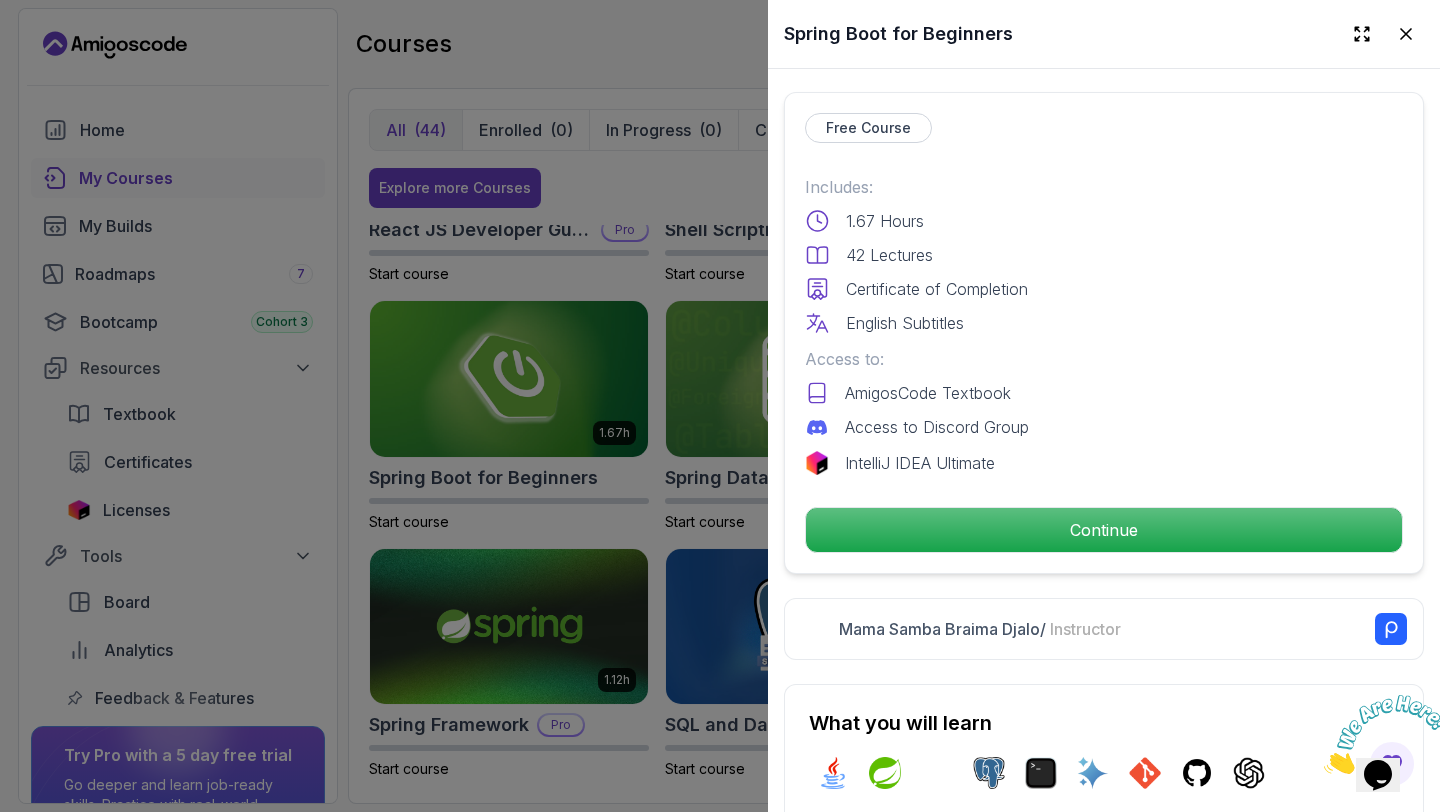 scroll, scrollTop: 463, scrollLeft: 0, axis: vertical 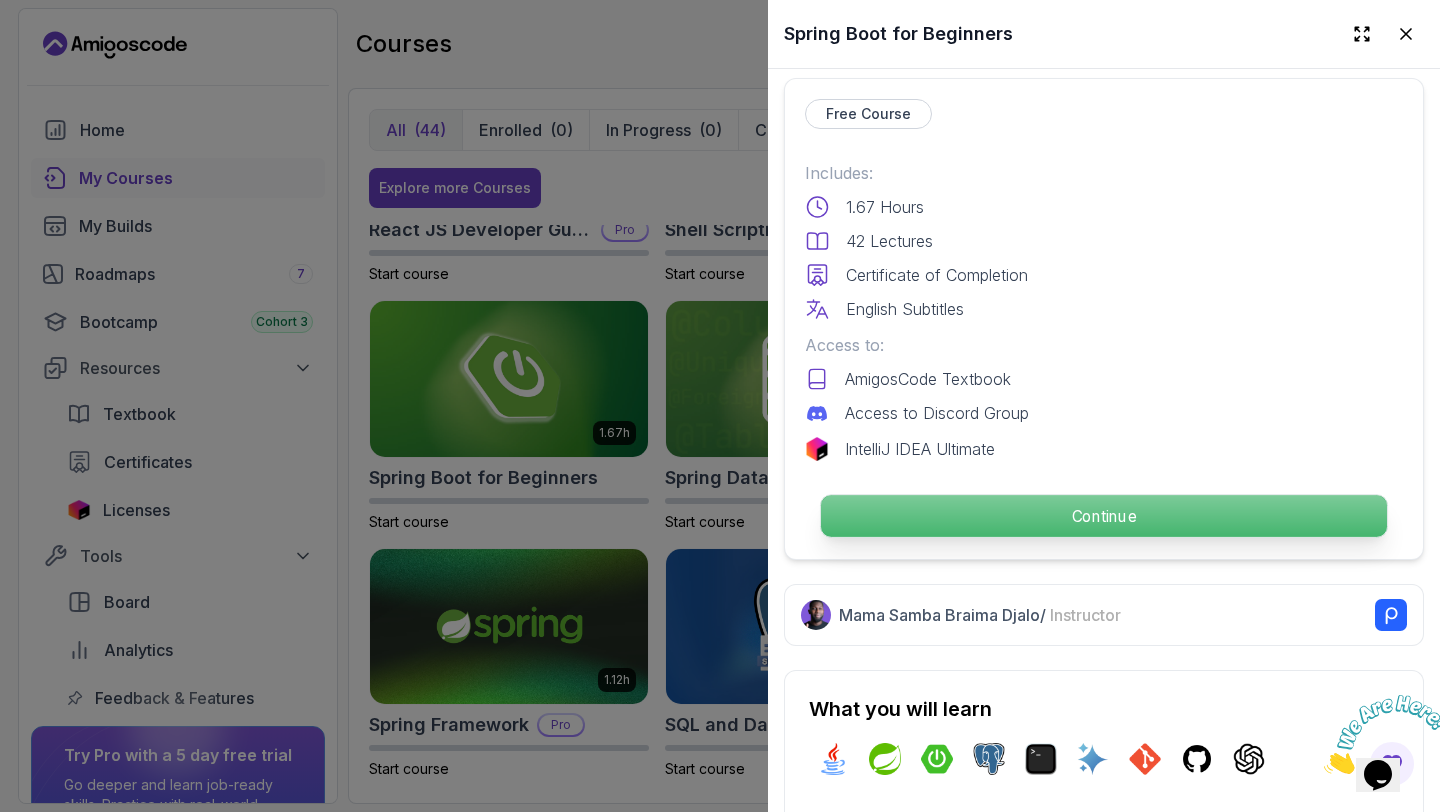 click on "Continue" at bounding box center (1104, 516) 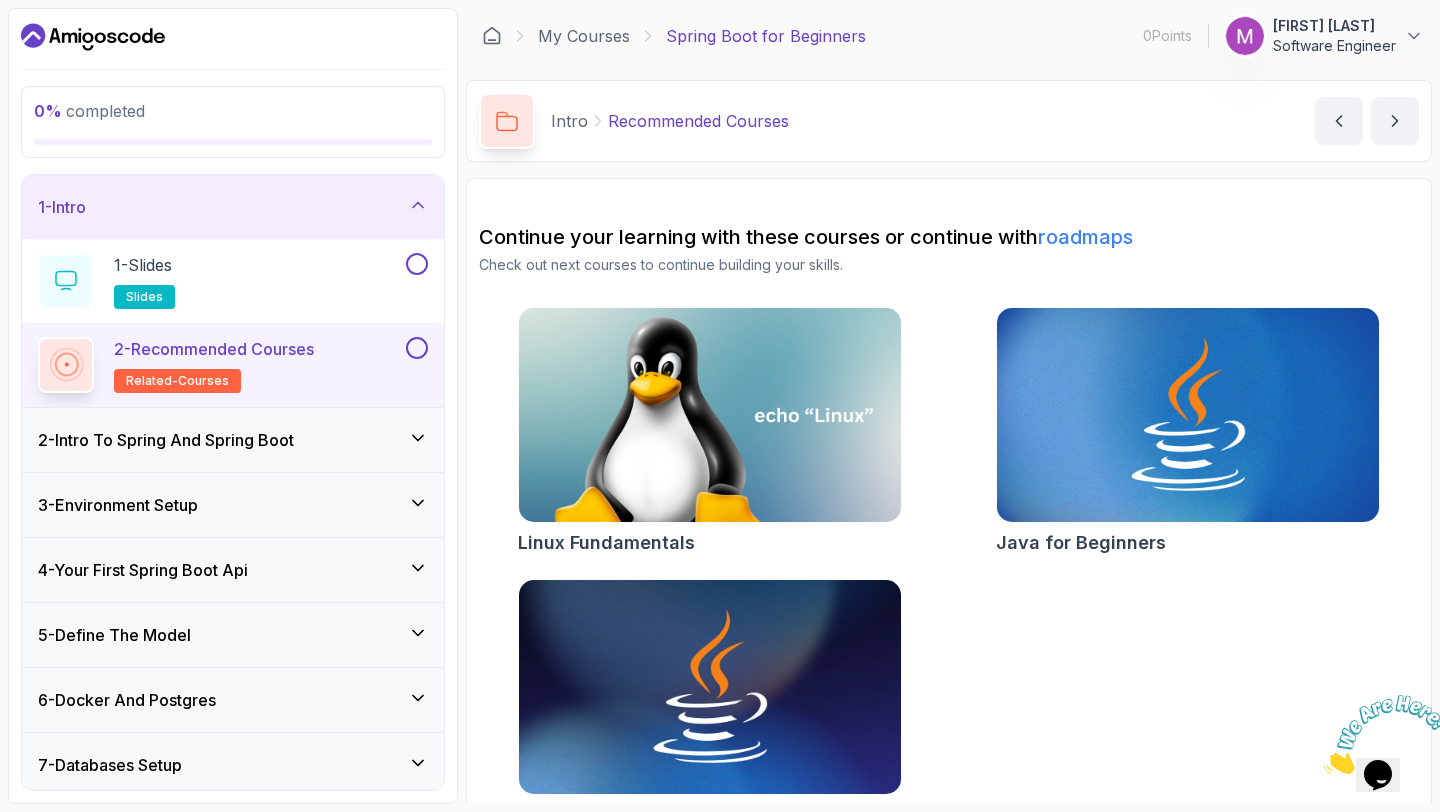 click on "2  -  Intro To Spring And Spring Boot" at bounding box center [233, 440] 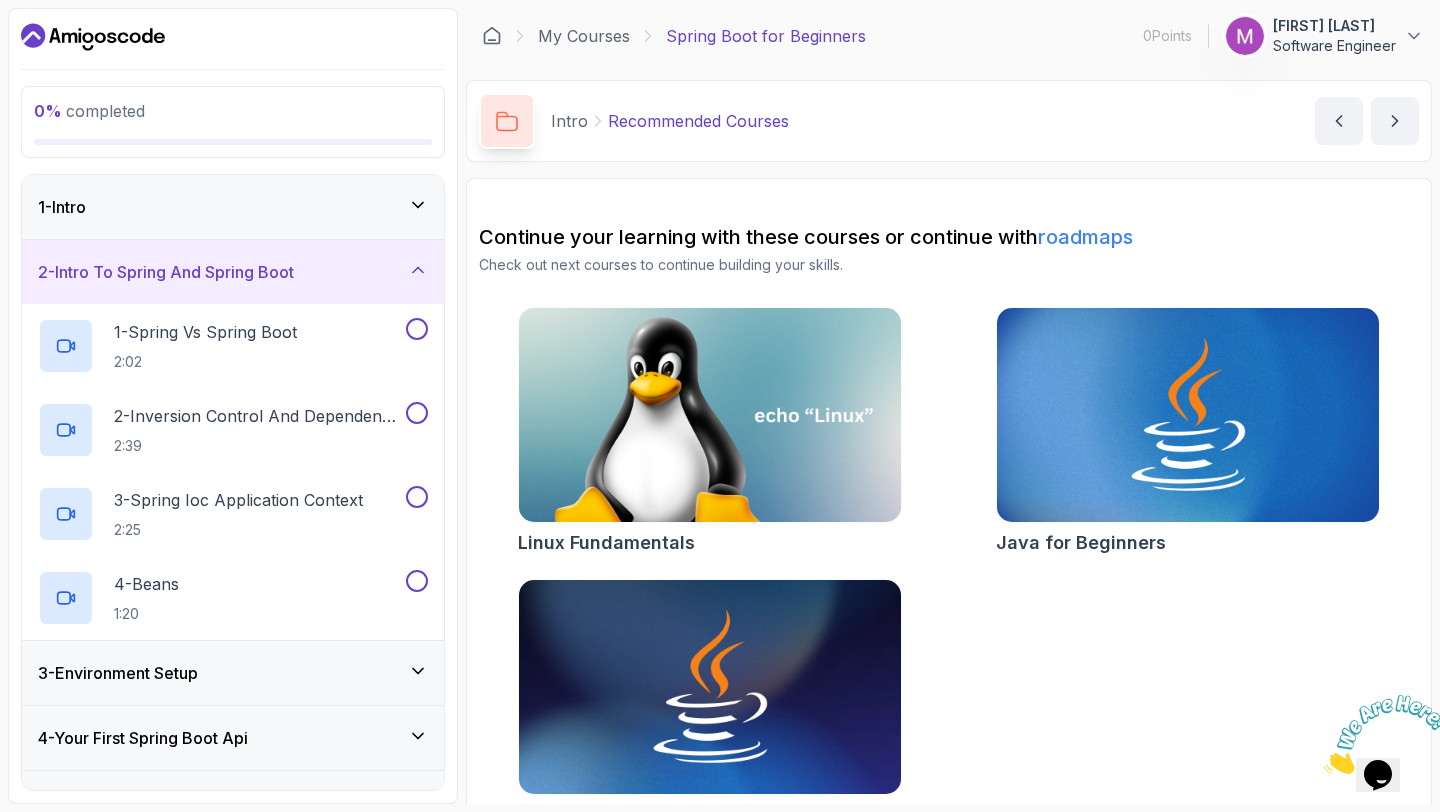 click on "2  -  Intro To Spring And Spring Boot" at bounding box center (233, 272) 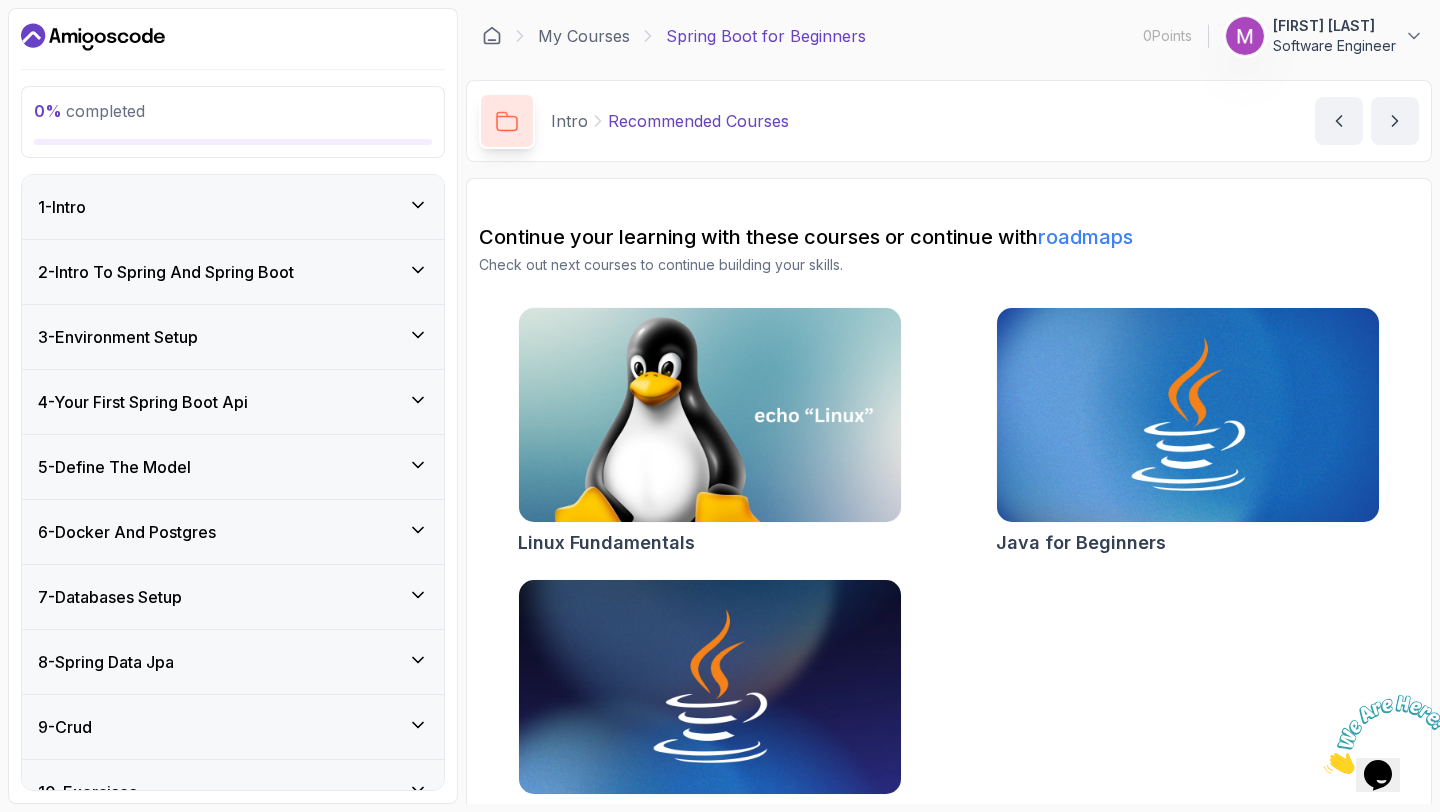 click on "1  -  Intro" at bounding box center [233, 207] 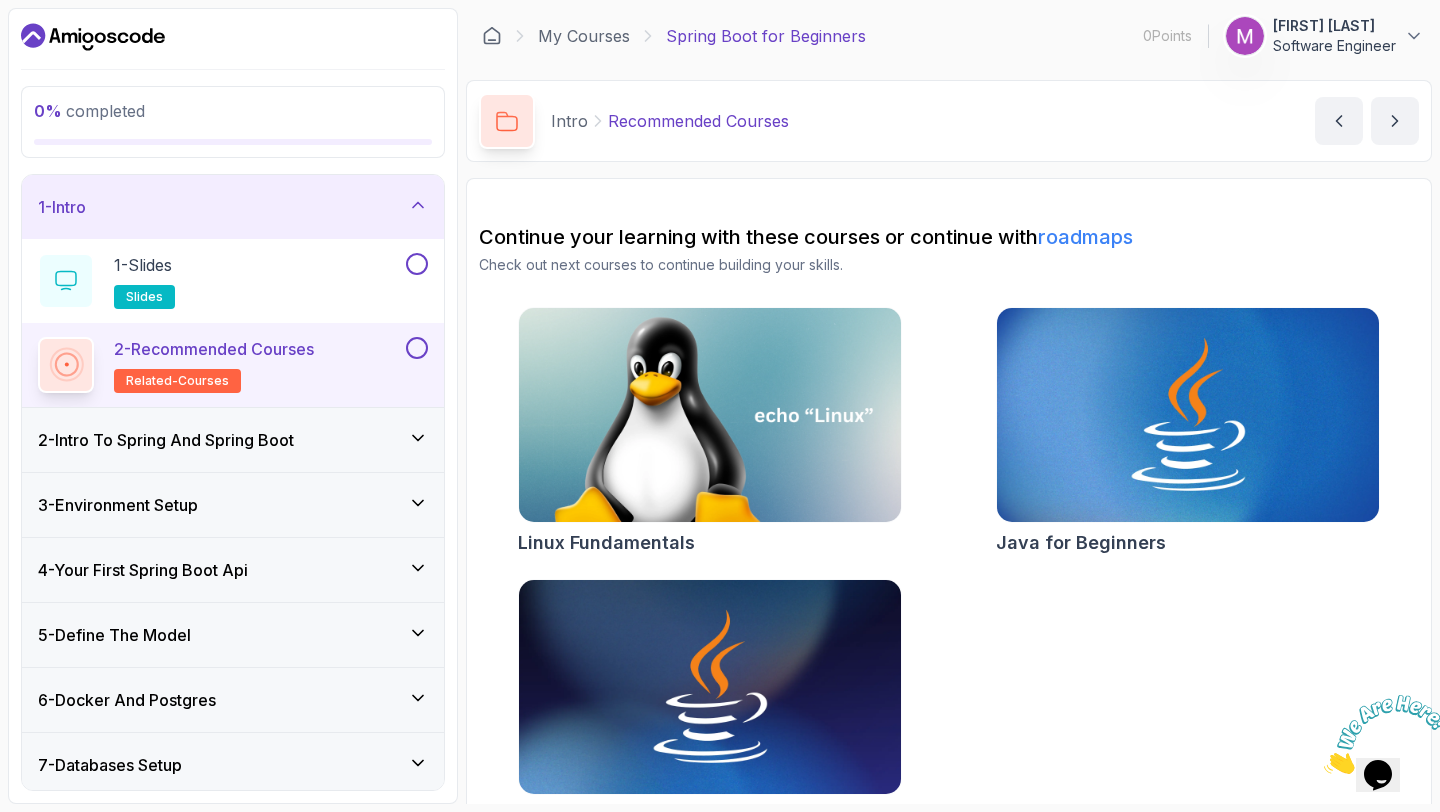 click on "1  -  Intro" at bounding box center [233, 207] 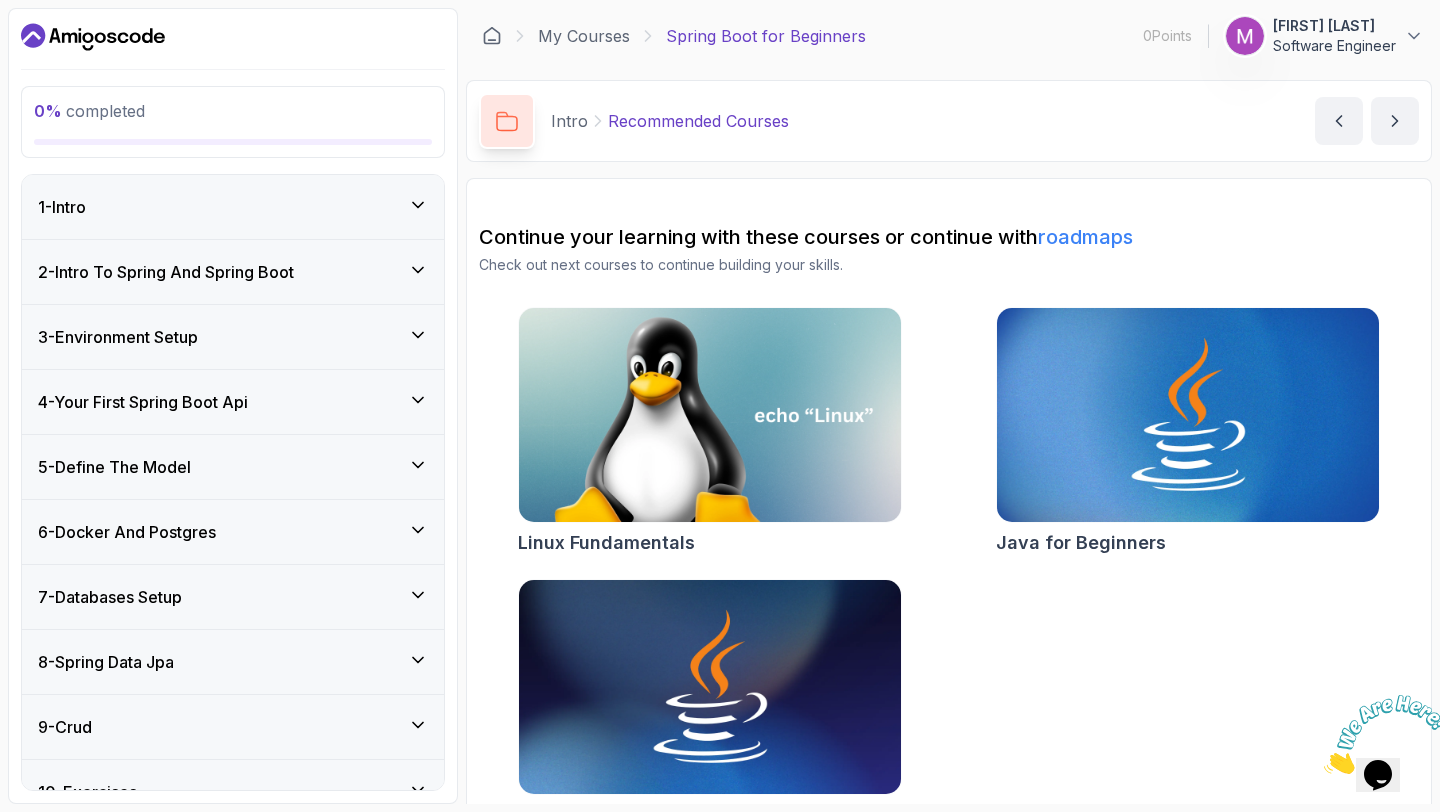 click on "2  -  Intro To Spring And Spring Boot" at bounding box center [233, 272] 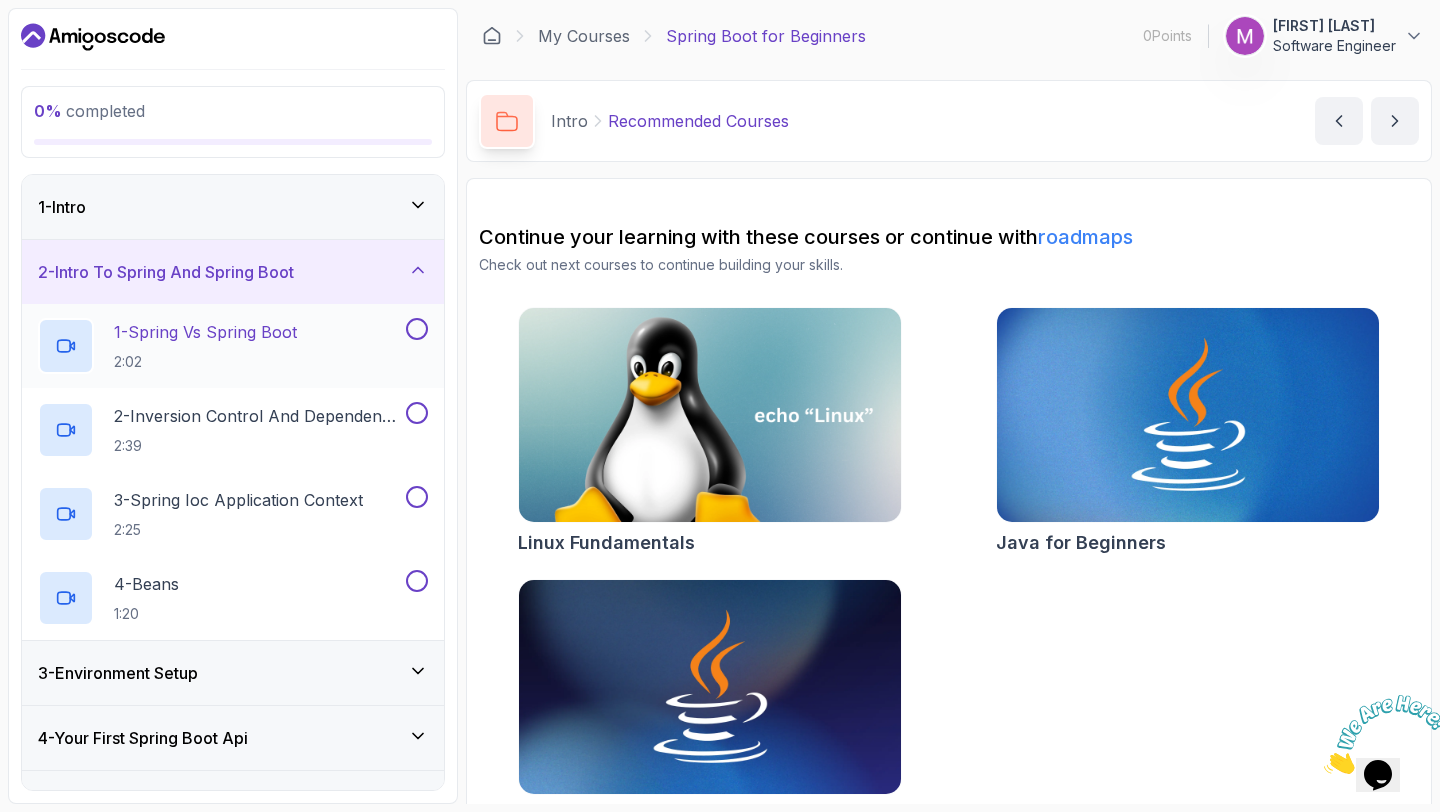 click at bounding box center [417, 329] 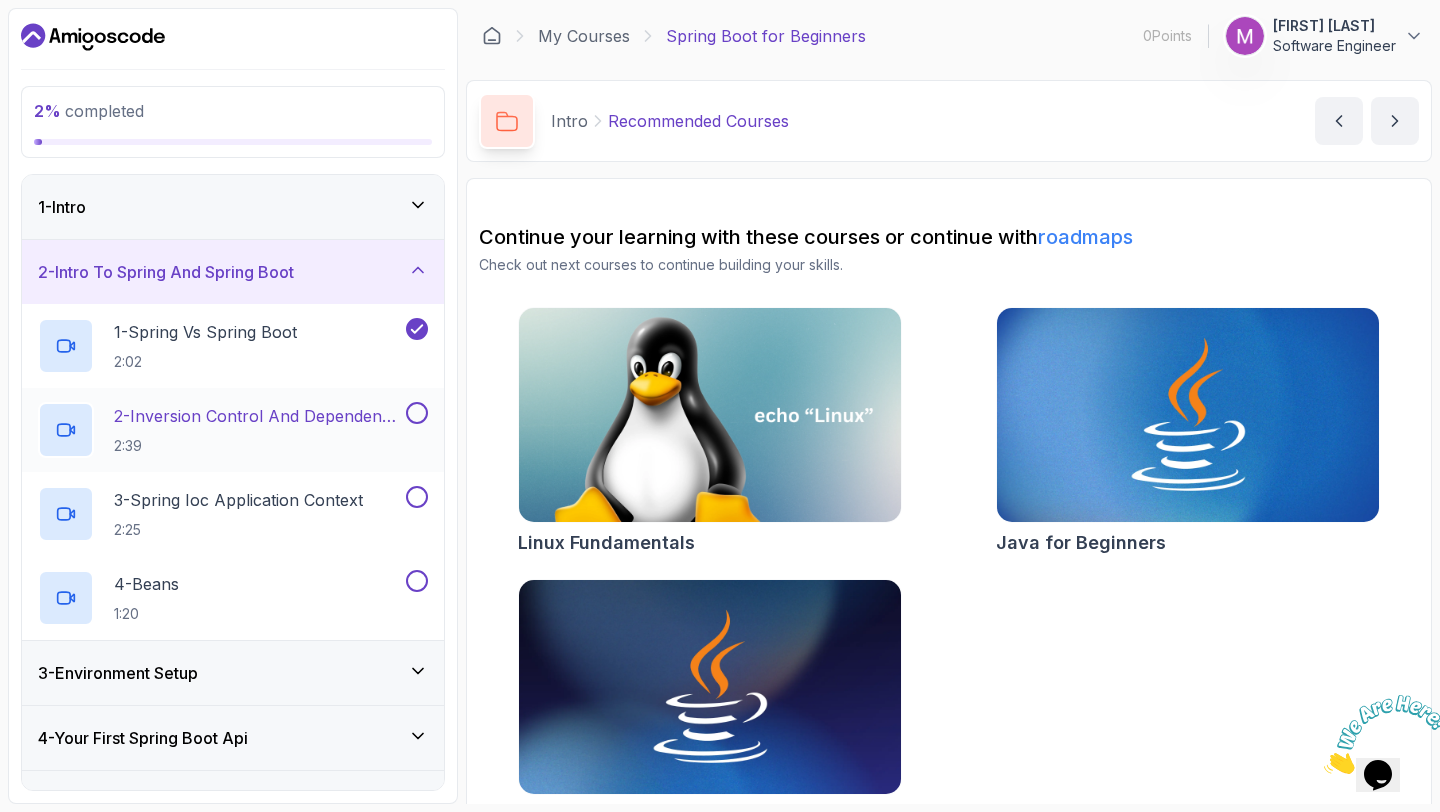 click at bounding box center [417, 413] 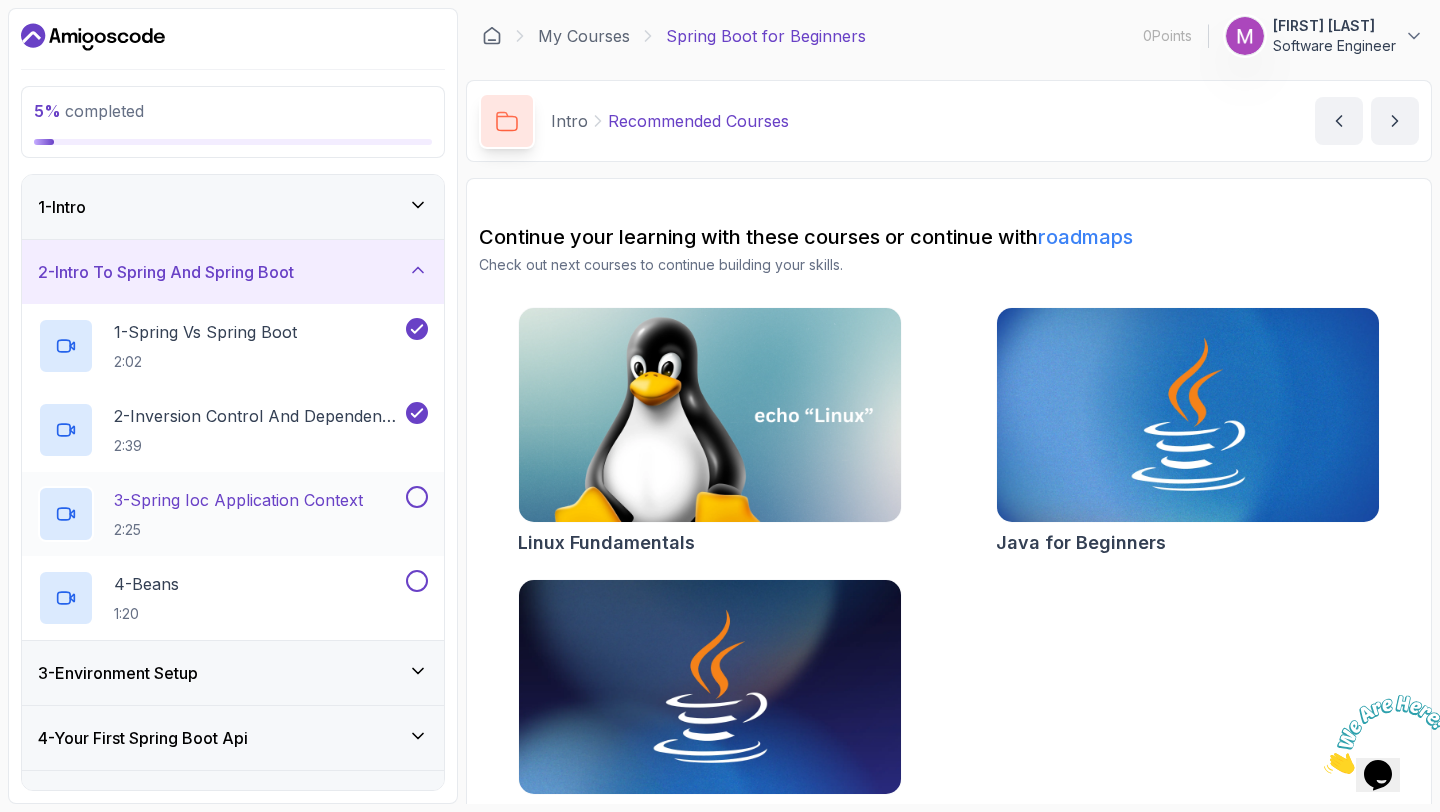 click at bounding box center (415, 497) 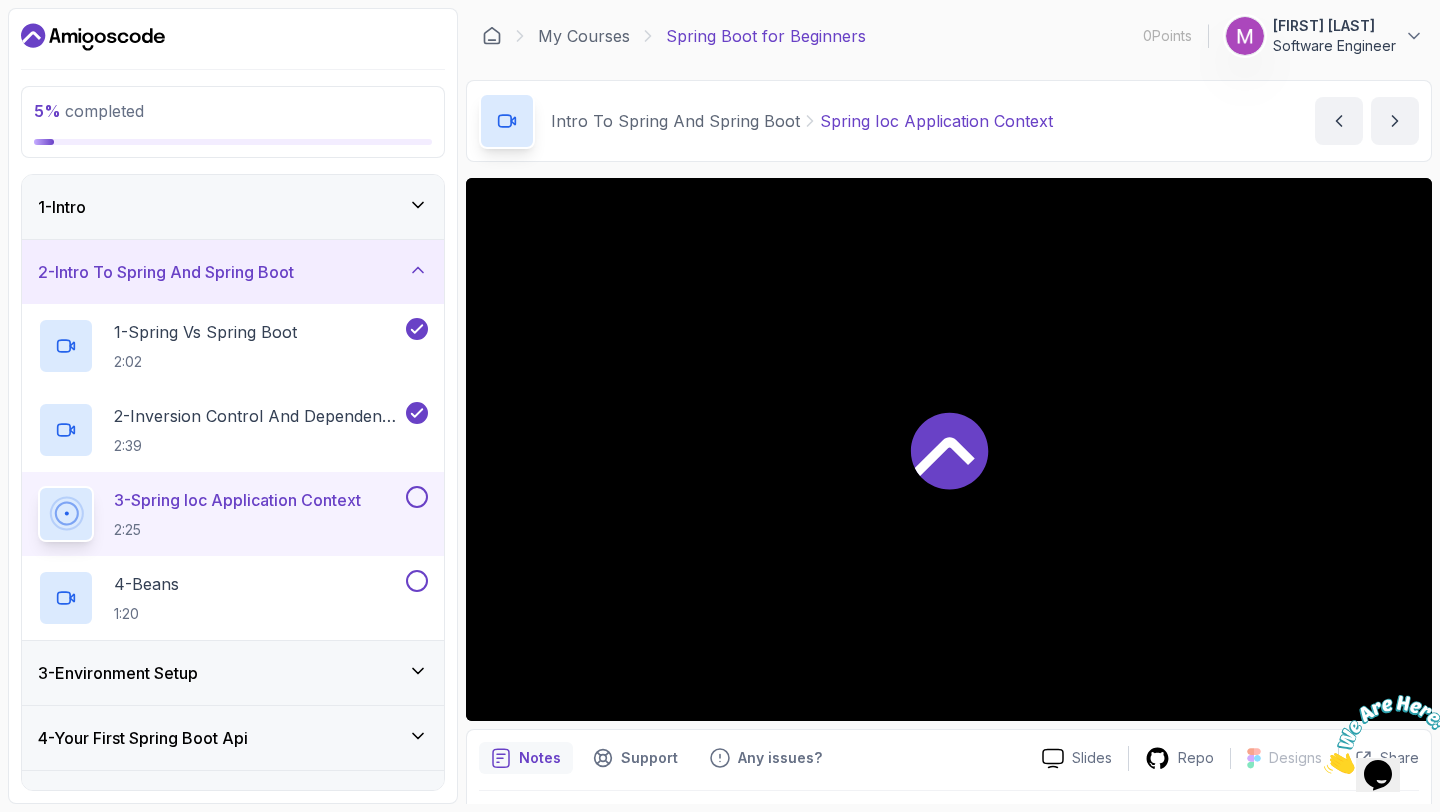 click at bounding box center (417, 497) 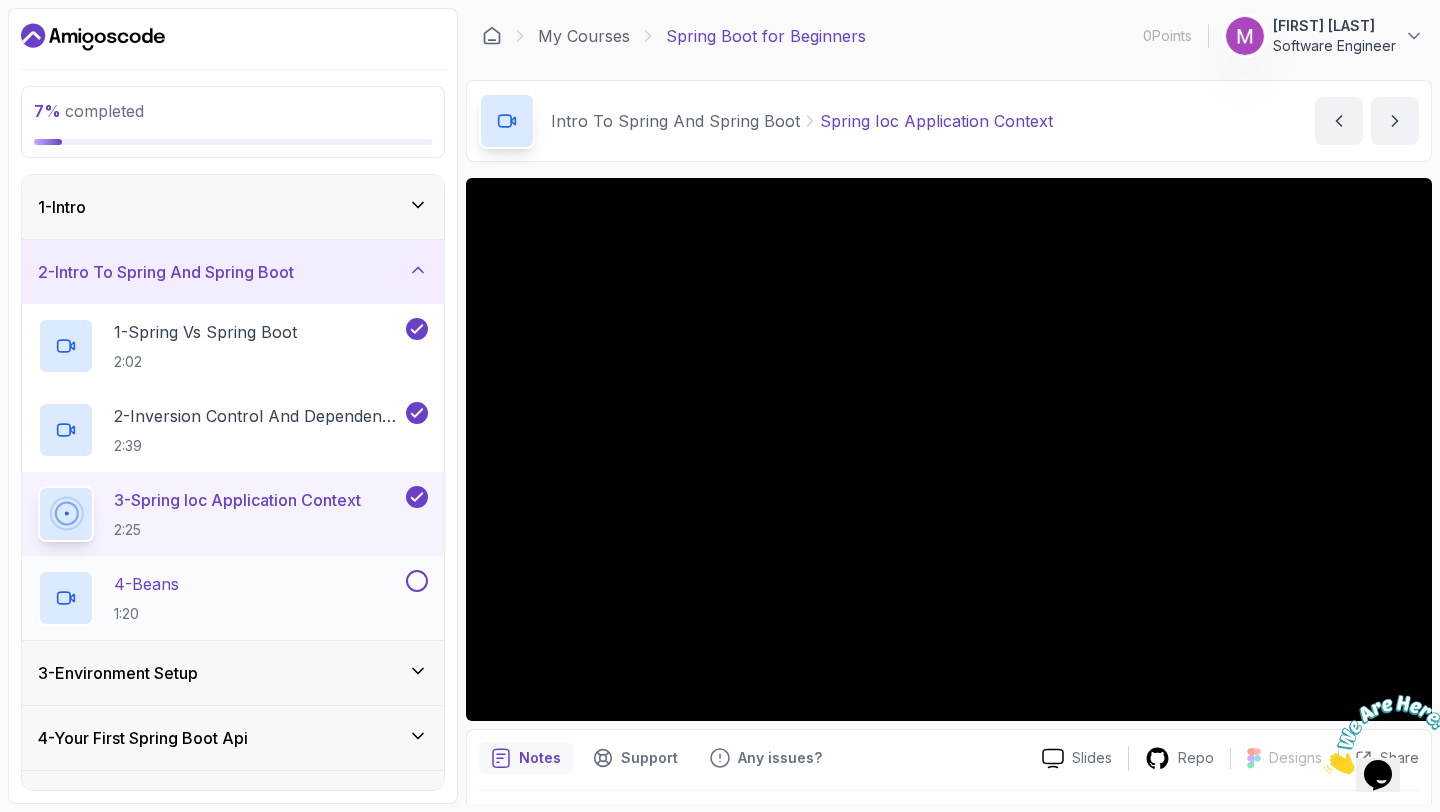 click at bounding box center [417, 581] 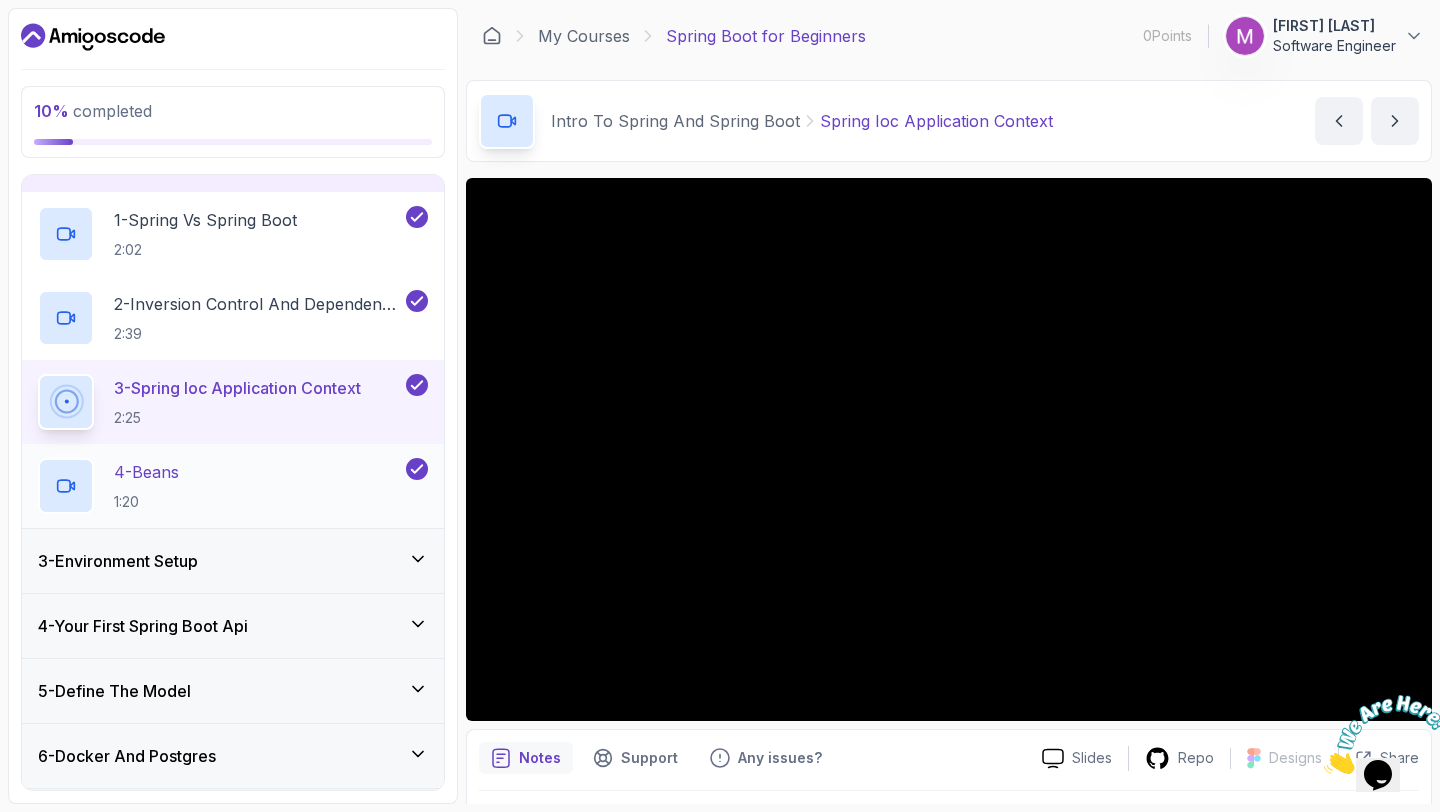 scroll, scrollTop: 136, scrollLeft: 0, axis: vertical 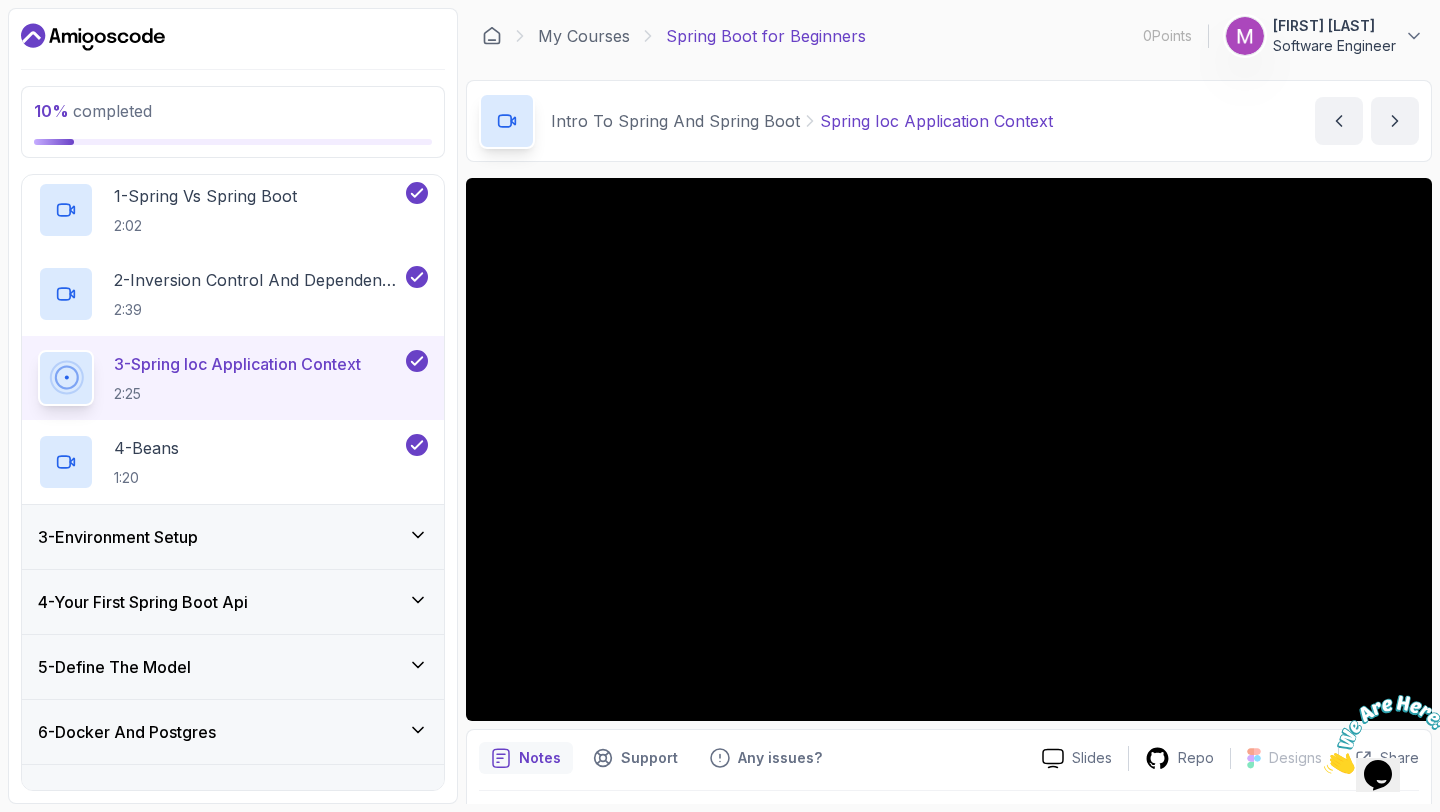 click 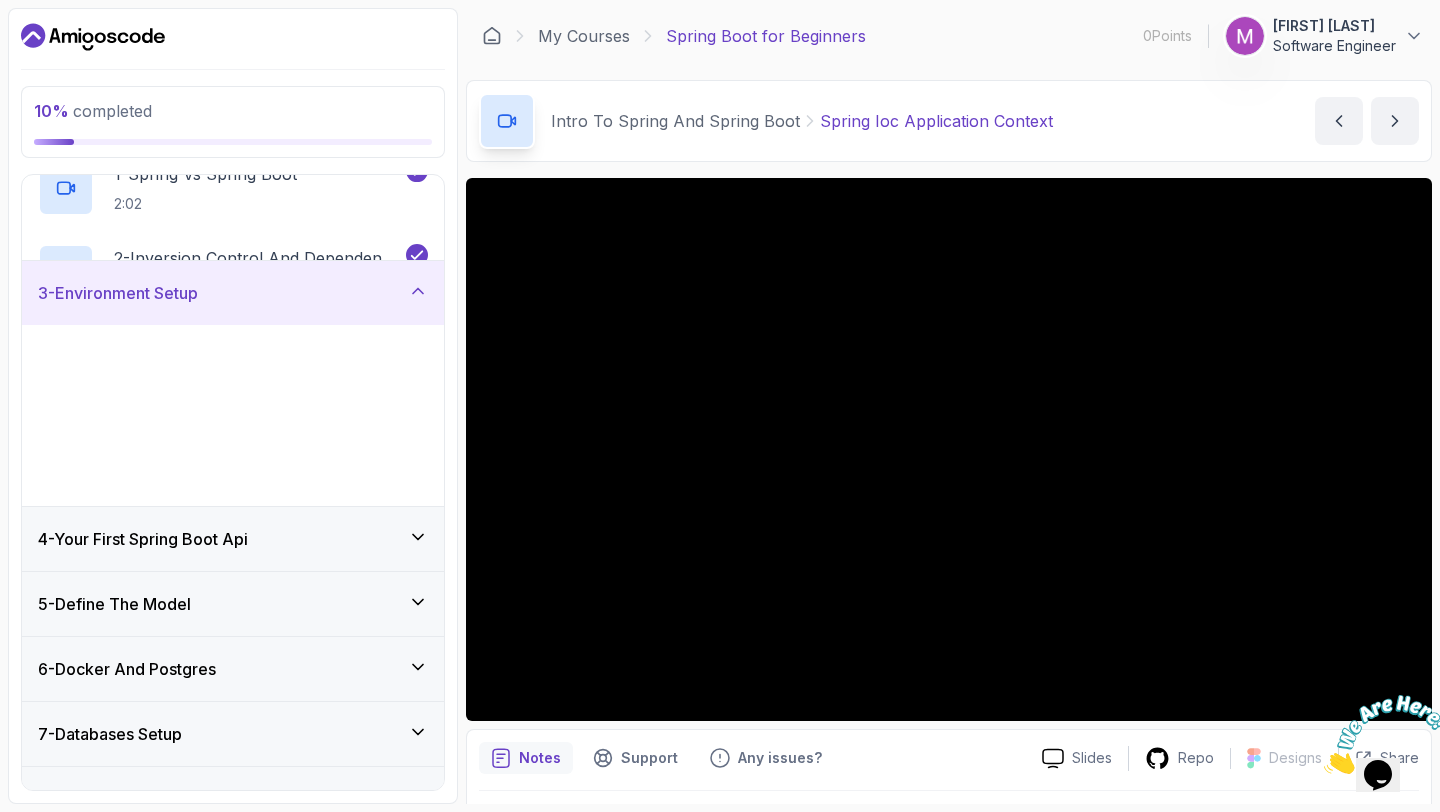 scroll, scrollTop: 131, scrollLeft: 0, axis: vertical 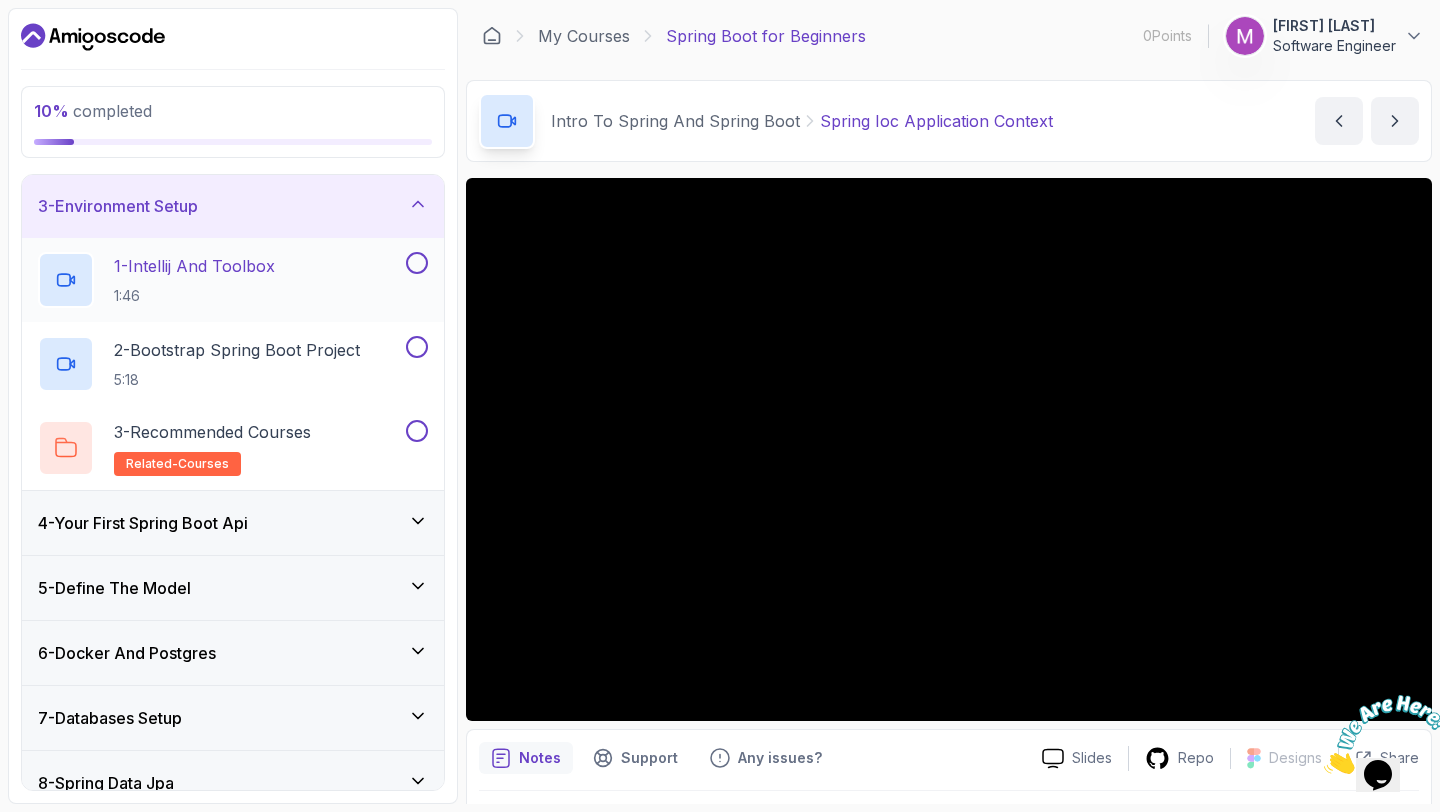 click on "1  -  Intellij And Toolbox 1:46" at bounding box center [220, 280] 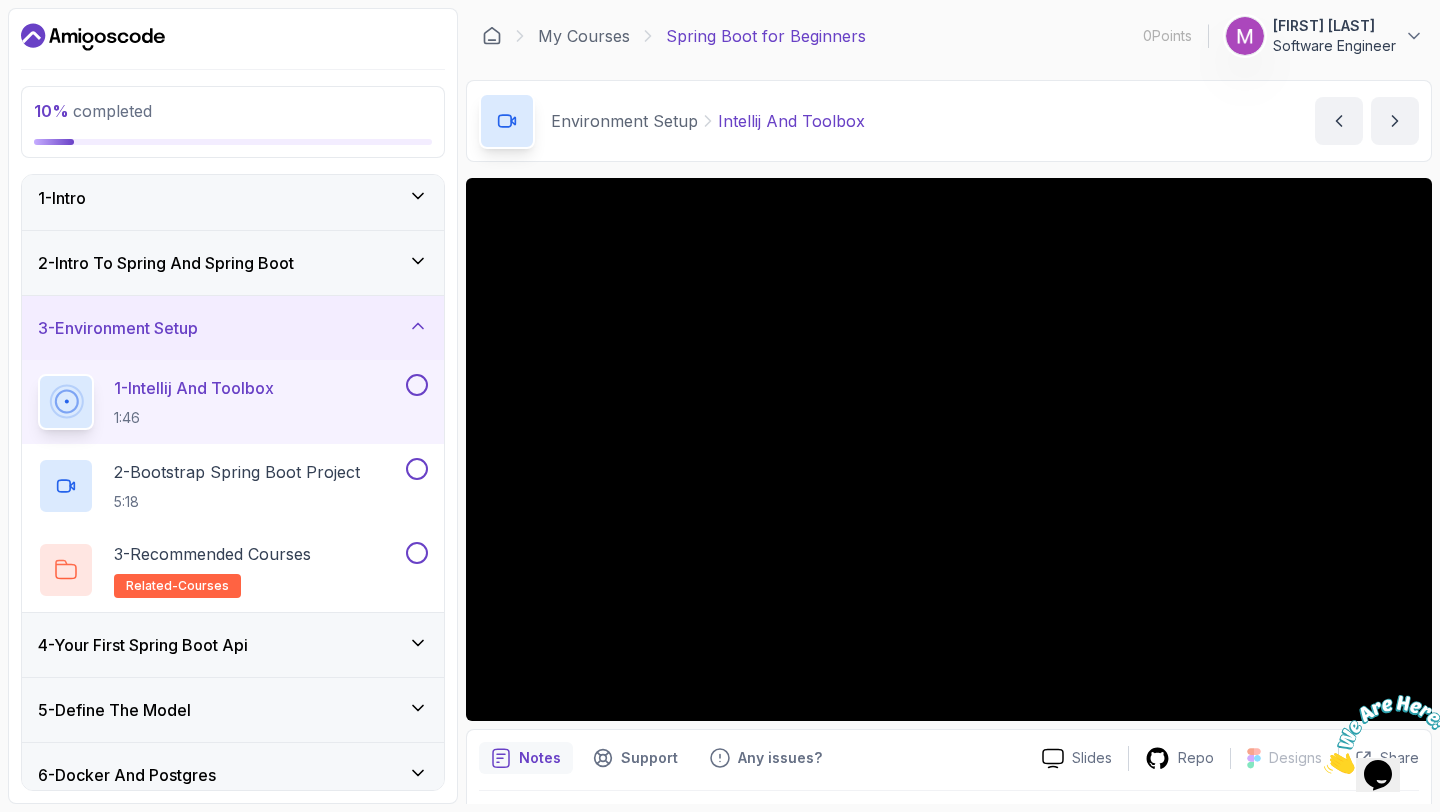 scroll, scrollTop: 0, scrollLeft: 0, axis: both 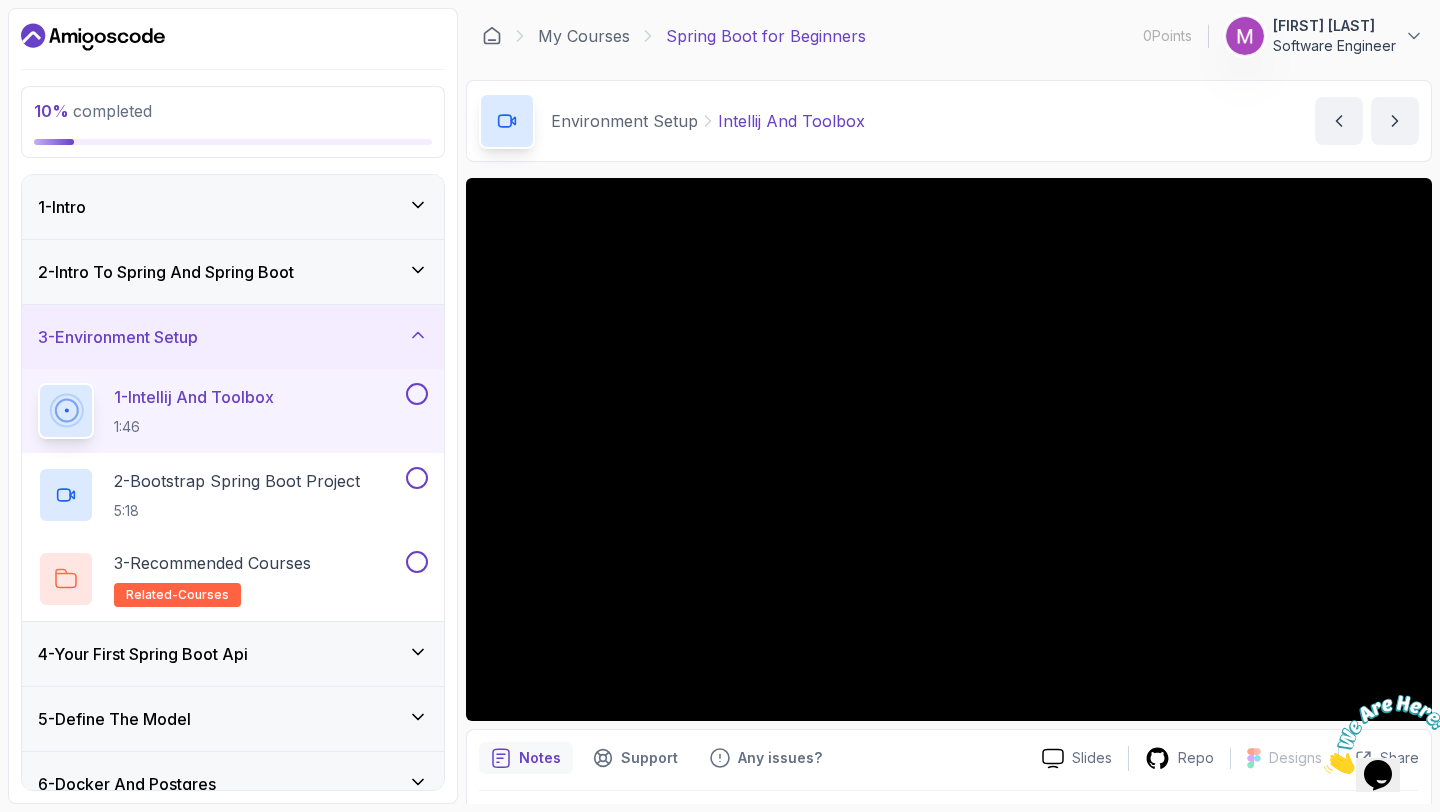 click on "2  -  Intro To Spring And Spring Boot" at bounding box center (233, 272) 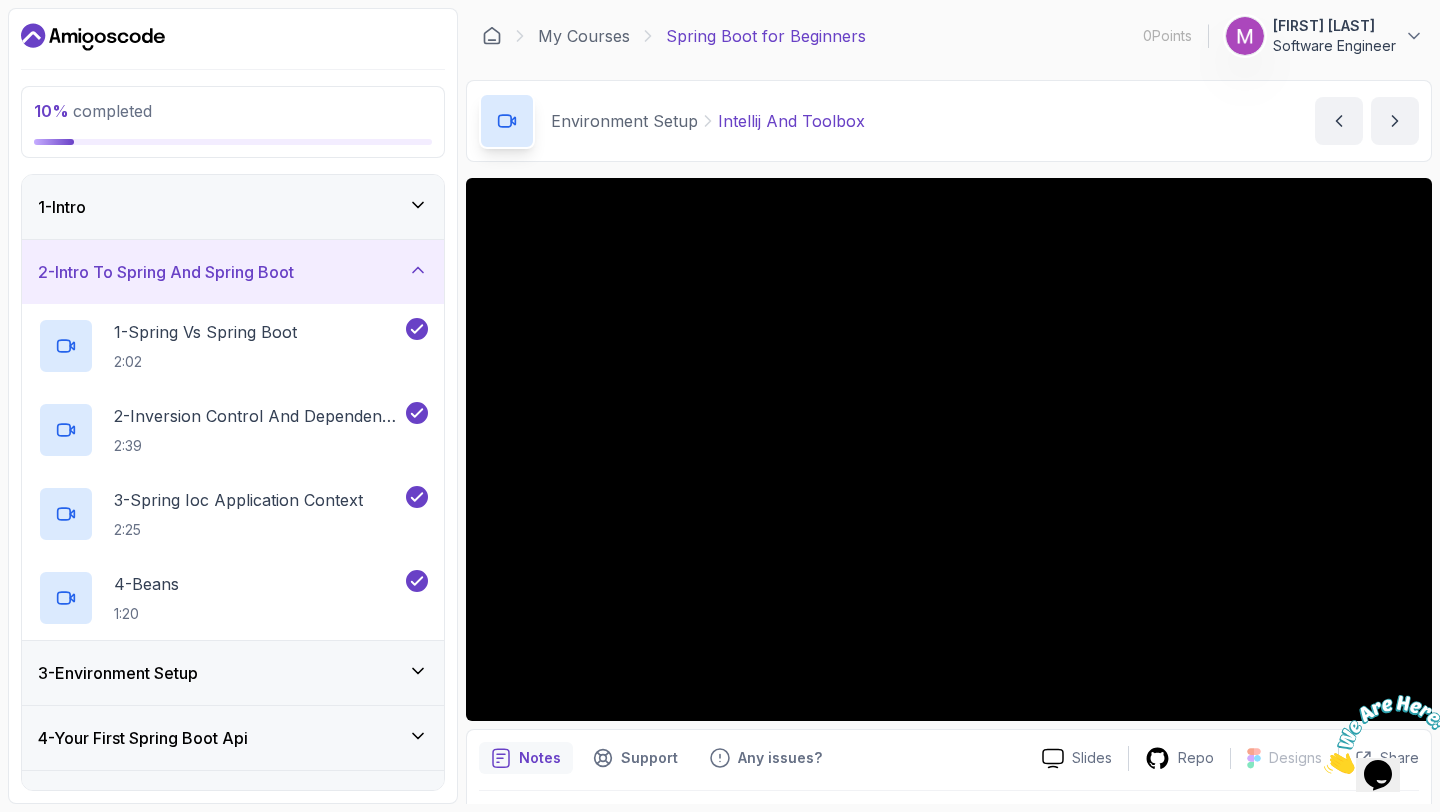 click on "2  -  Intro To Spring And Spring Boot" at bounding box center (233, 272) 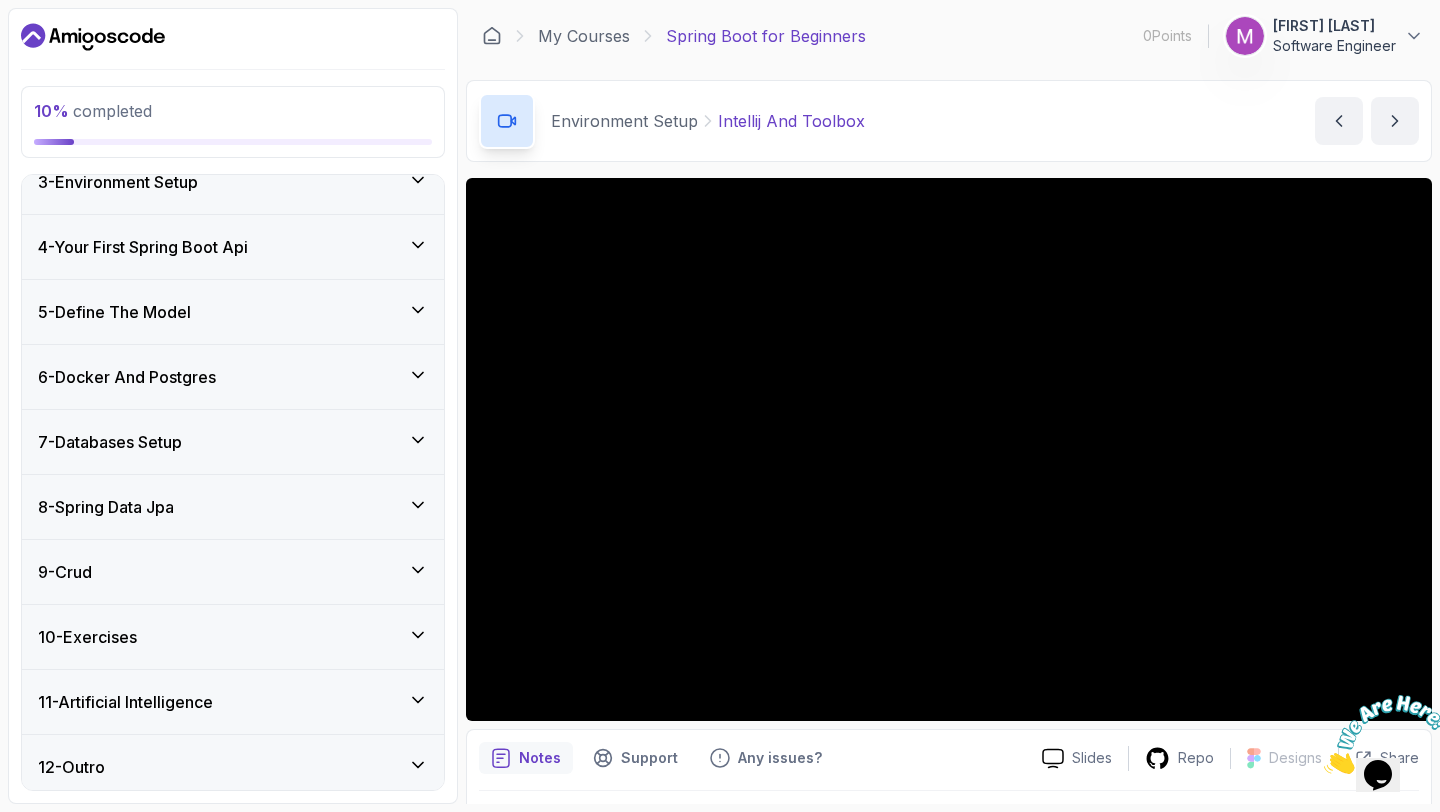 scroll, scrollTop: 164, scrollLeft: 0, axis: vertical 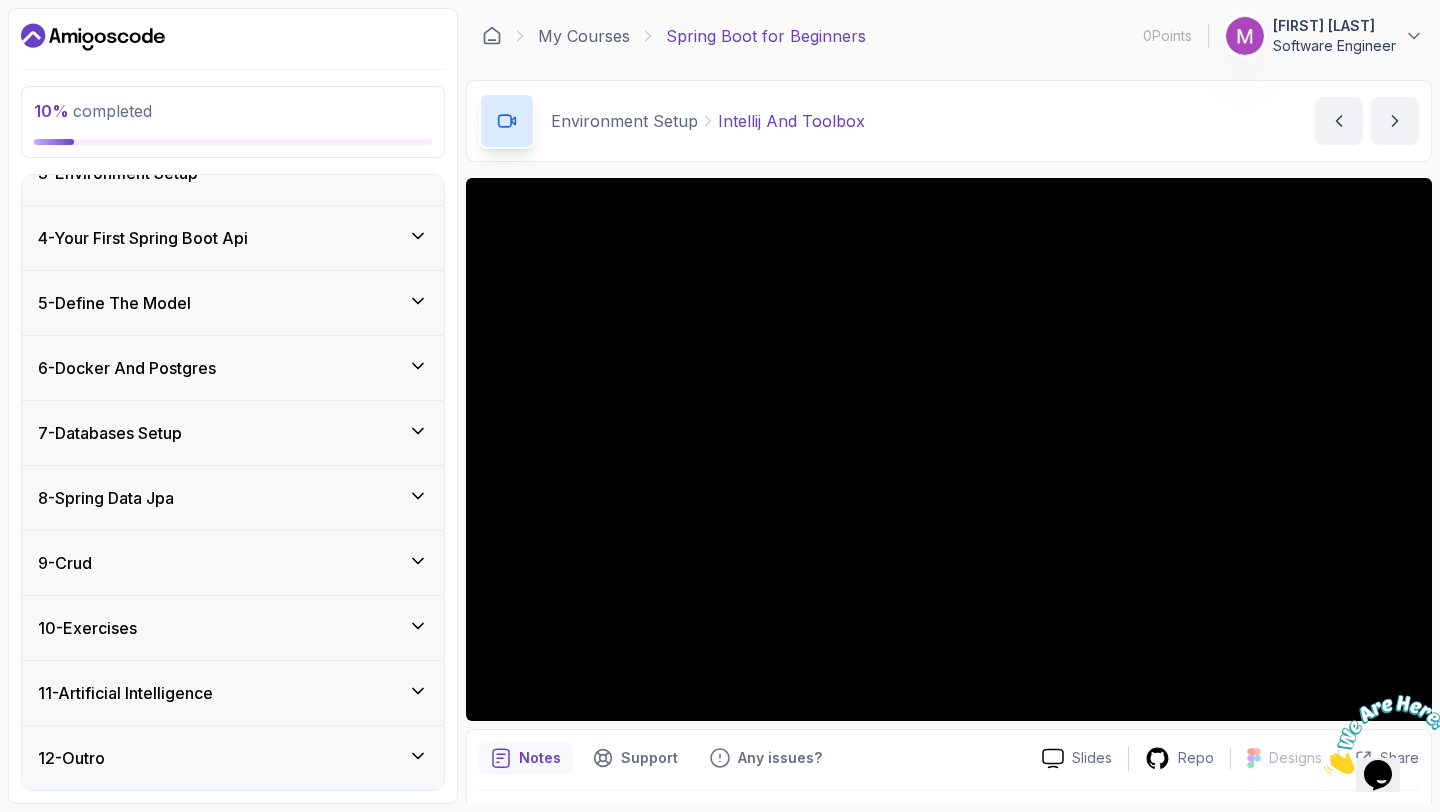 click on "12  -  Outro" at bounding box center [233, 758] 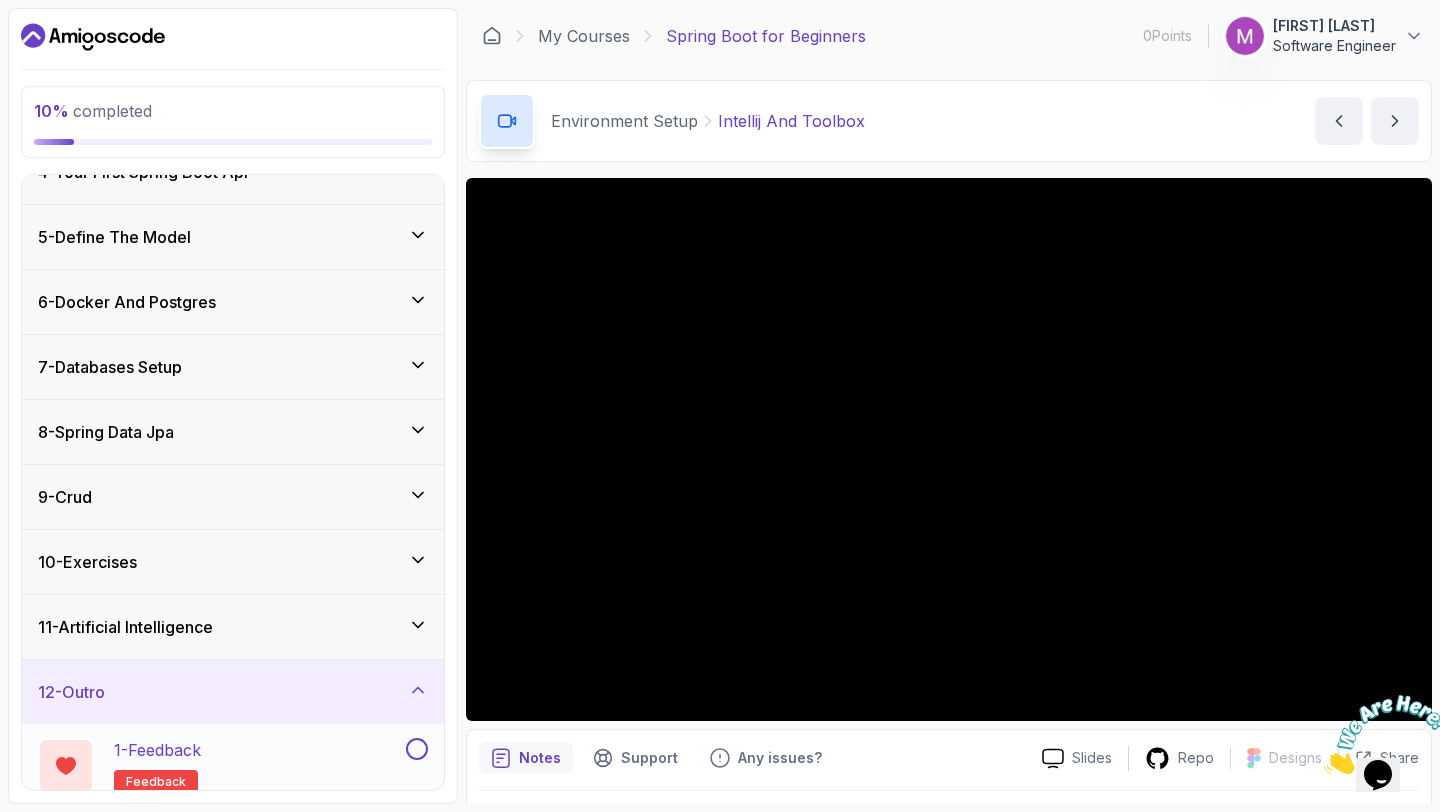 scroll, scrollTop: 191, scrollLeft: 0, axis: vertical 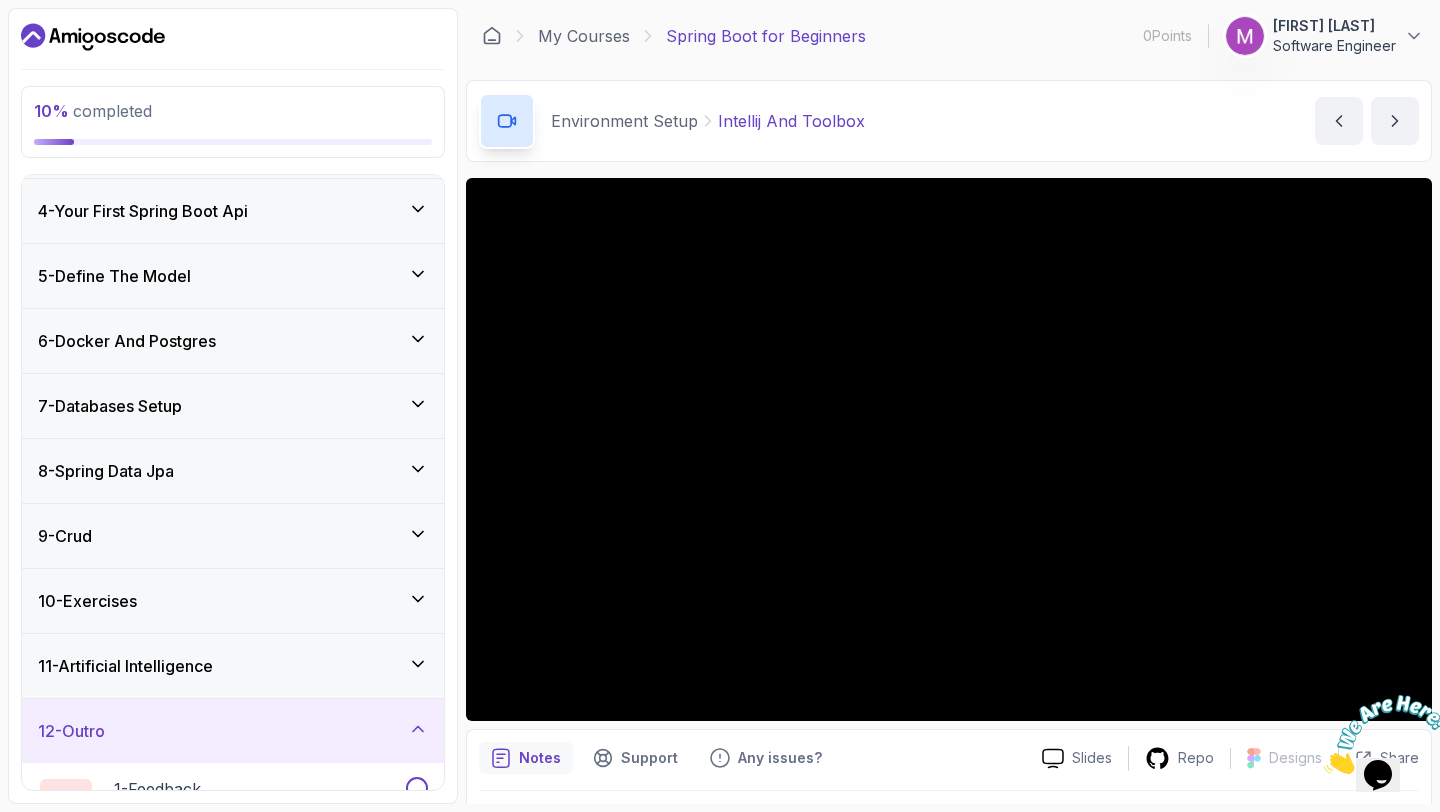 click at bounding box center [1378, 734] 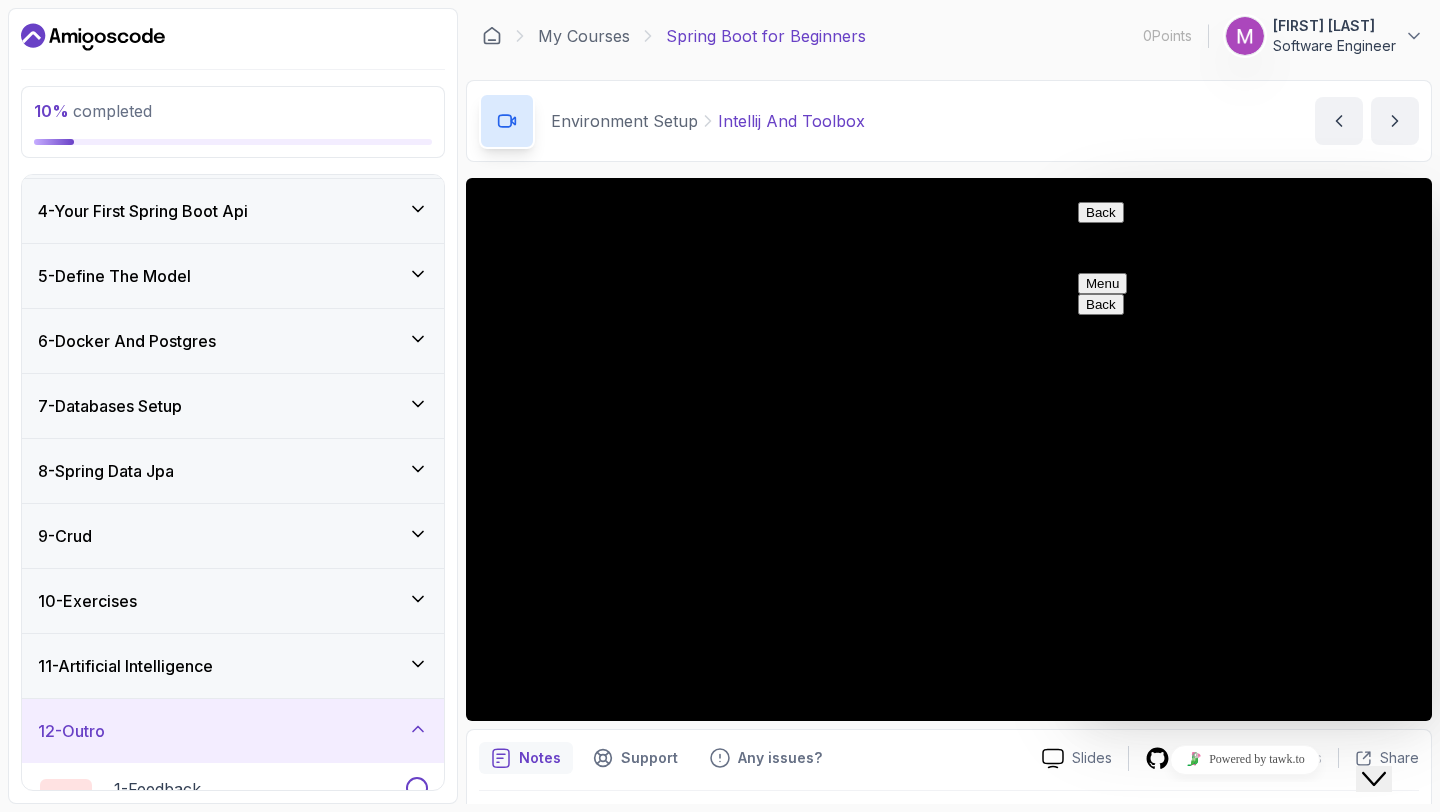 click on "Close Chat This icon closes the chat window." at bounding box center [1374, 779] 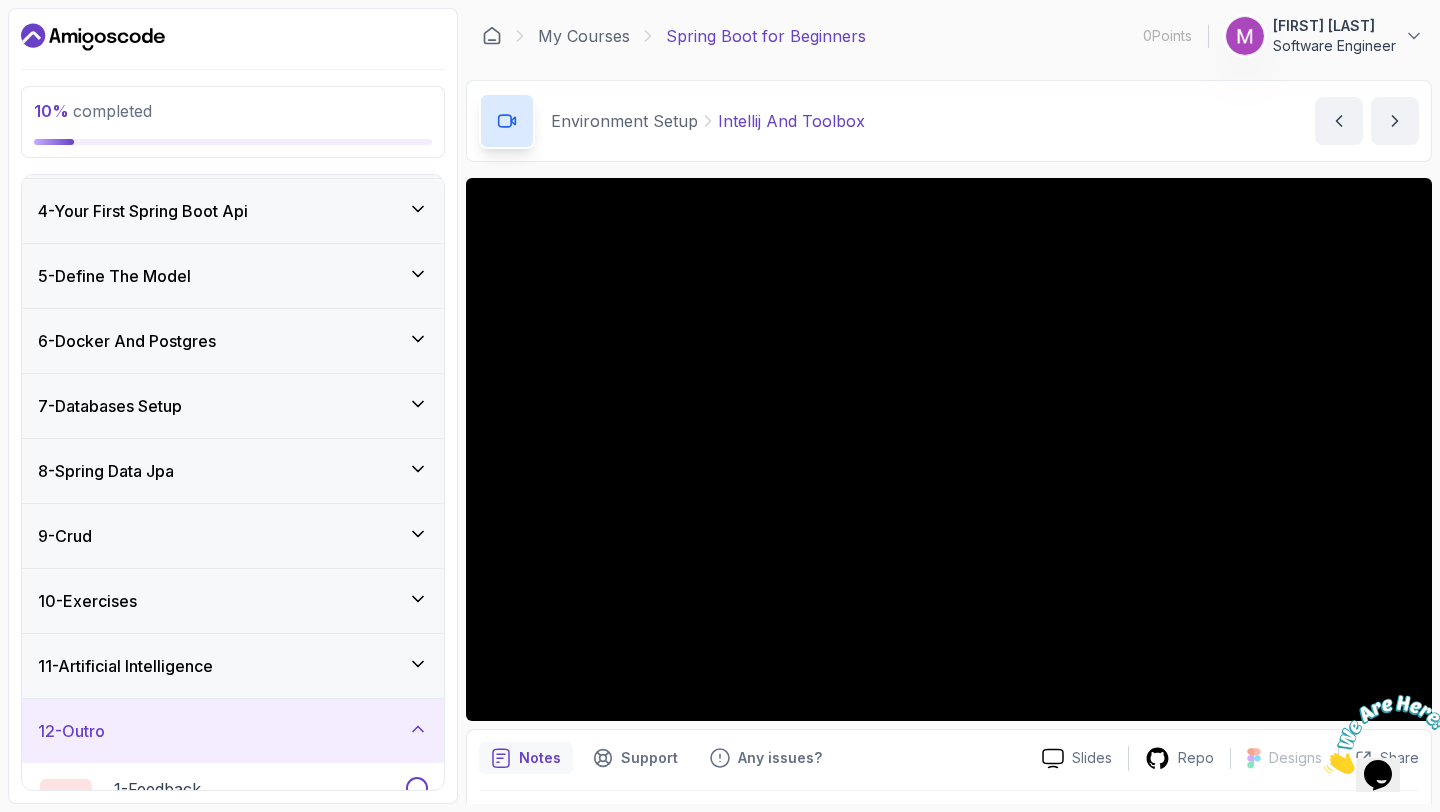 scroll, scrollTop: 0, scrollLeft: 0, axis: both 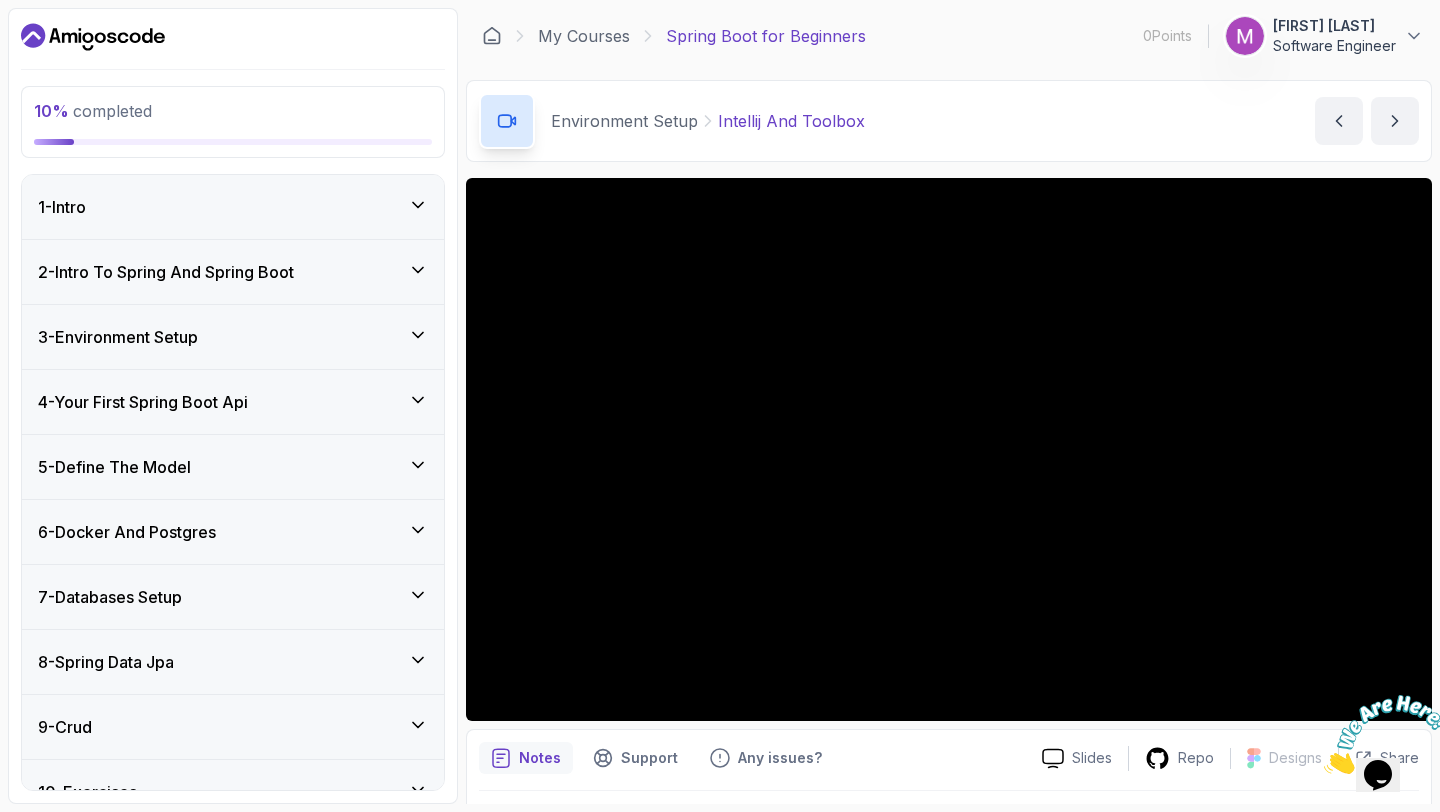 click on "2  -  Intro To Spring And Spring Boot" at bounding box center [166, 272] 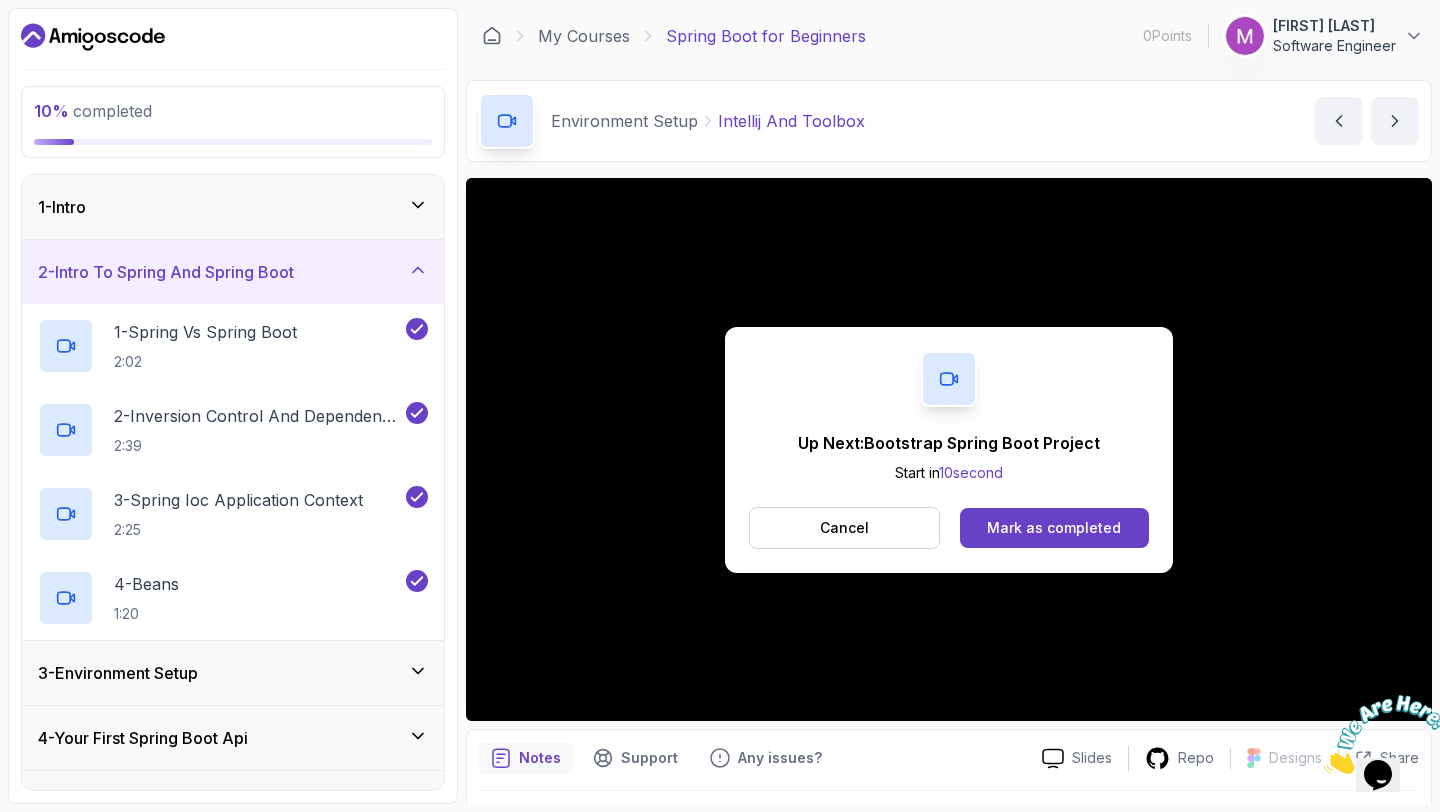 click on "3  -  Environment Setup" at bounding box center (233, 673) 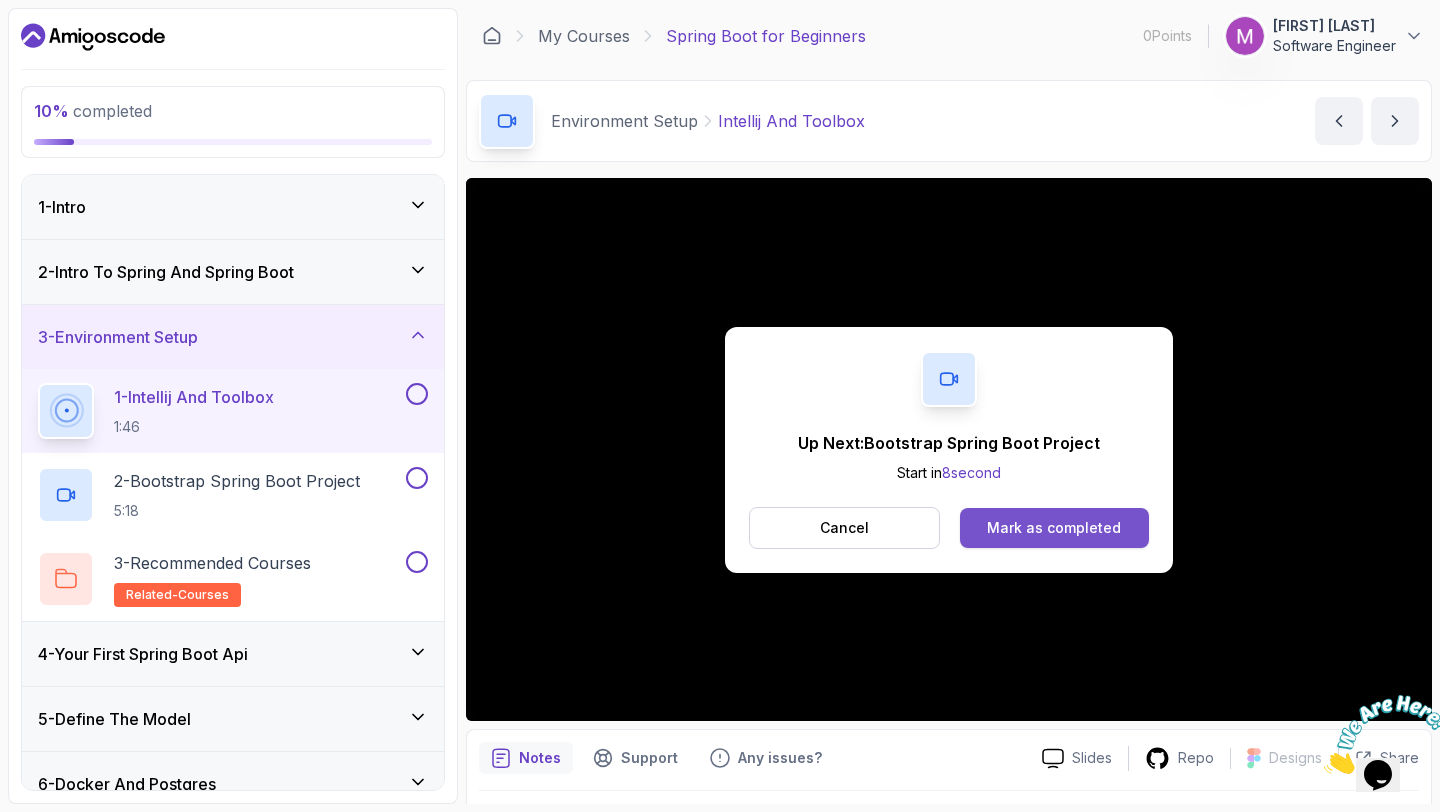 click on "Mark as completed" at bounding box center (1054, 528) 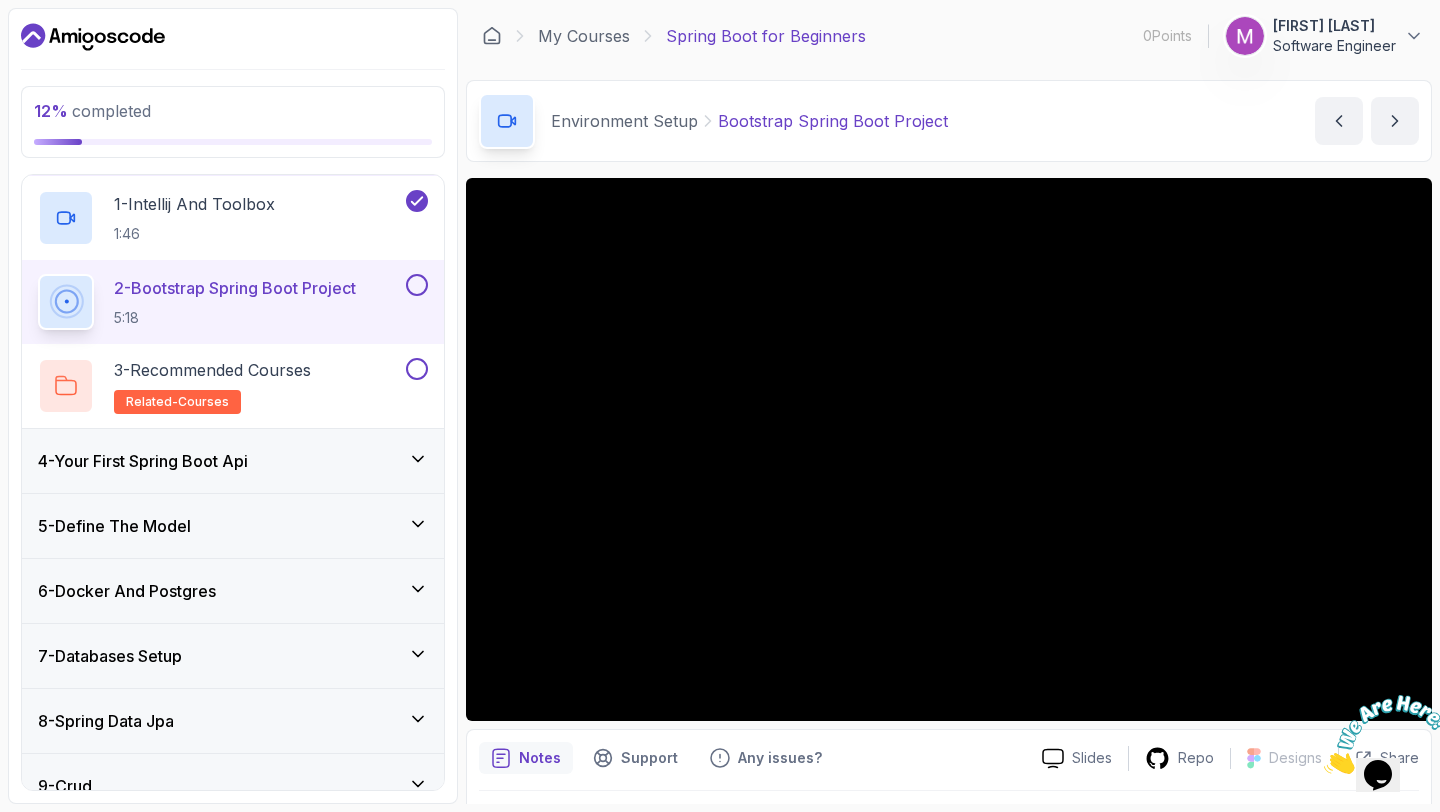 scroll, scrollTop: 212, scrollLeft: 0, axis: vertical 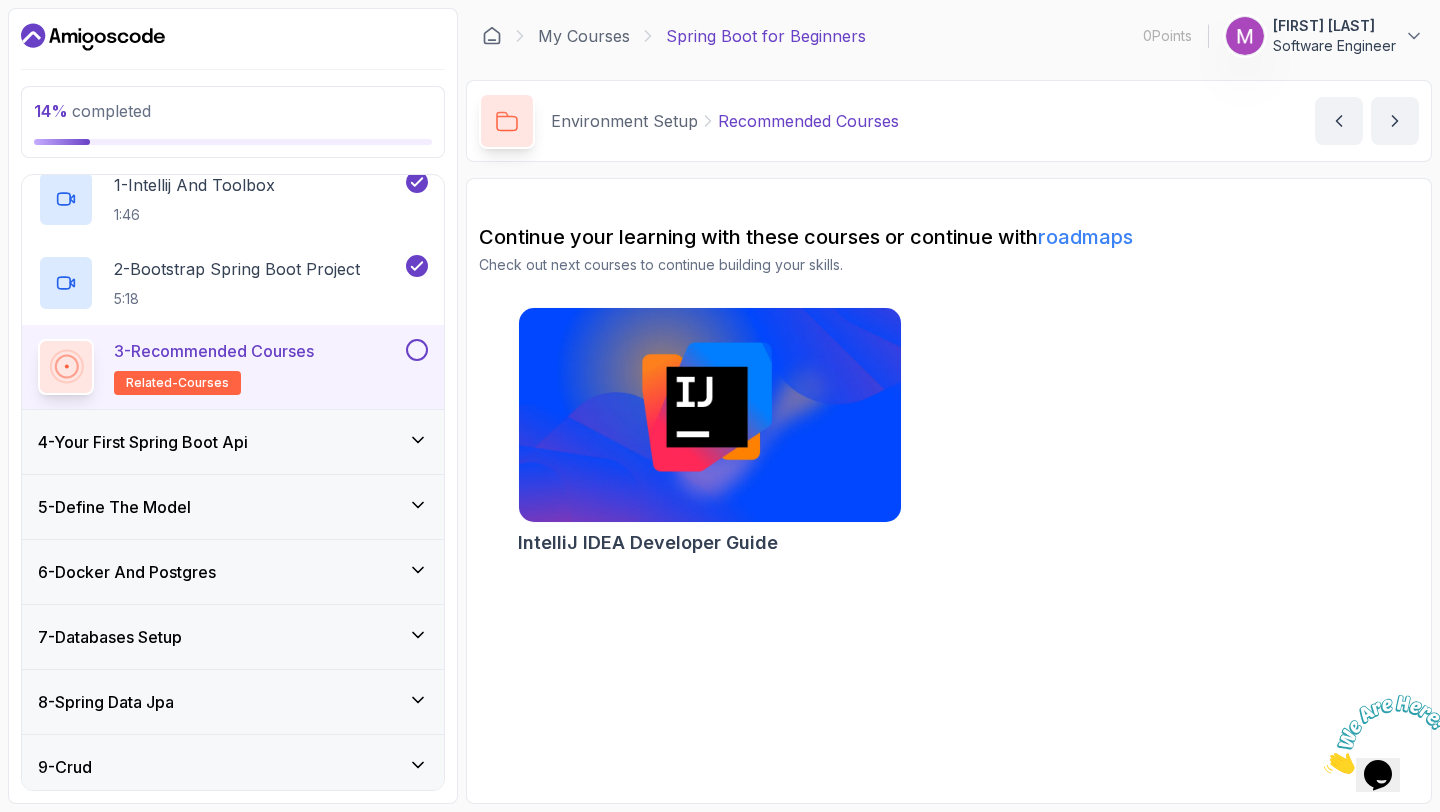 click on "3  -  Recommended Courses" at bounding box center [214, 351] 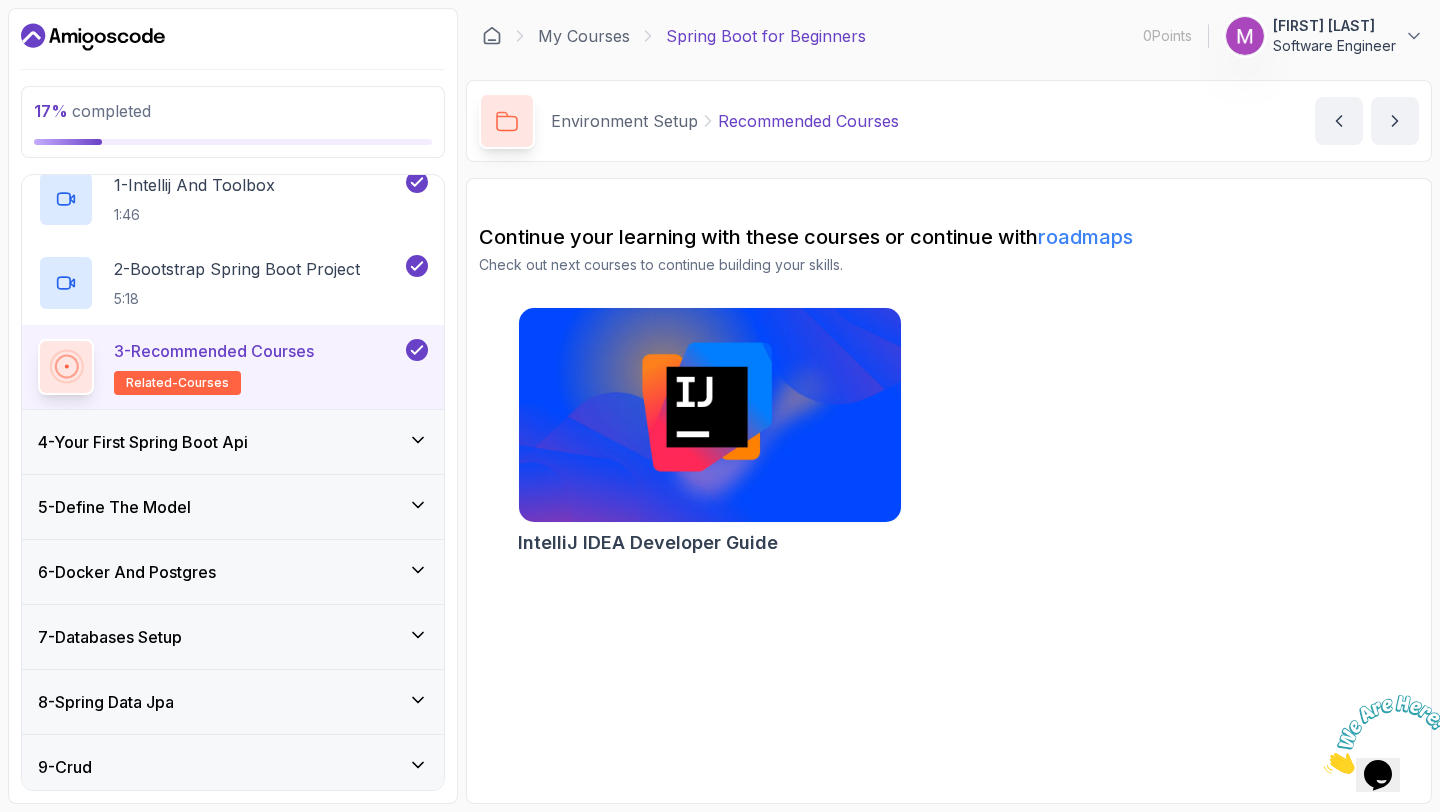 click on "4  -  Your First Spring Boot Api" at bounding box center [233, 442] 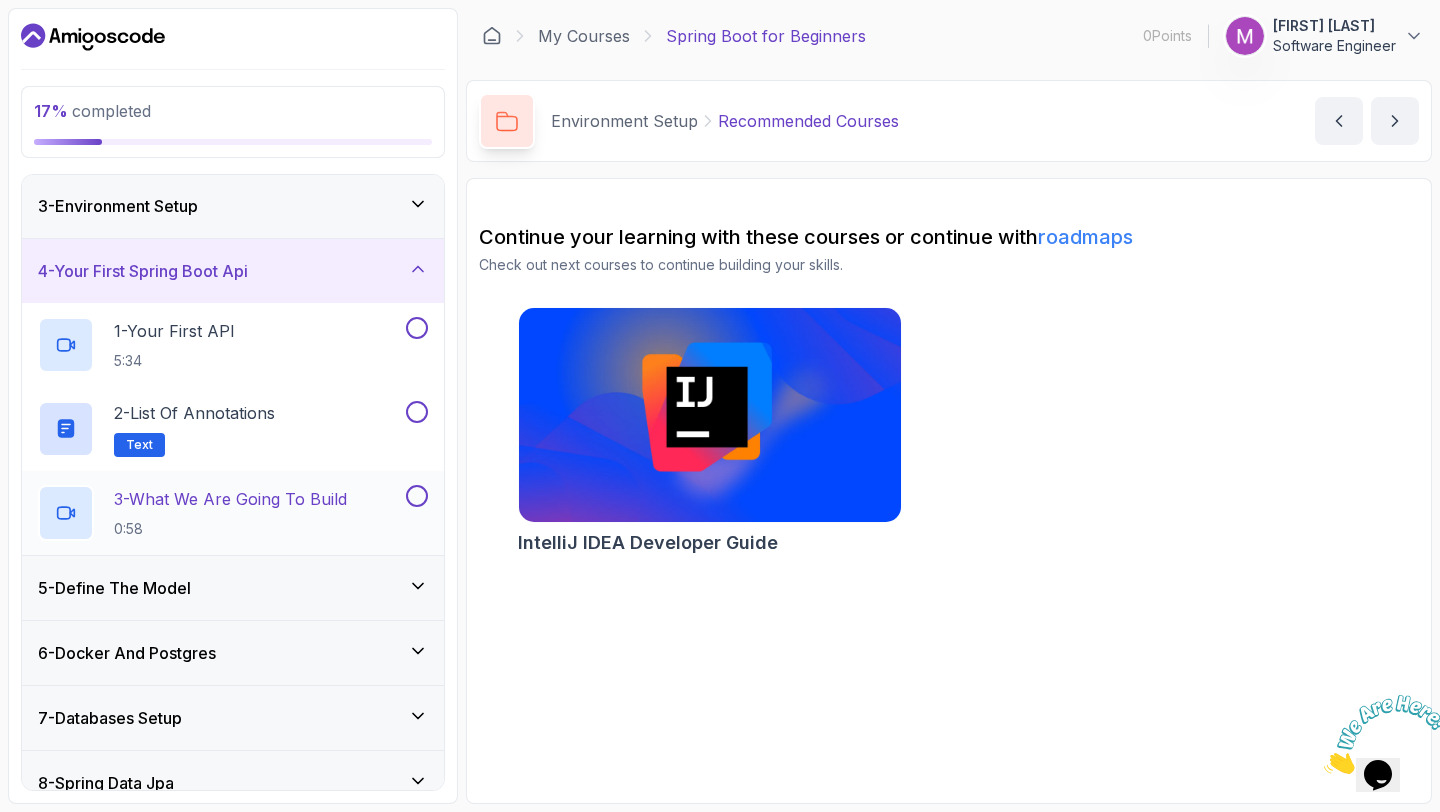 scroll, scrollTop: 132, scrollLeft: 0, axis: vertical 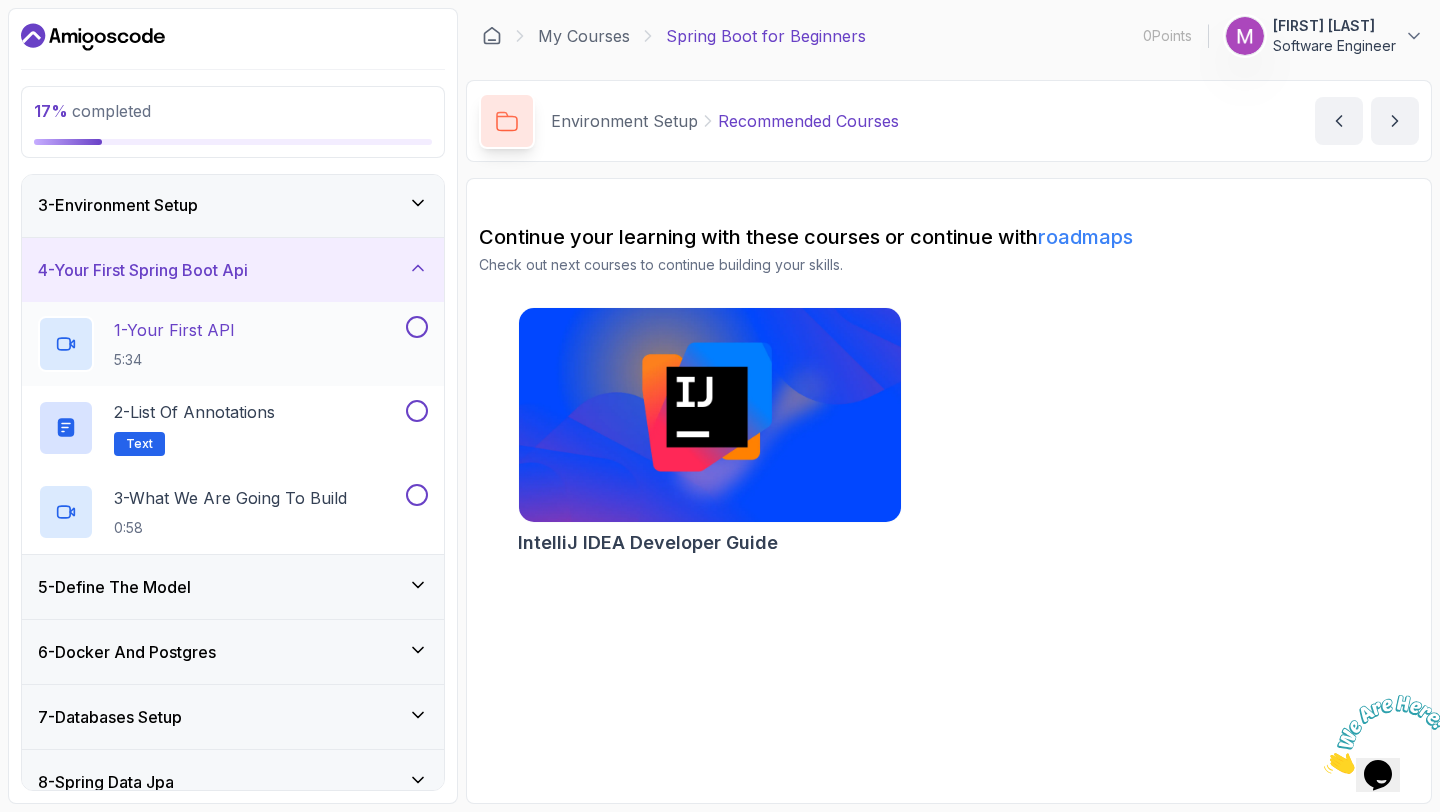click on "1  -  Your First API" at bounding box center [174, 330] 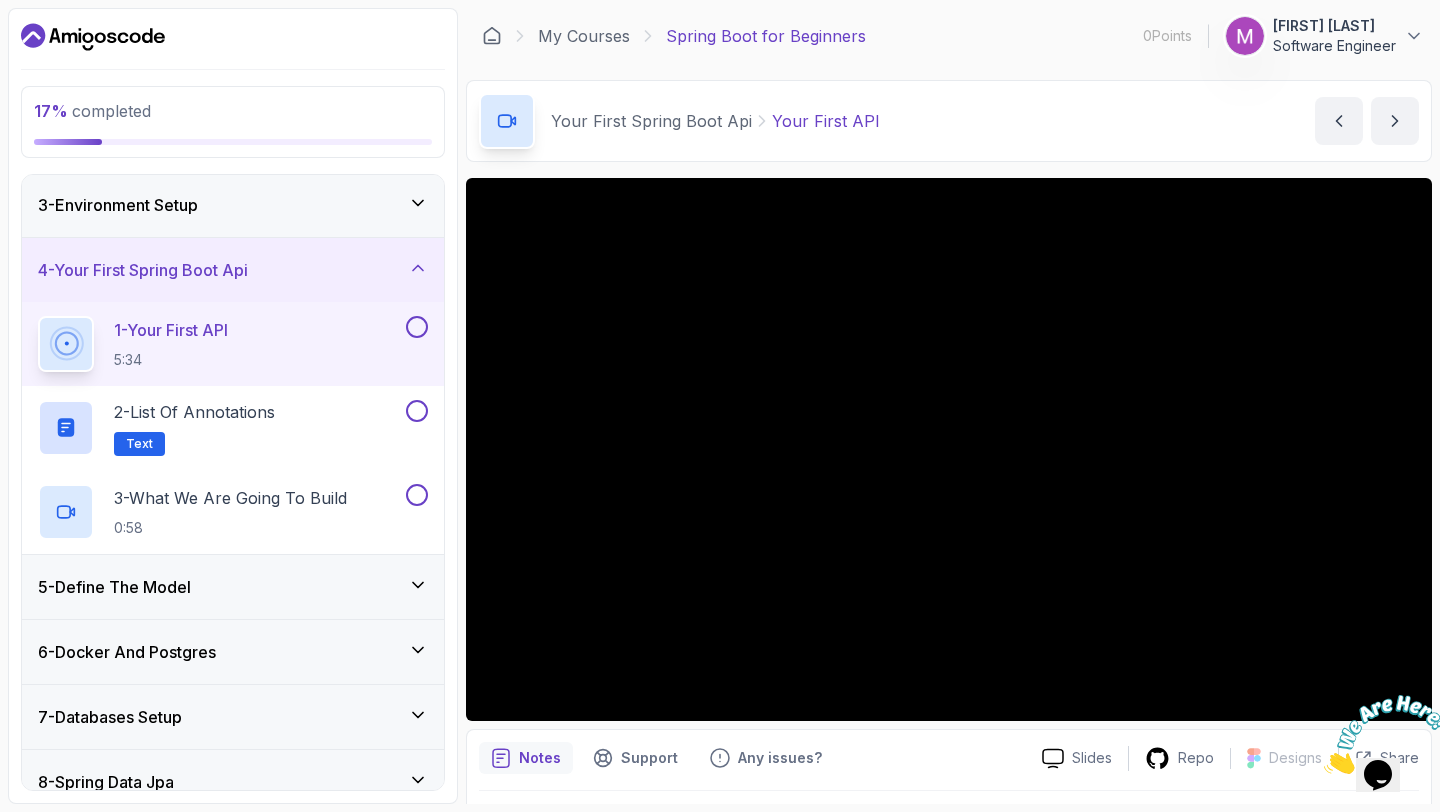 click at bounding box center [1378, 734] 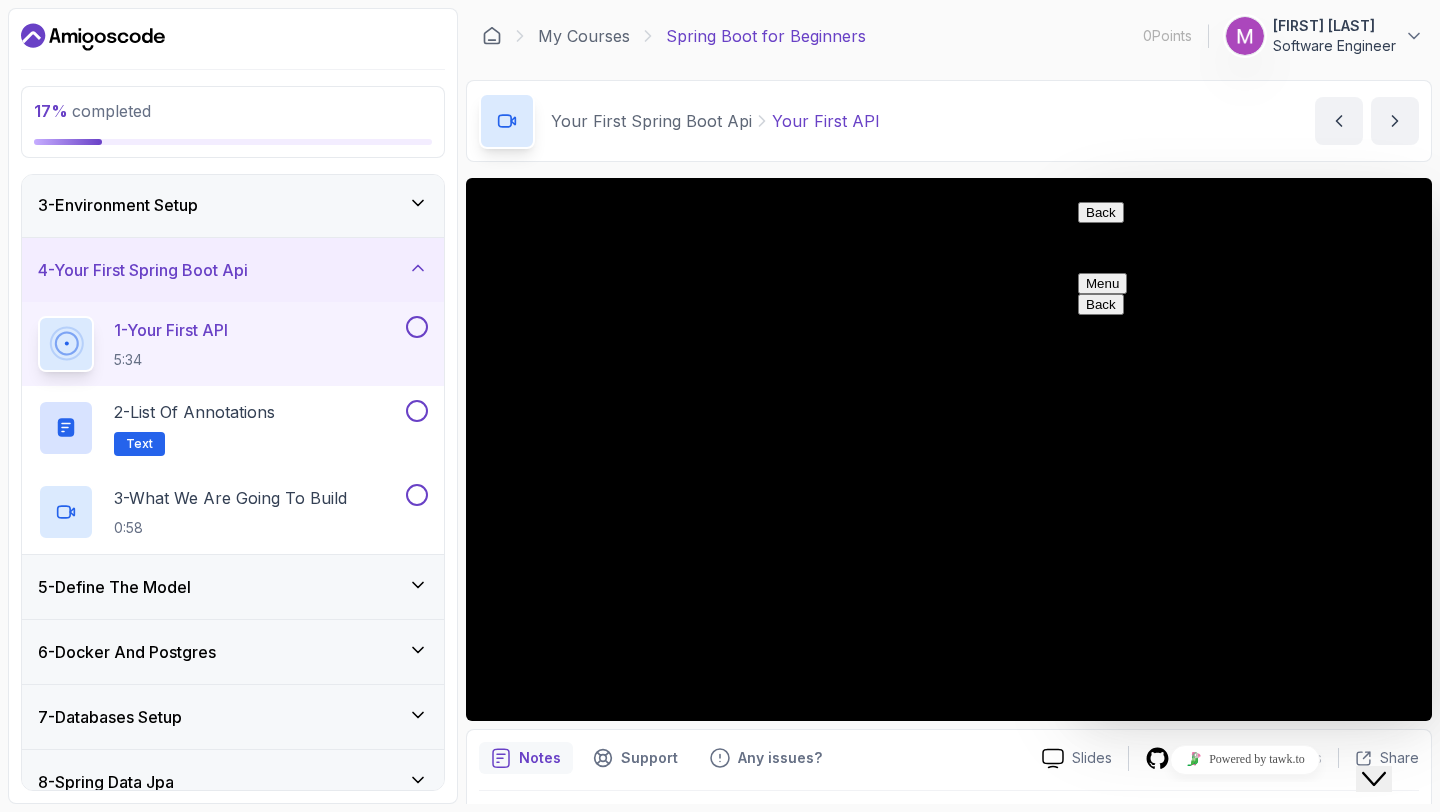 click on "Close Chat This icon closes the chat window." 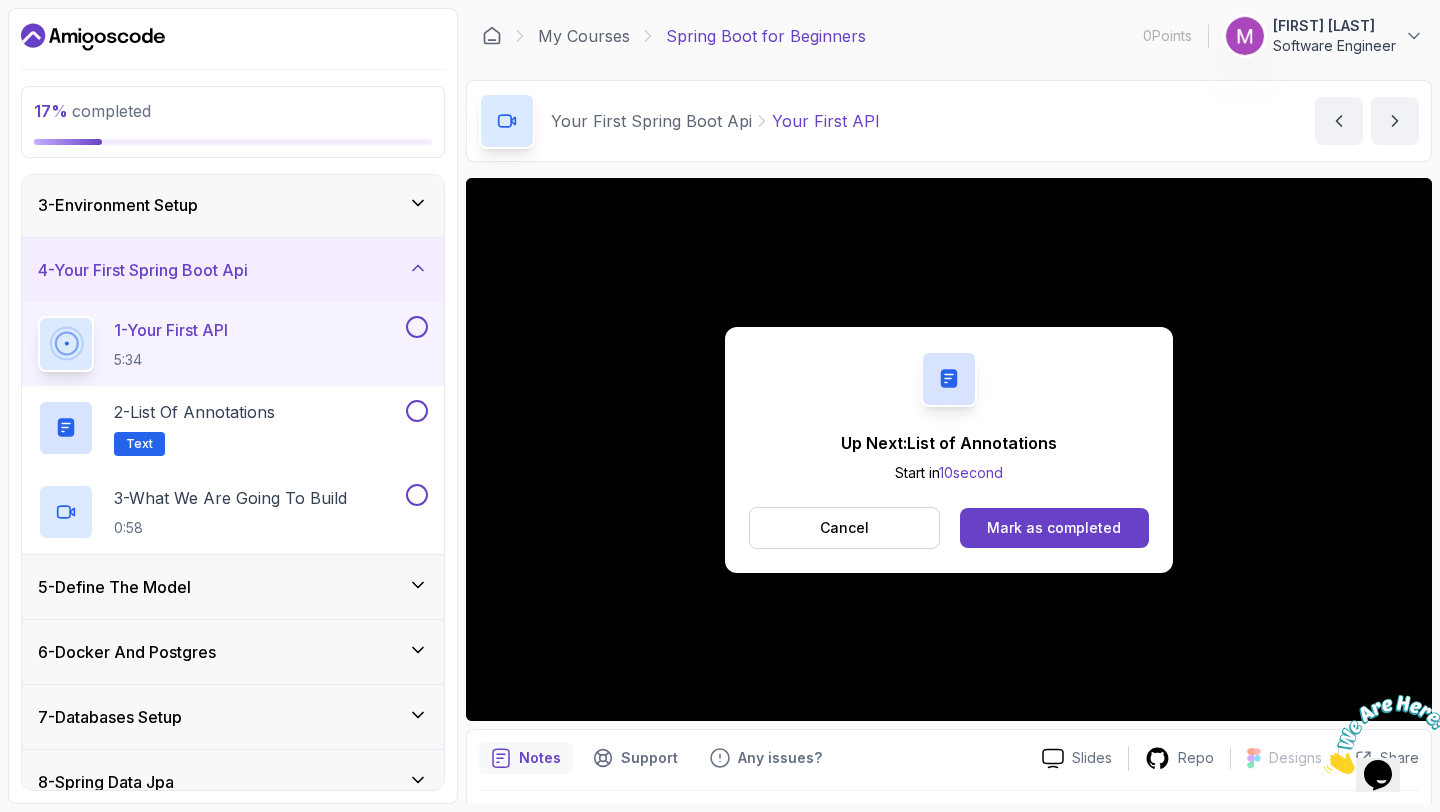 click at bounding box center [417, 327] 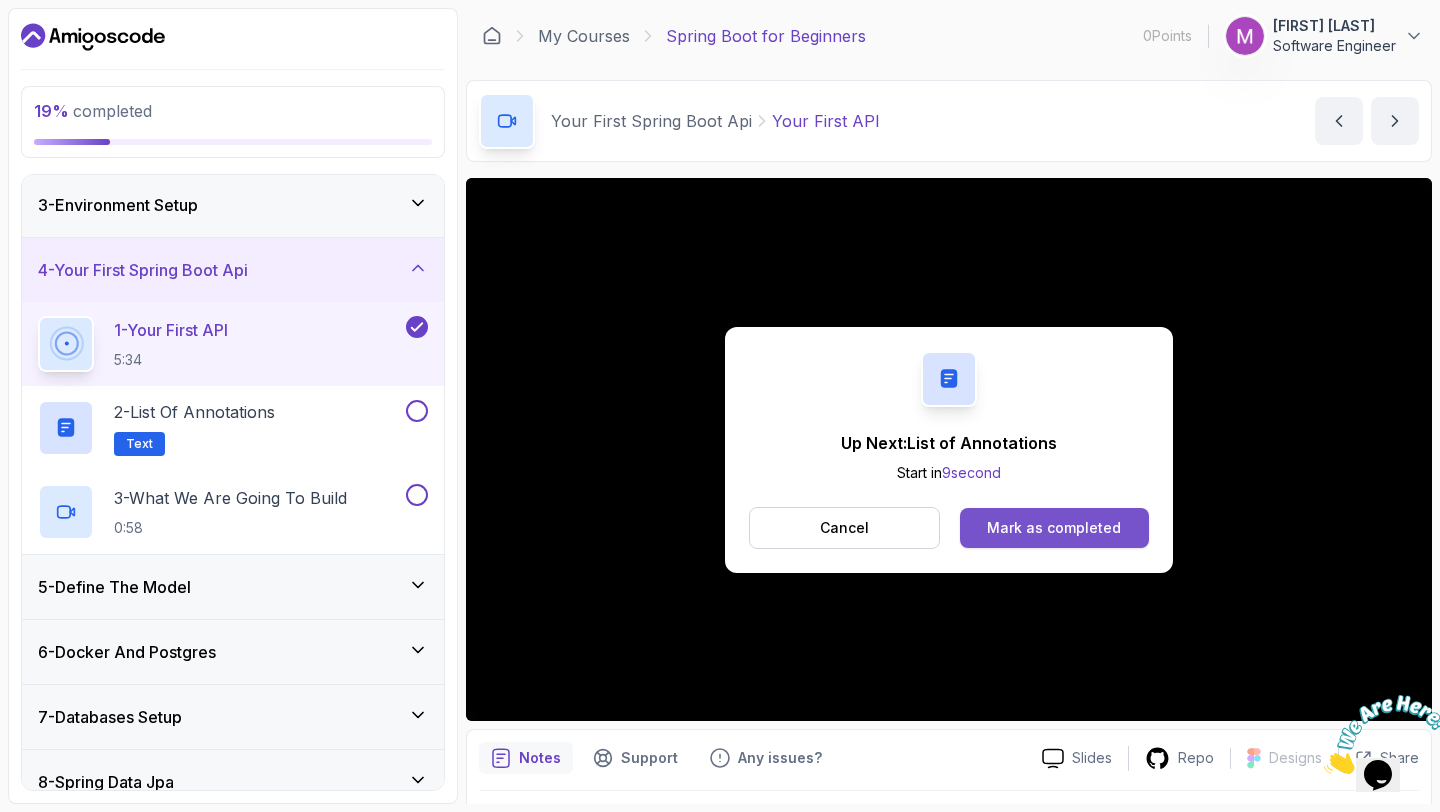 click on "Mark as completed" at bounding box center [1054, 528] 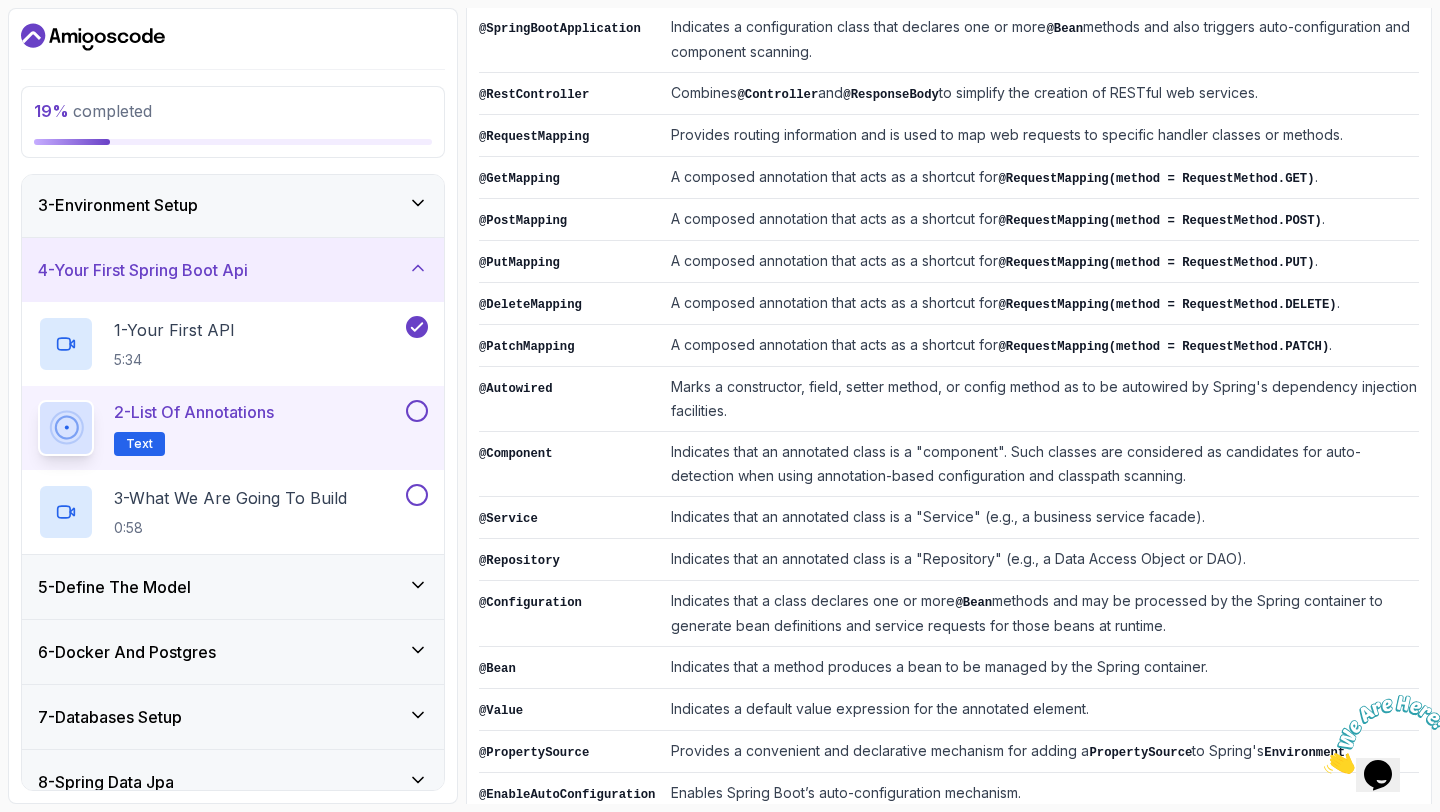 scroll, scrollTop: 439, scrollLeft: 0, axis: vertical 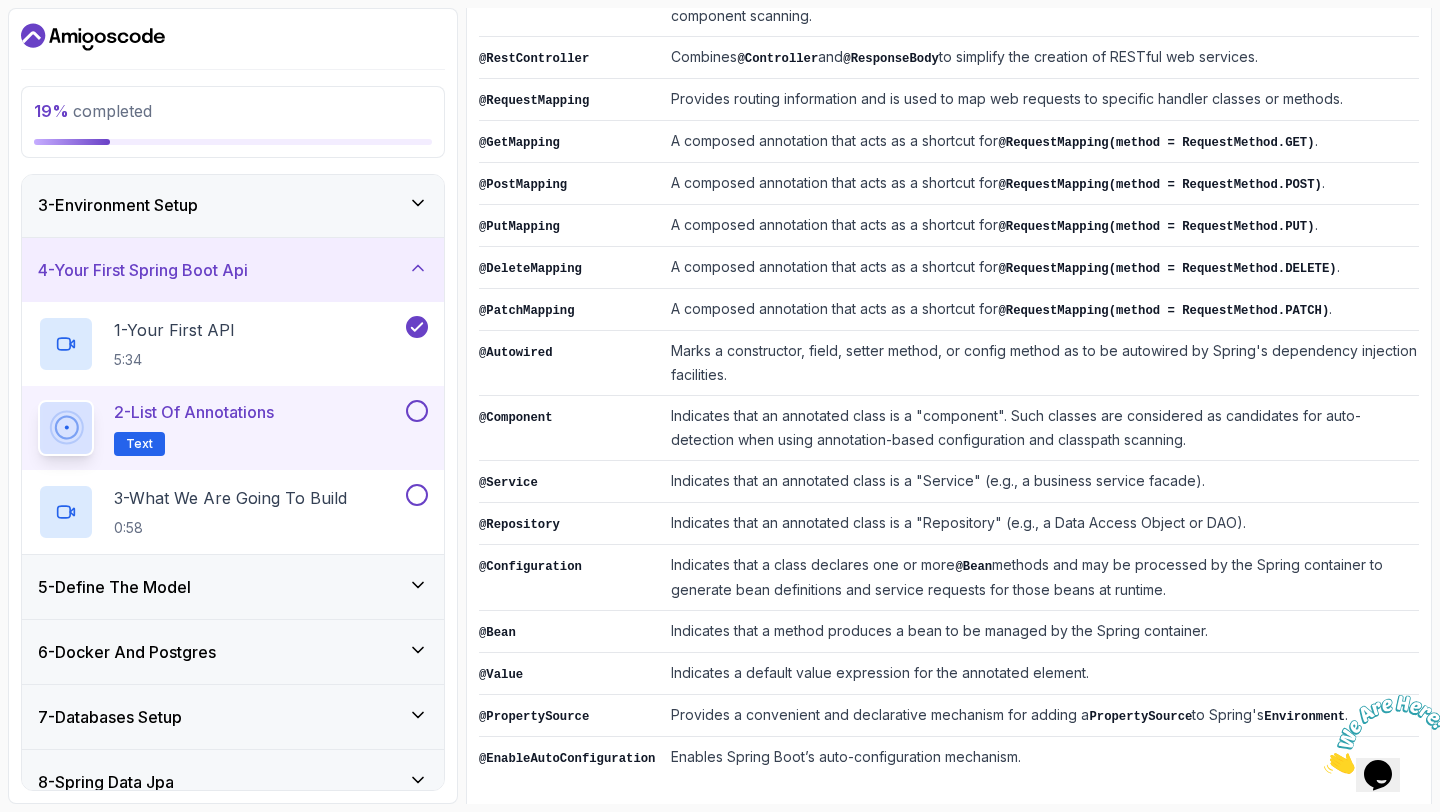 click on "2  -  List of Annotations Text" at bounding box center (194, 428) 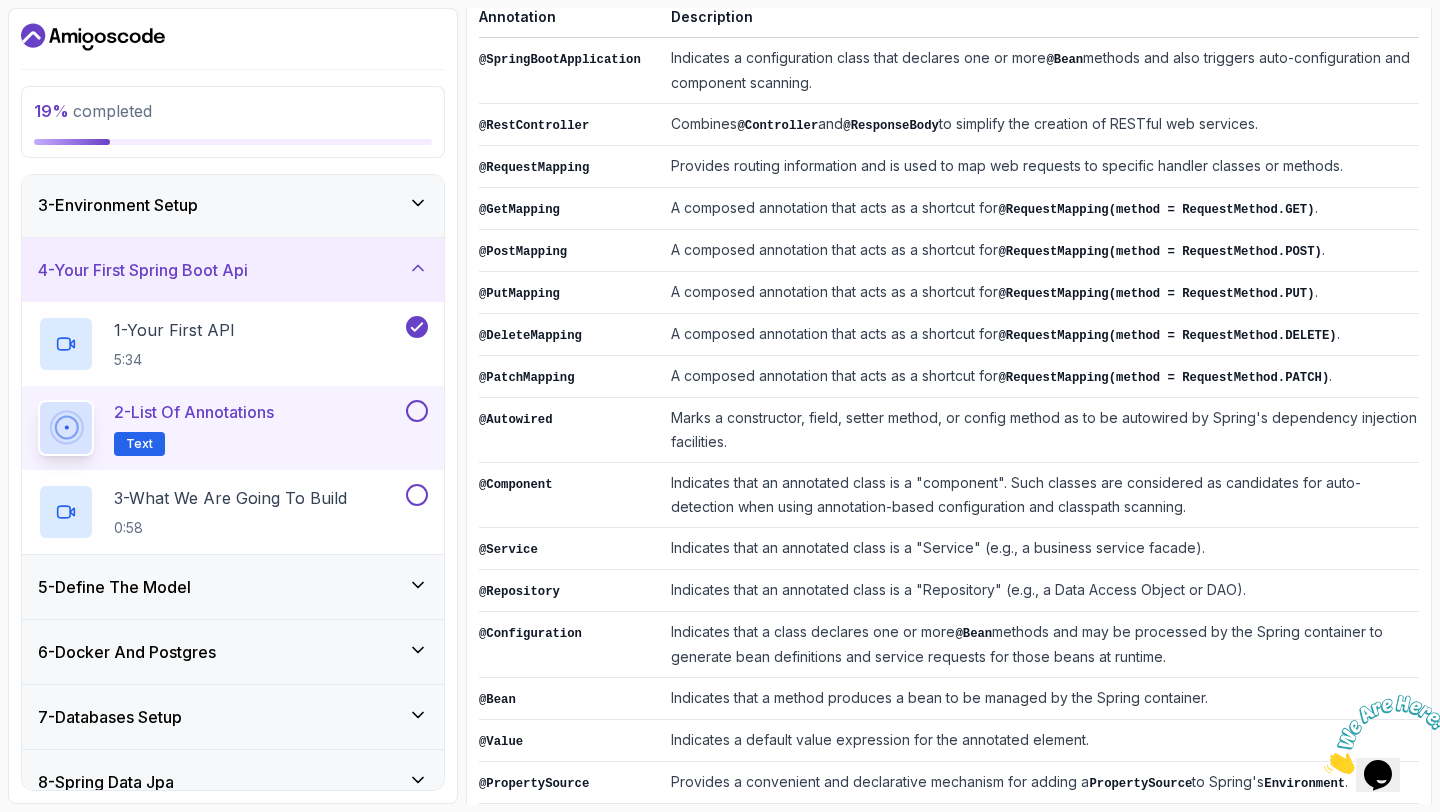 scroll, scrollTop: 378, scrollLeft: 0, axis: vertical 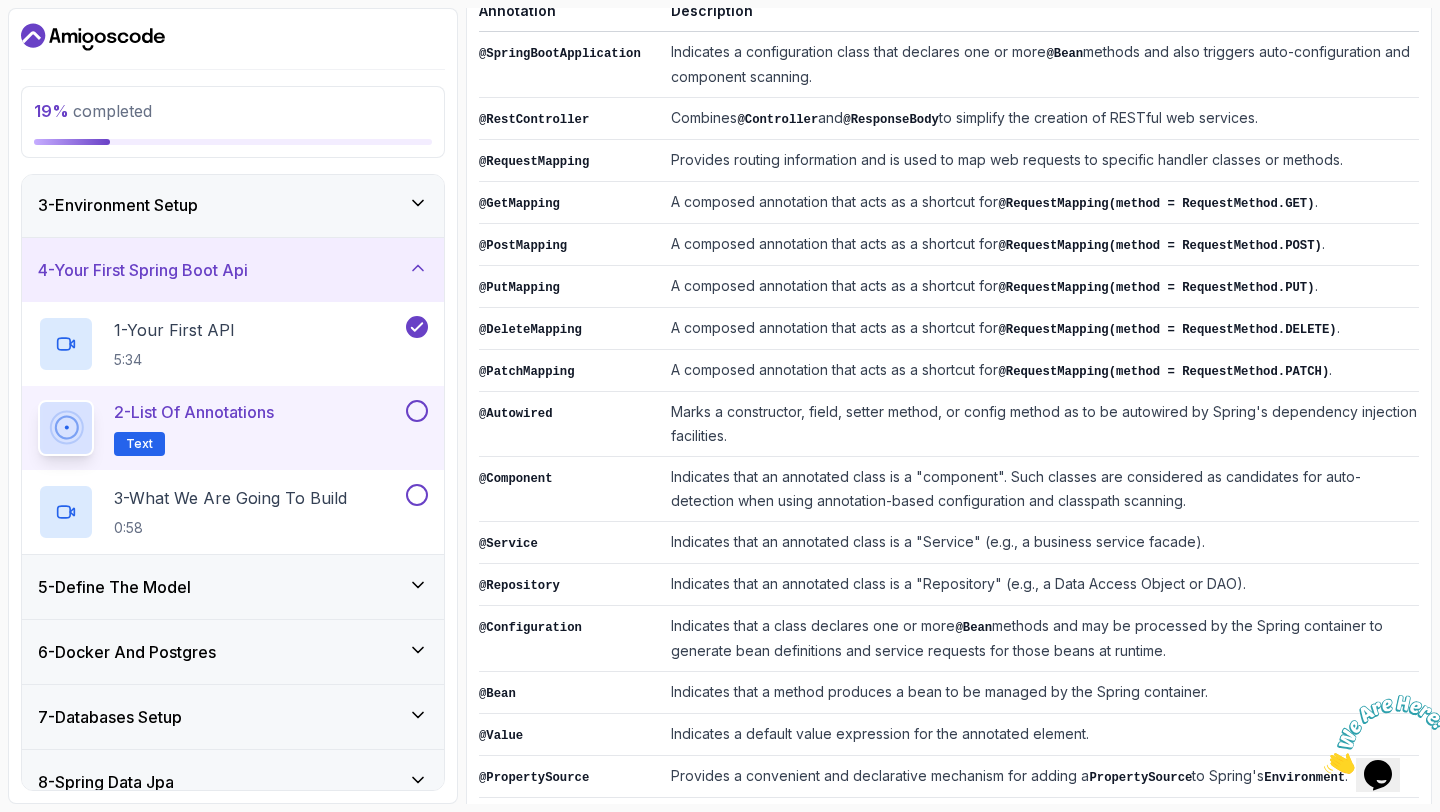 click on "2  -  List of Annotations Text" at bounding box center (233, 428) 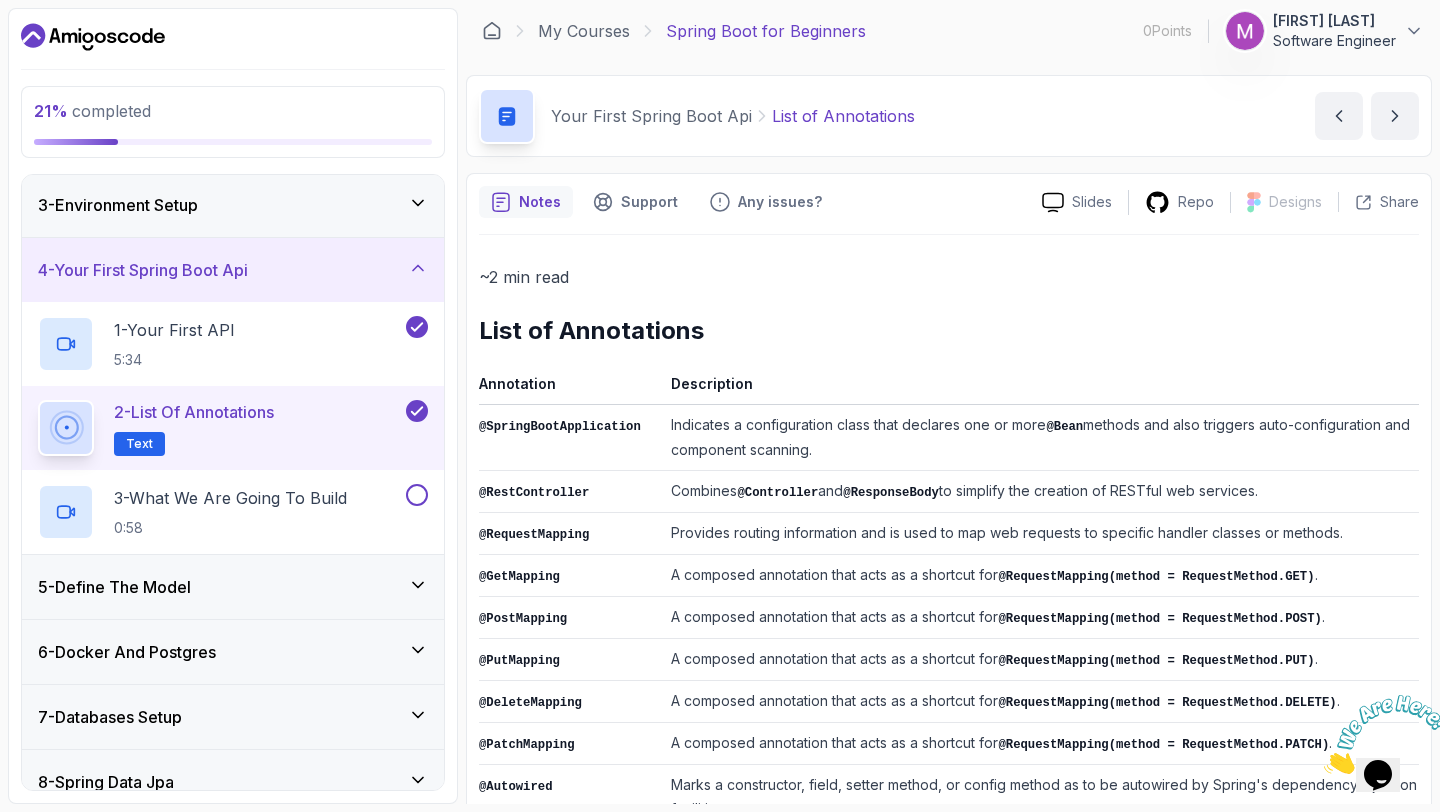 scroll, scrollTop: 0, scrollLeft: 0, axis: both 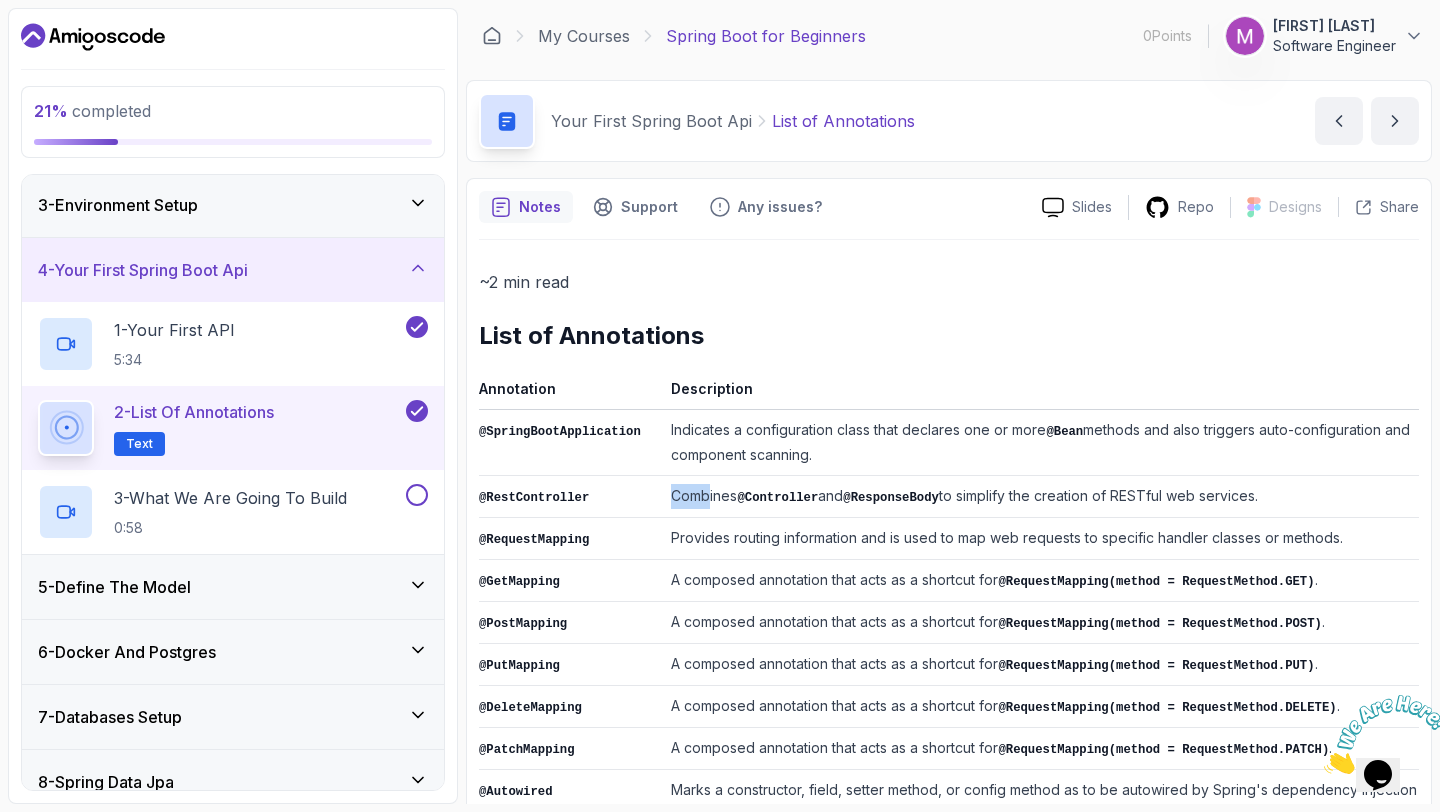 drag, startPoint x: 673, startPoint y: 498, endPoint x: 708, endPoint y: 497, distance: 35.014282 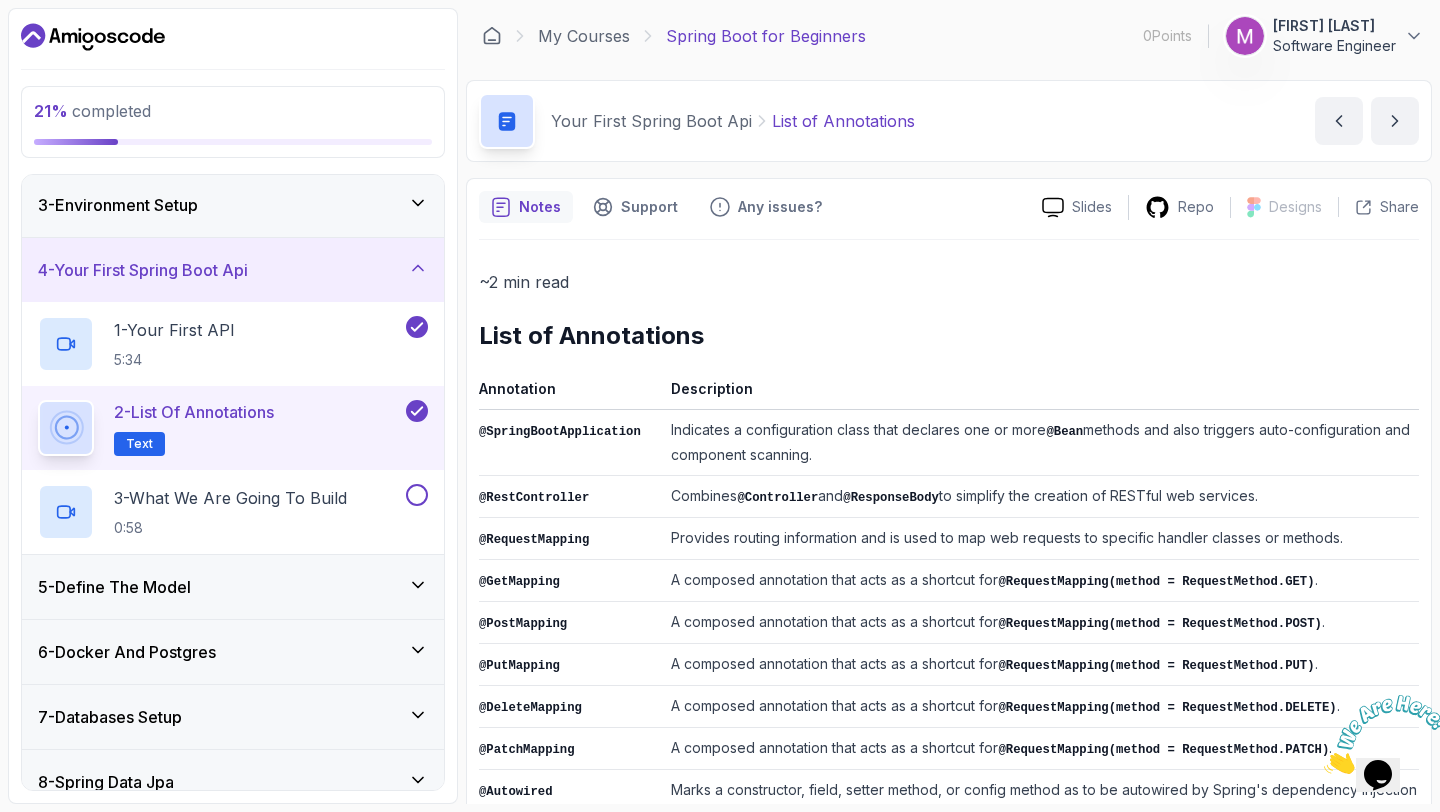 click on "@ResponseBody" at bounding box center (891, 498) 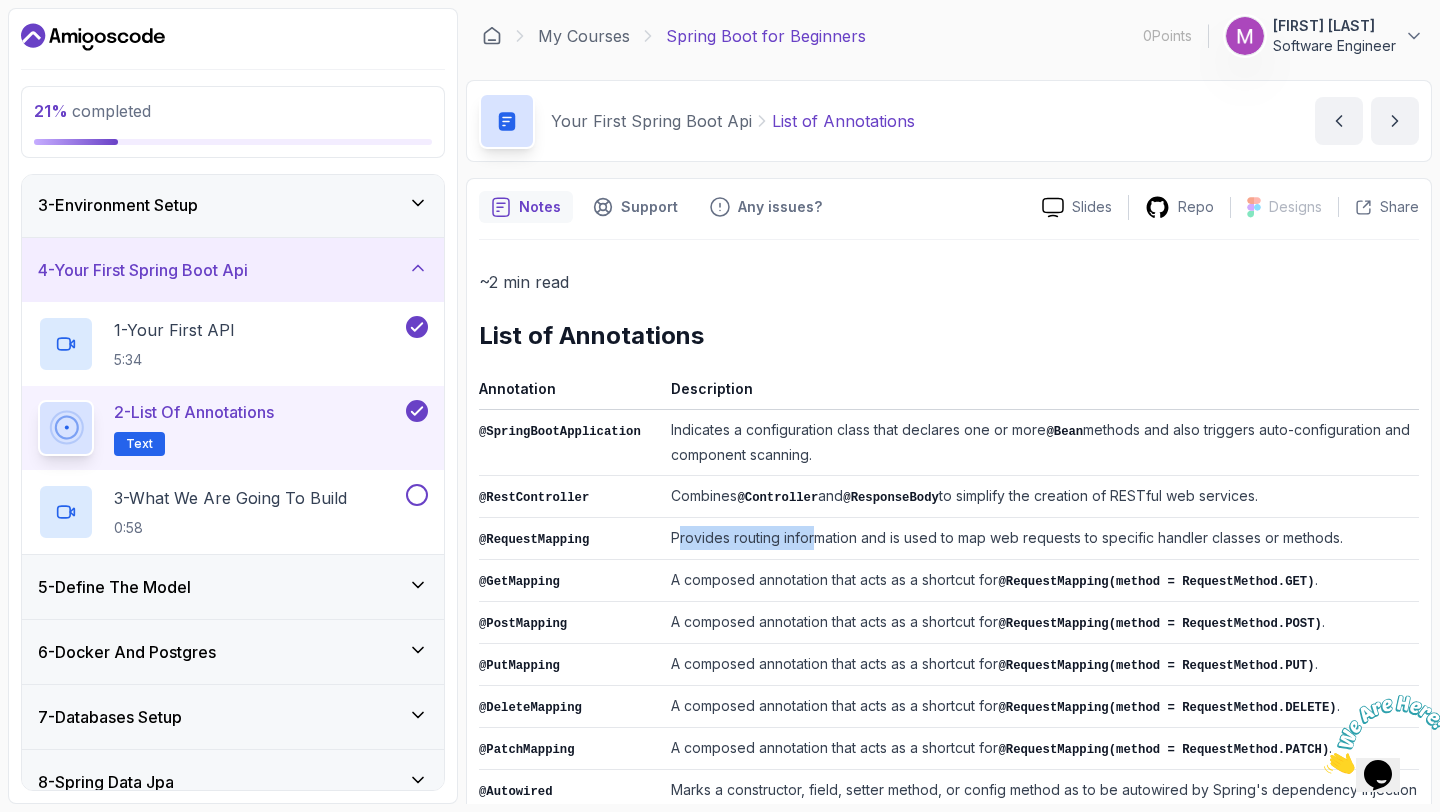 drag, startPoint x: 681, startPoint y: 537, endPoint x: 813, endPoint y: 528, distance: 132.30646 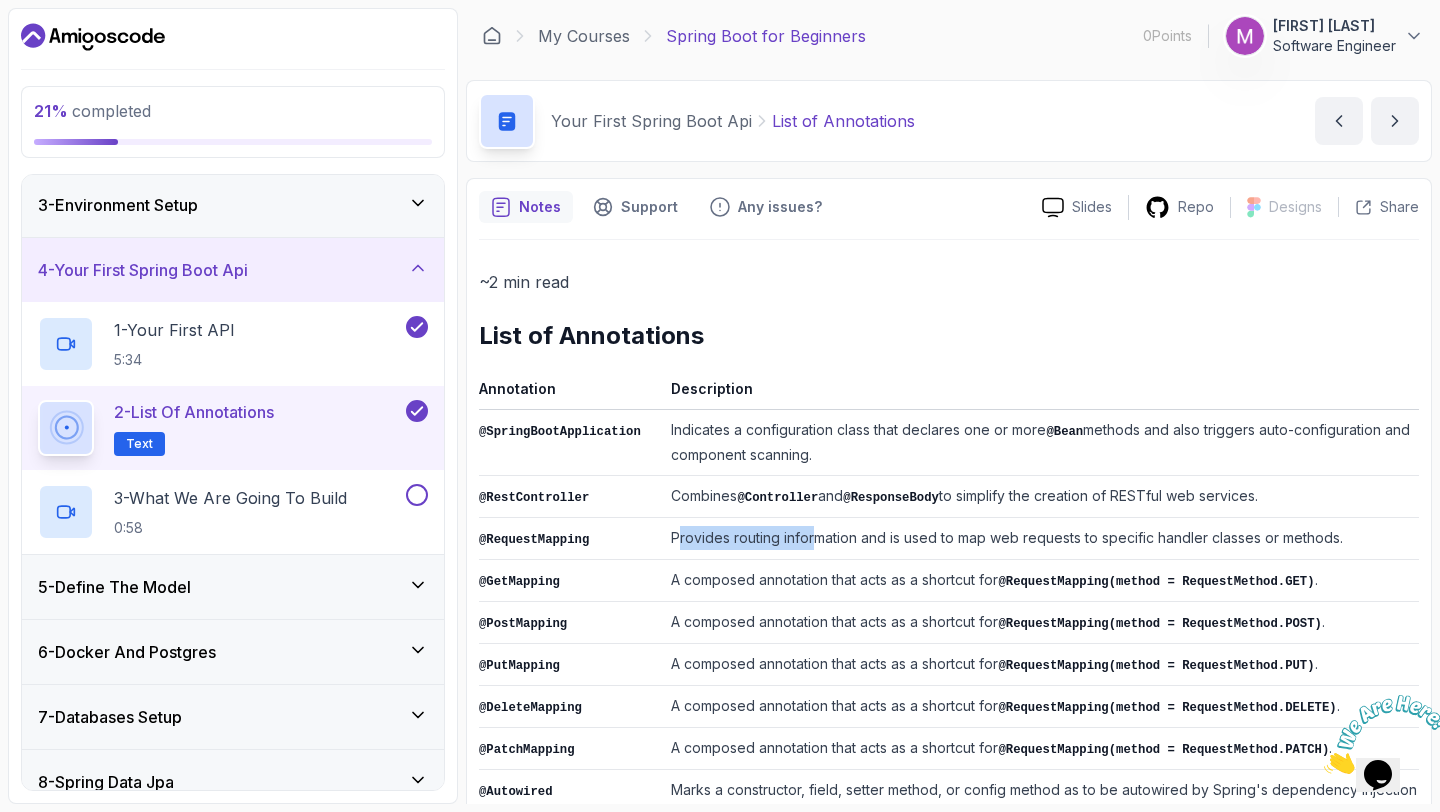 click on "Provides routing information and is used to map web requests to specific handler classes or methods." at bounding box center (1041, 539) 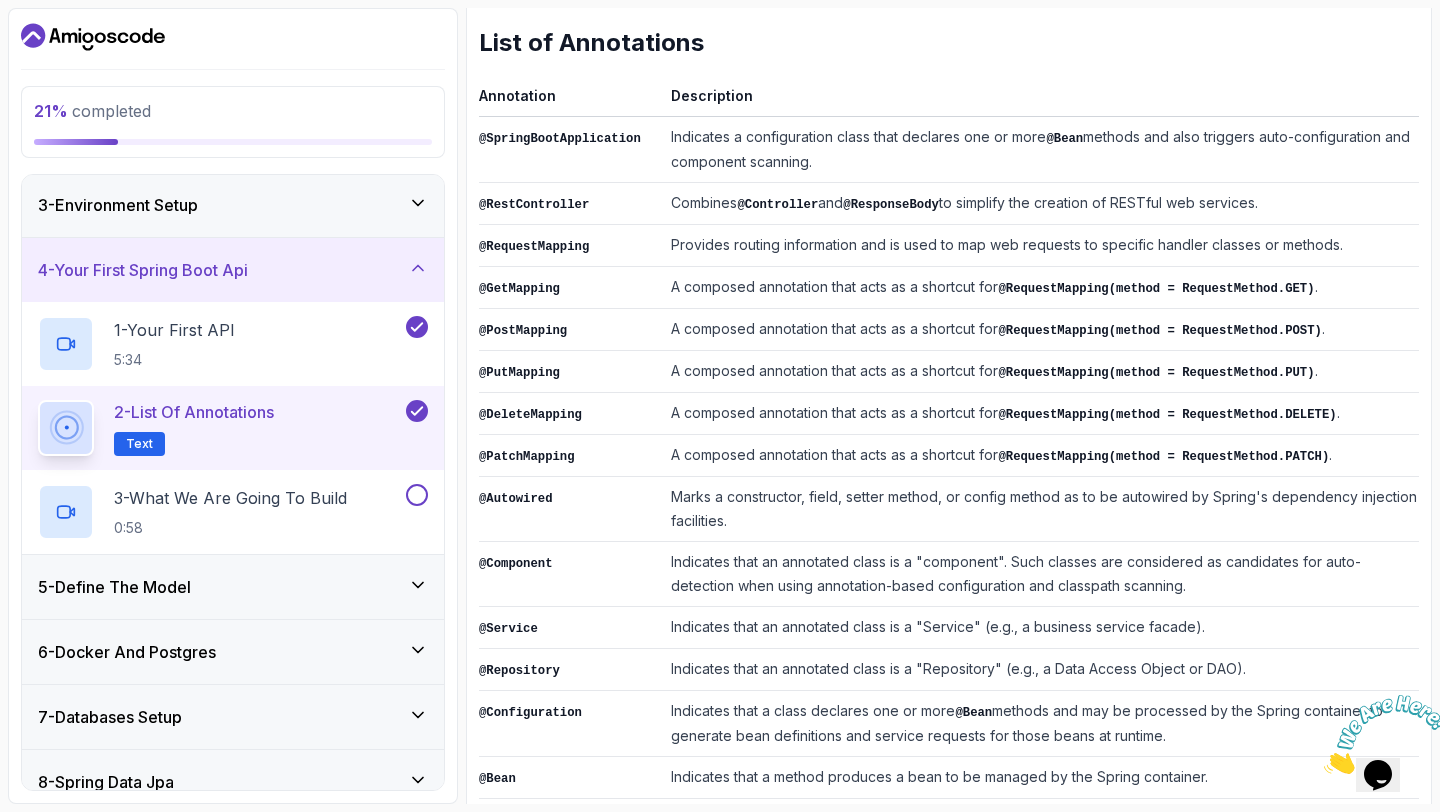 scroll, scrollTop: 298, scrollLeft: 0, axis: vertical 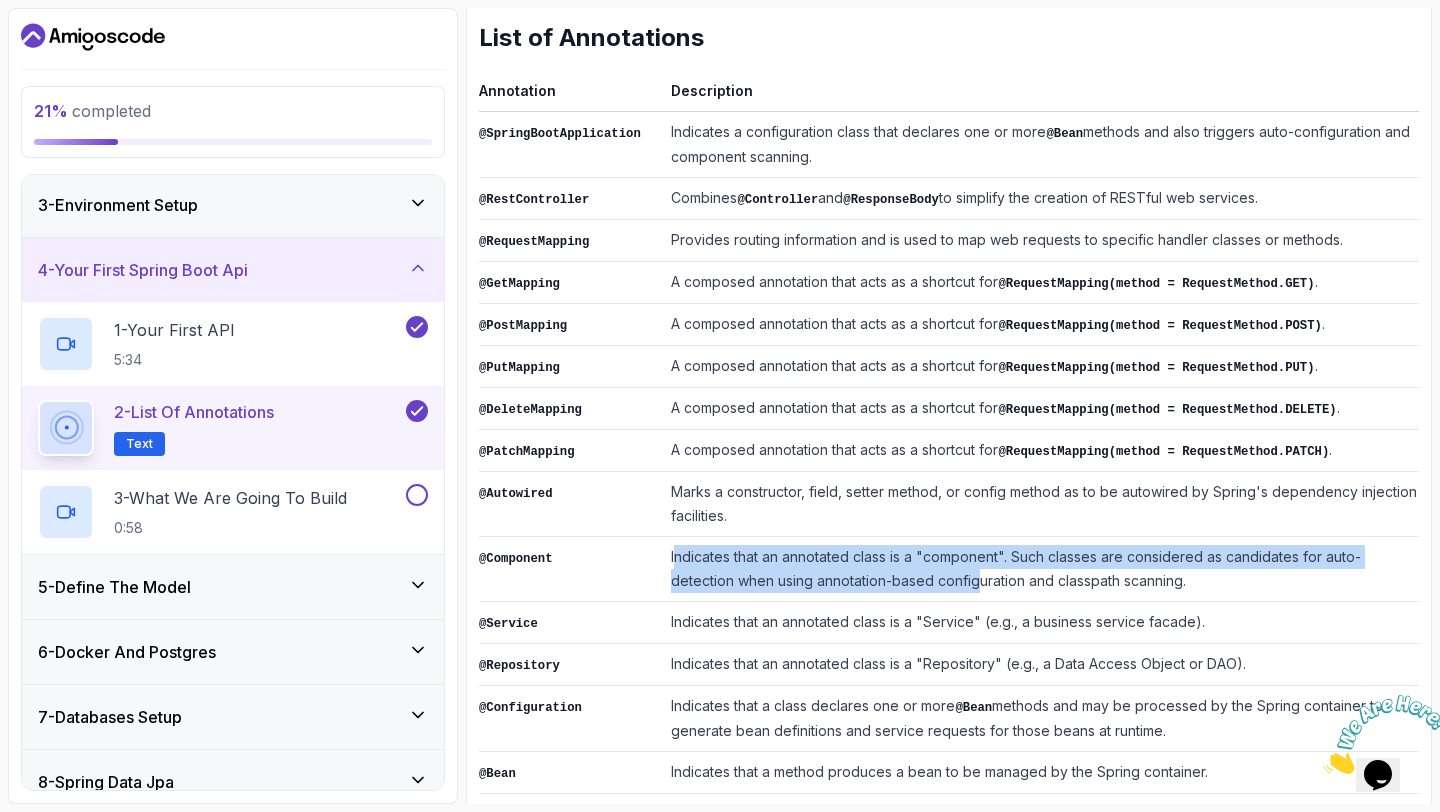 drag, startPoint x: 674, startPoint y: 555, endPoint x: 984, endPoint y: 570, distance: 310.3627 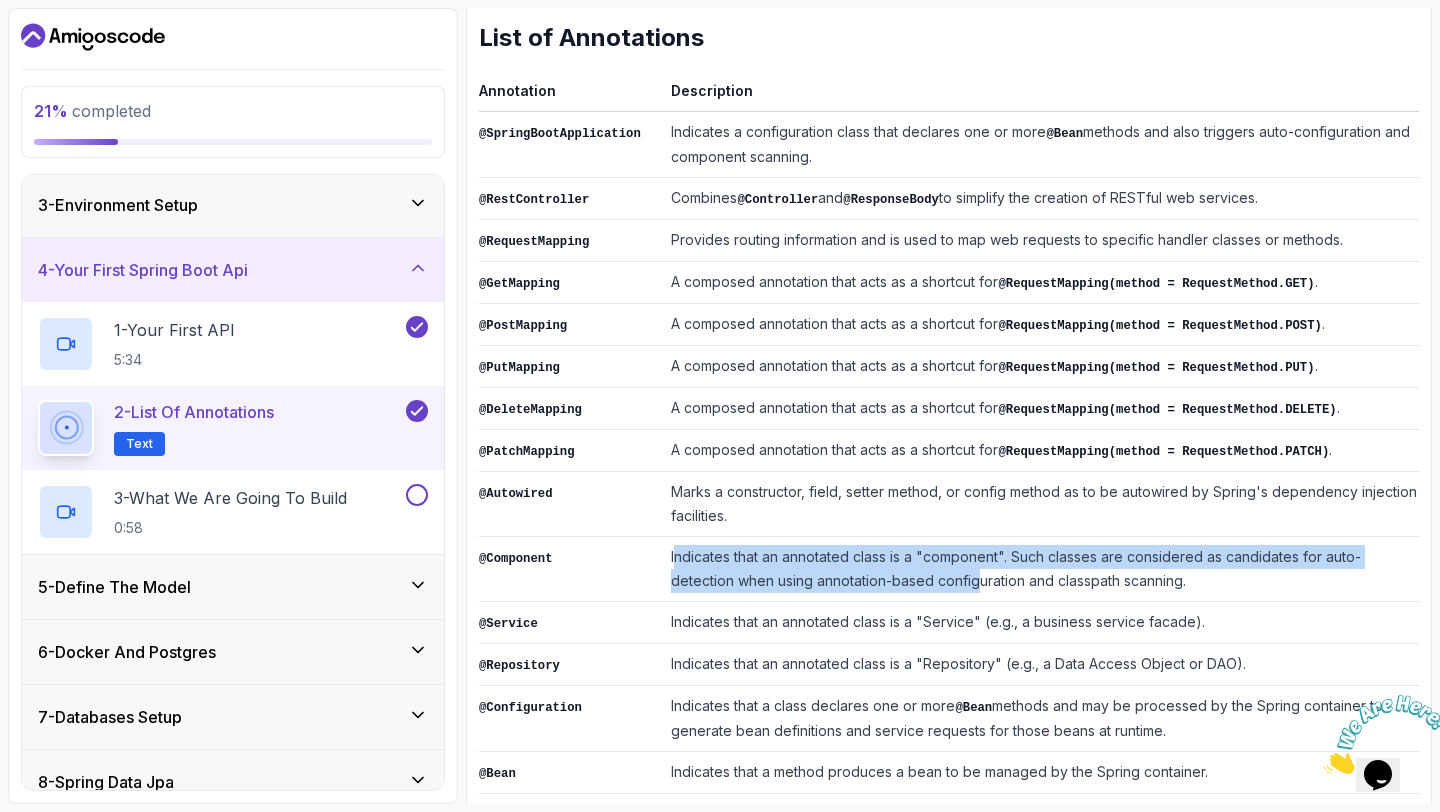 click on "Indicates that an annotated class is a "component". Such classes are considered as candidates for auto-detection when using annotation-based configuration and classpath scanning." at bounding box center [1041, 569] 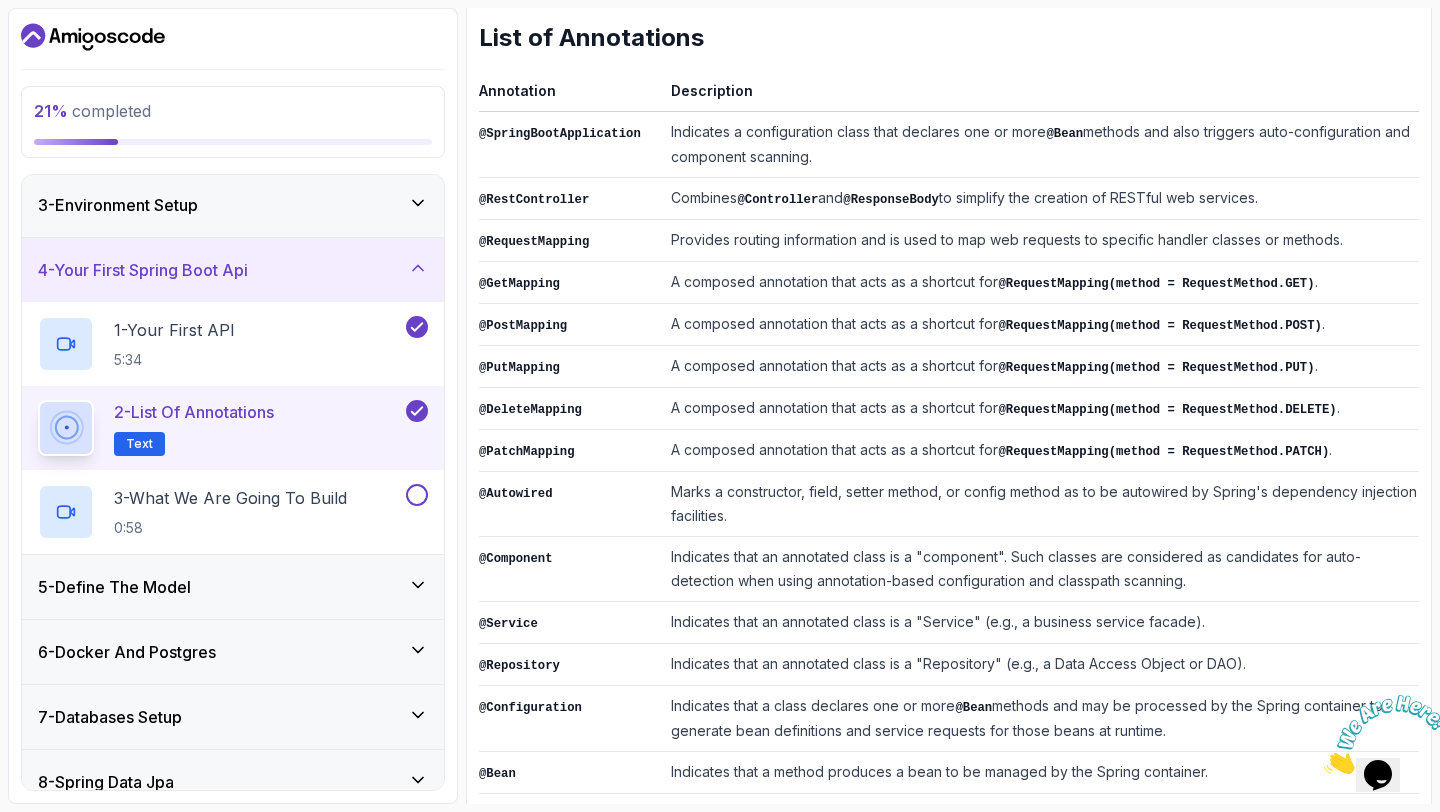 scroll, scrollTop: 439, scrollLeft: 0, axis: vertical 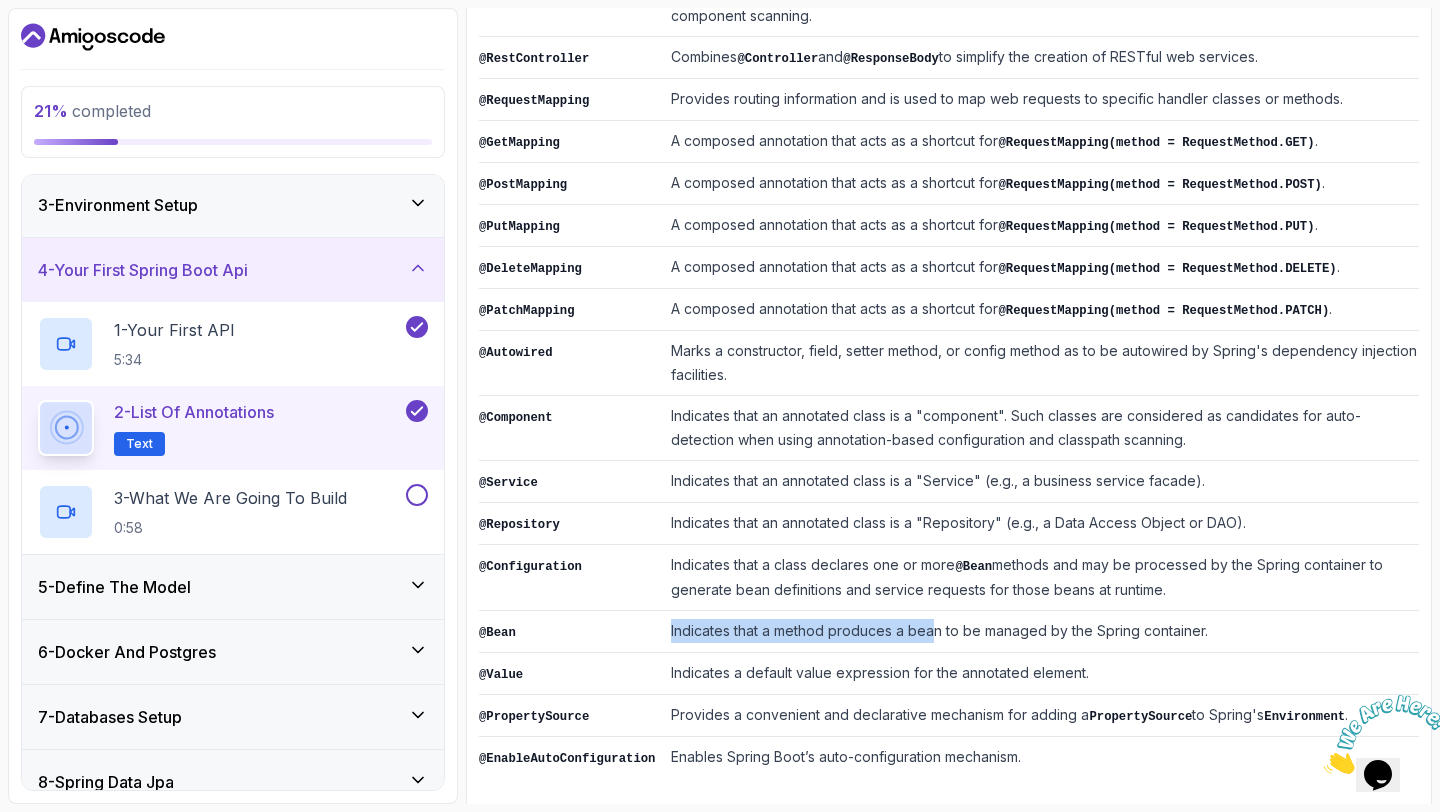 drag, startPoint x: 639, startPoint y: 612, endPoint x: 937, endPoint y: 626, distance: 298.32867 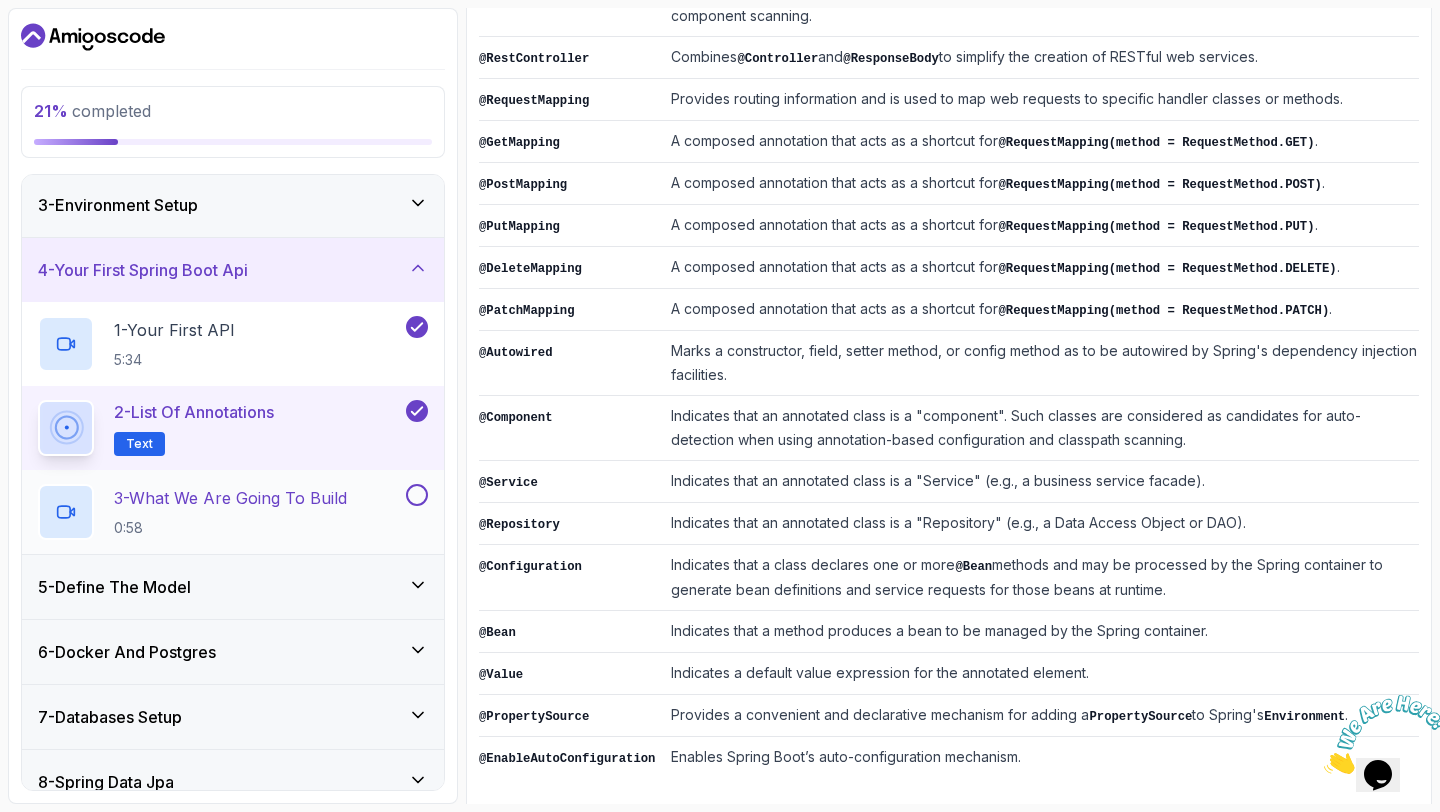 click on "3  -  What We Are Going To Build 0:58" at bounding box center [230, 512] 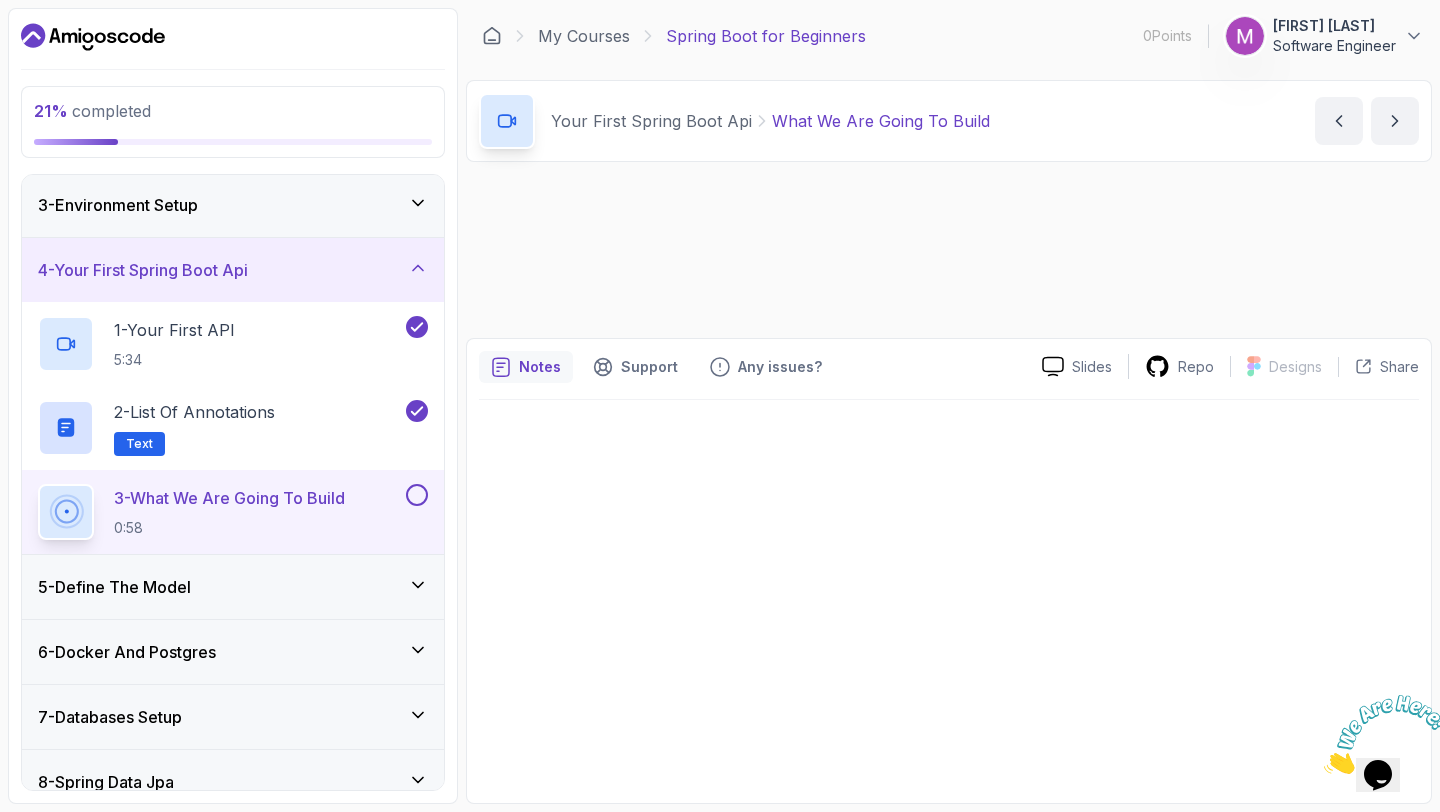 scroll, scrollTop: 0, scrollLeft: 0, axis: both 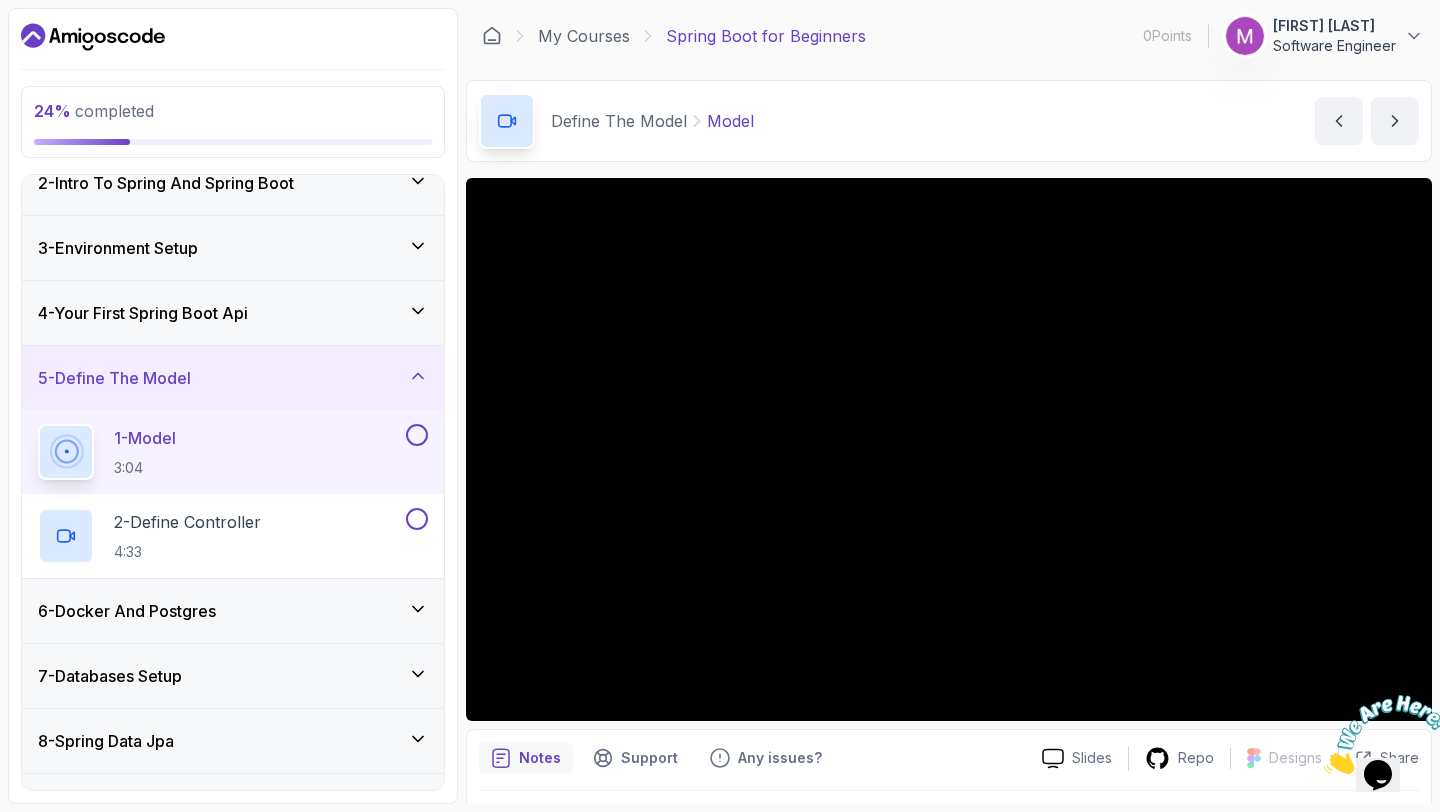 click 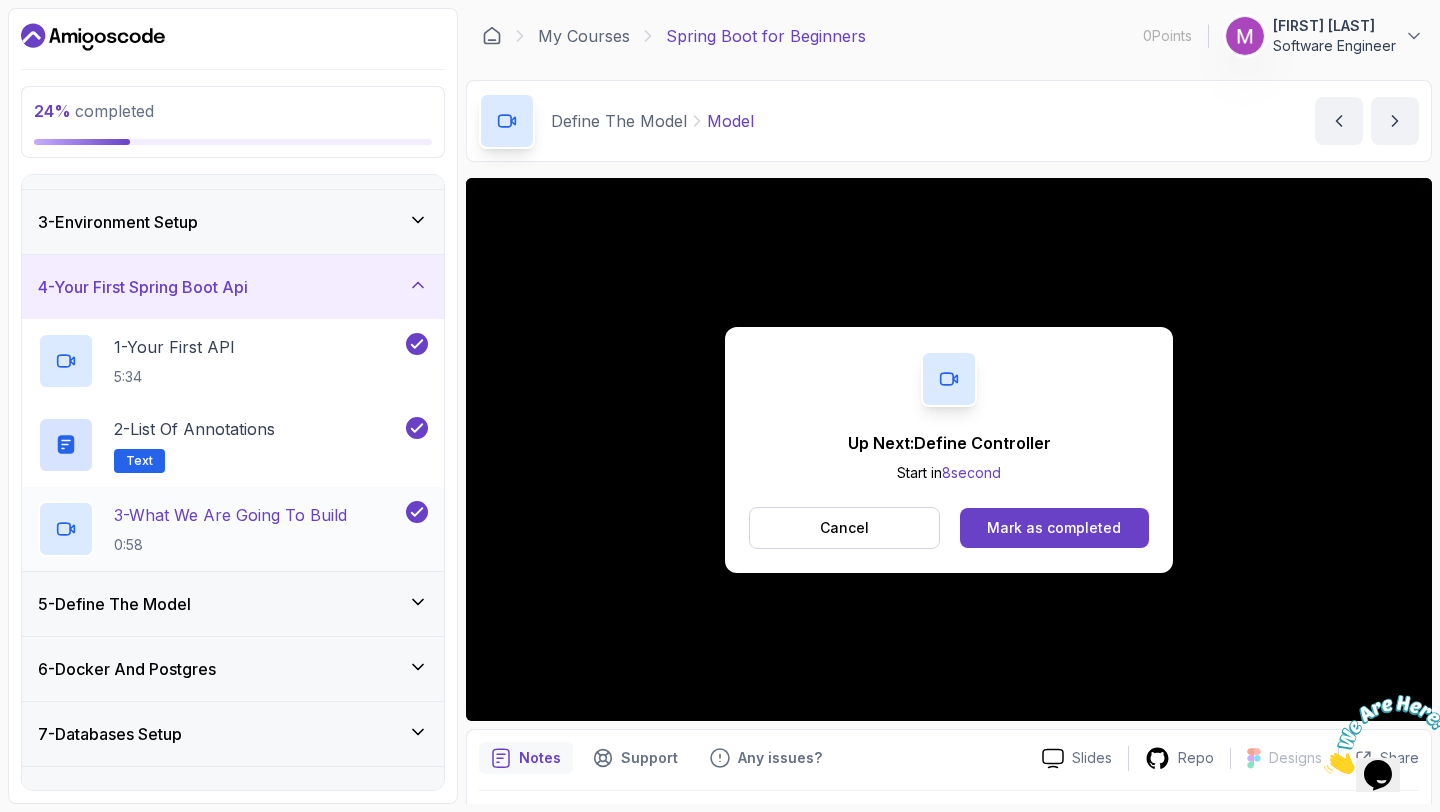 scroll, scrollTop: 226, scrollLeft: 0, axis: vertical 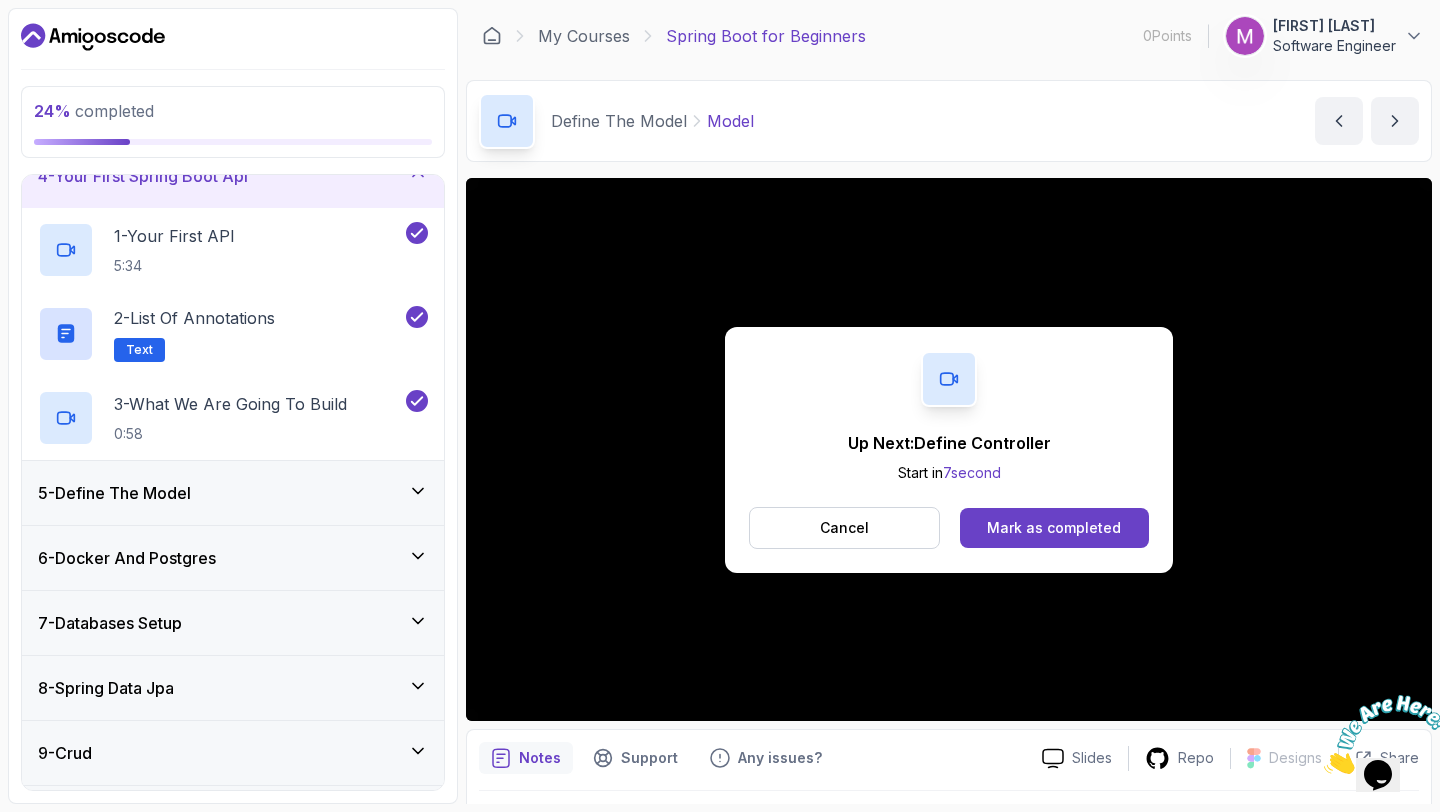 click on "5  -  Define The Model" at bounding box center [233, 493] 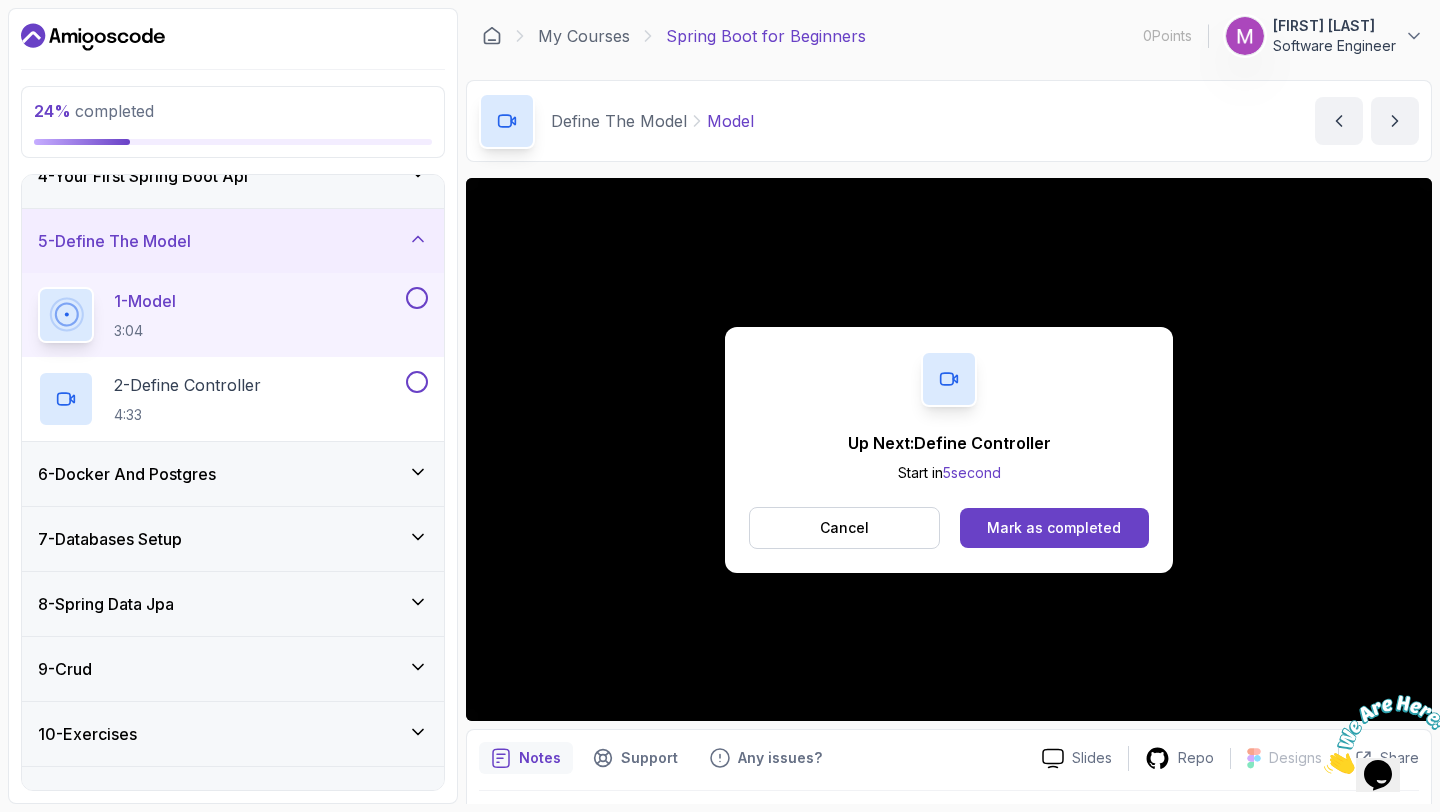 click at bounding box center (417, 298) 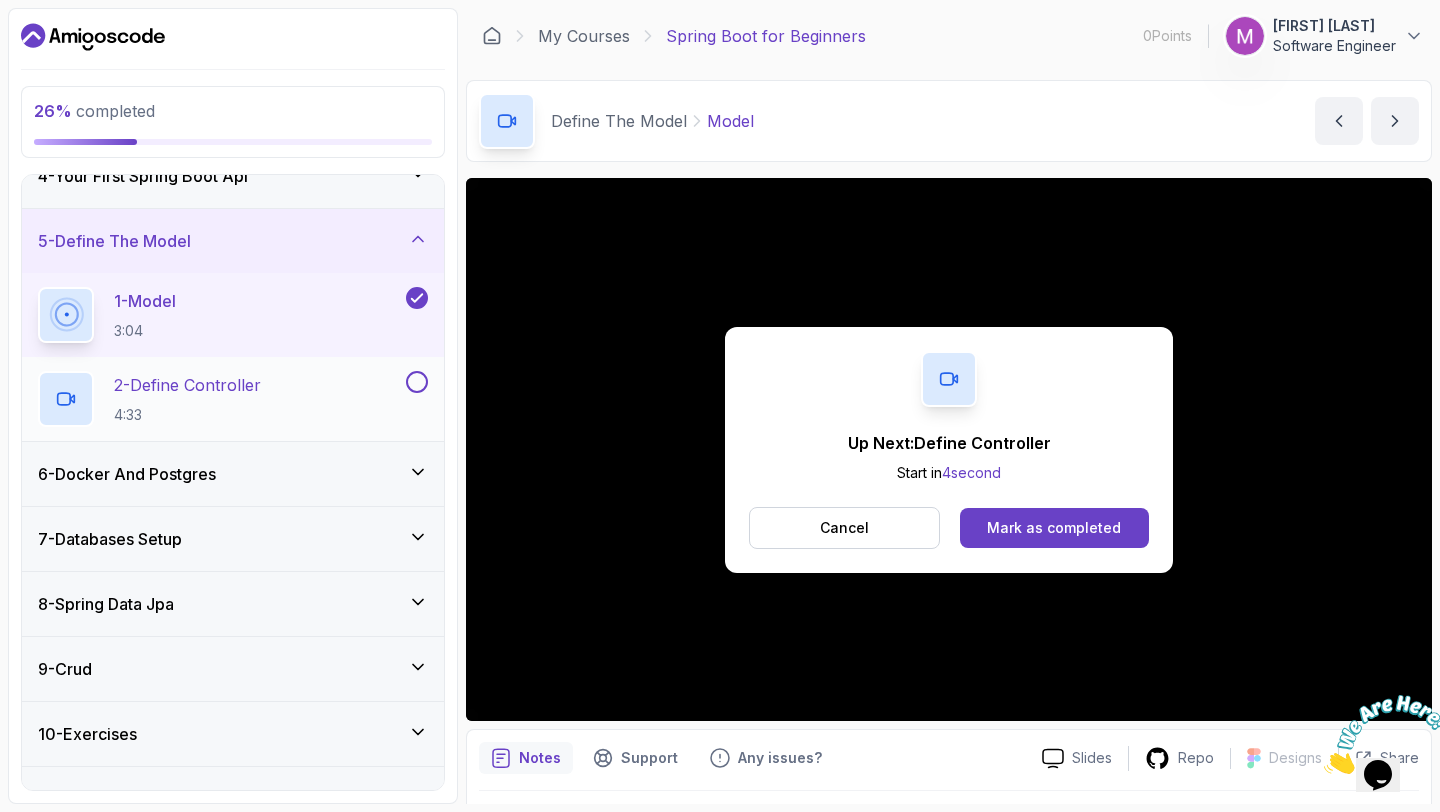 click on "2  -  Define Controller 4:33" at bounding box center [220, 399] 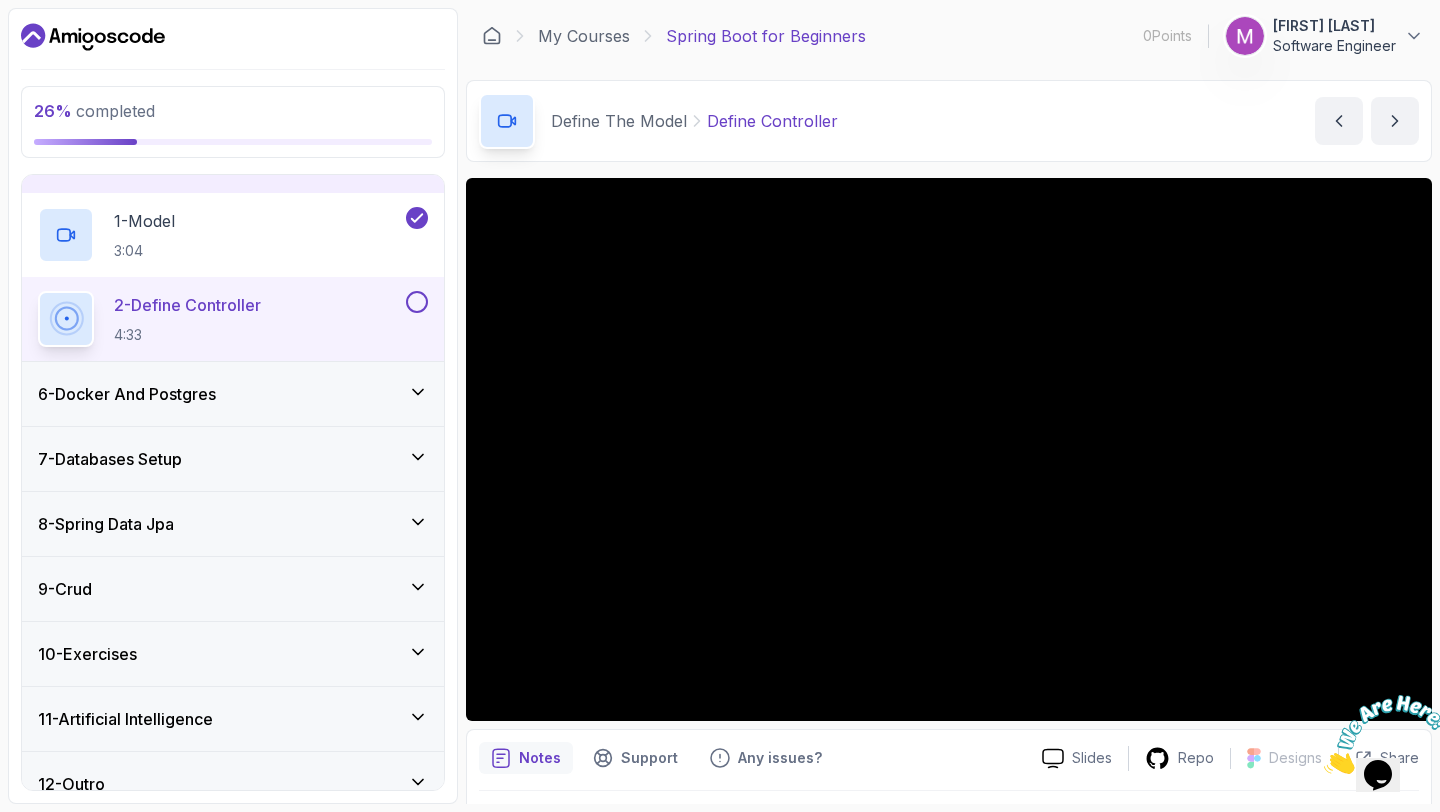 scroll, scrollTop: 313, scrollLeft: 0, axis: vertical 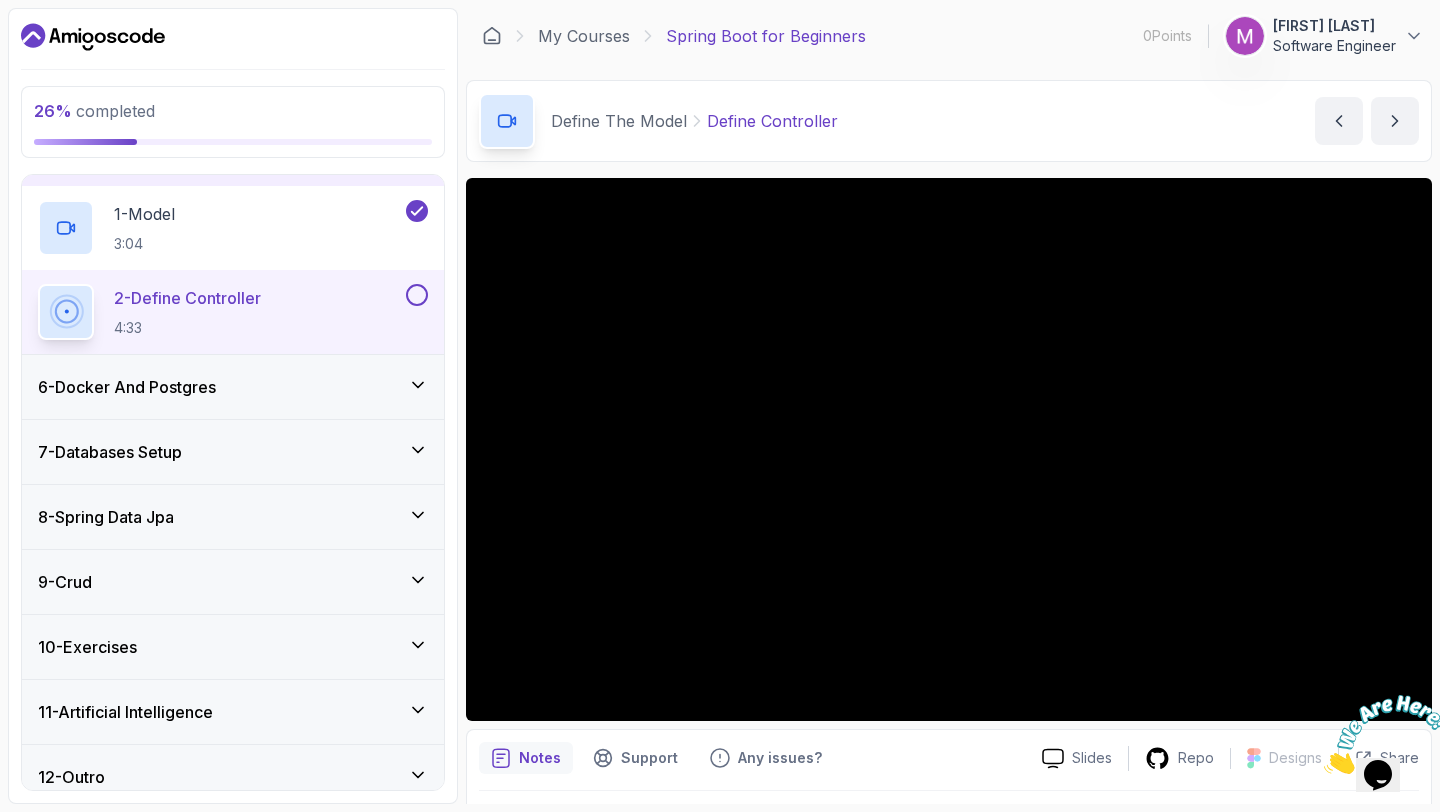 click 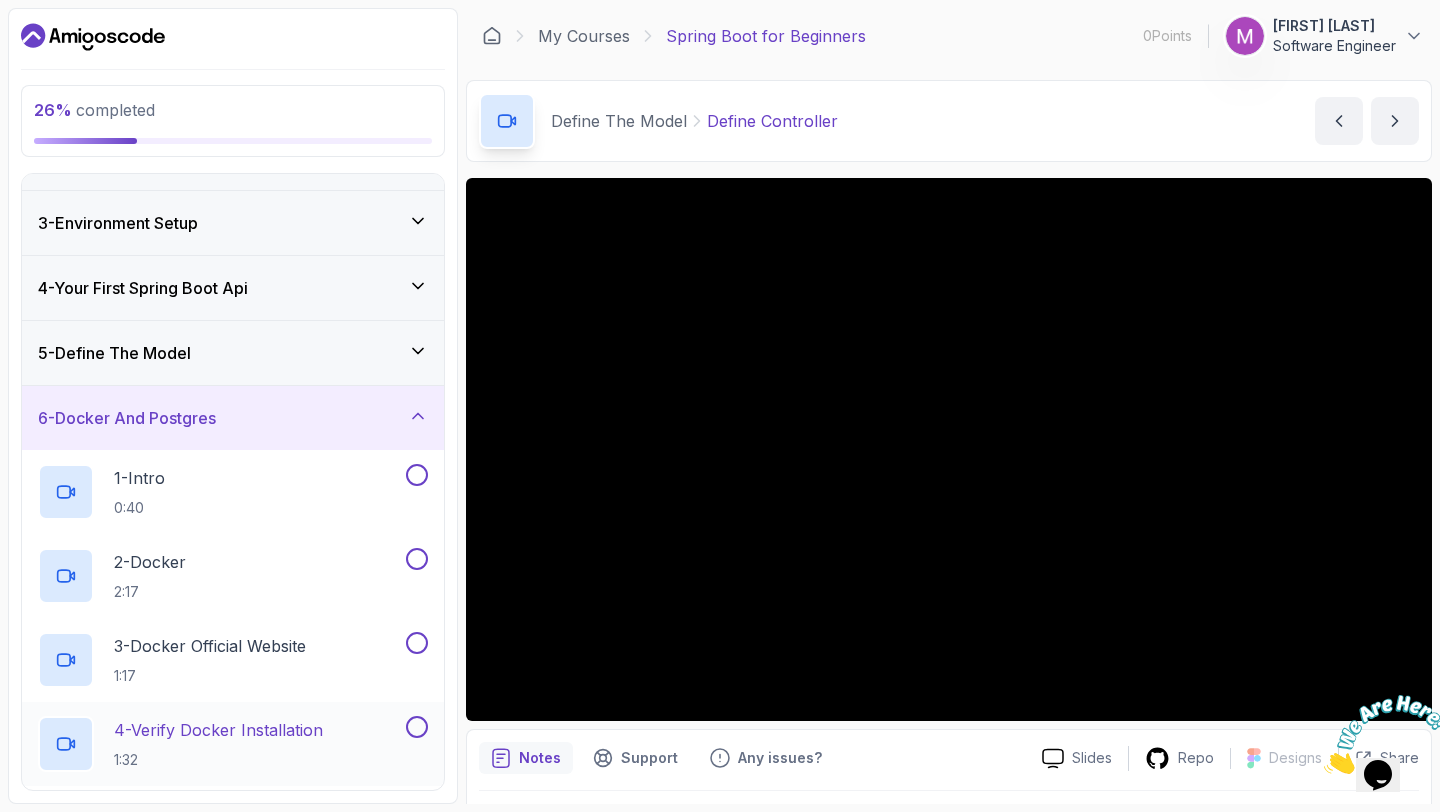 scroll, scrollTop: 71, scrollLeft: 0, axis: vertical 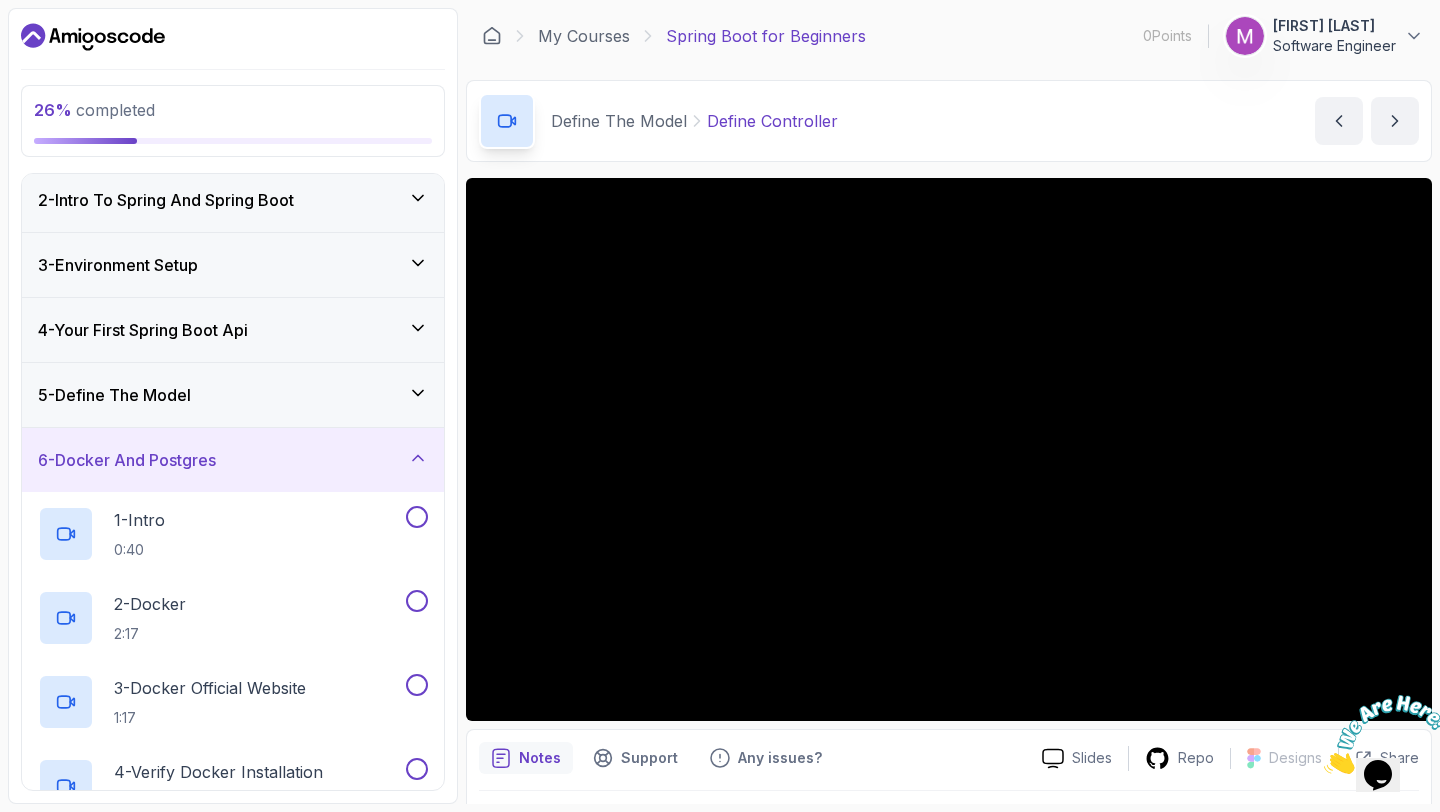 click 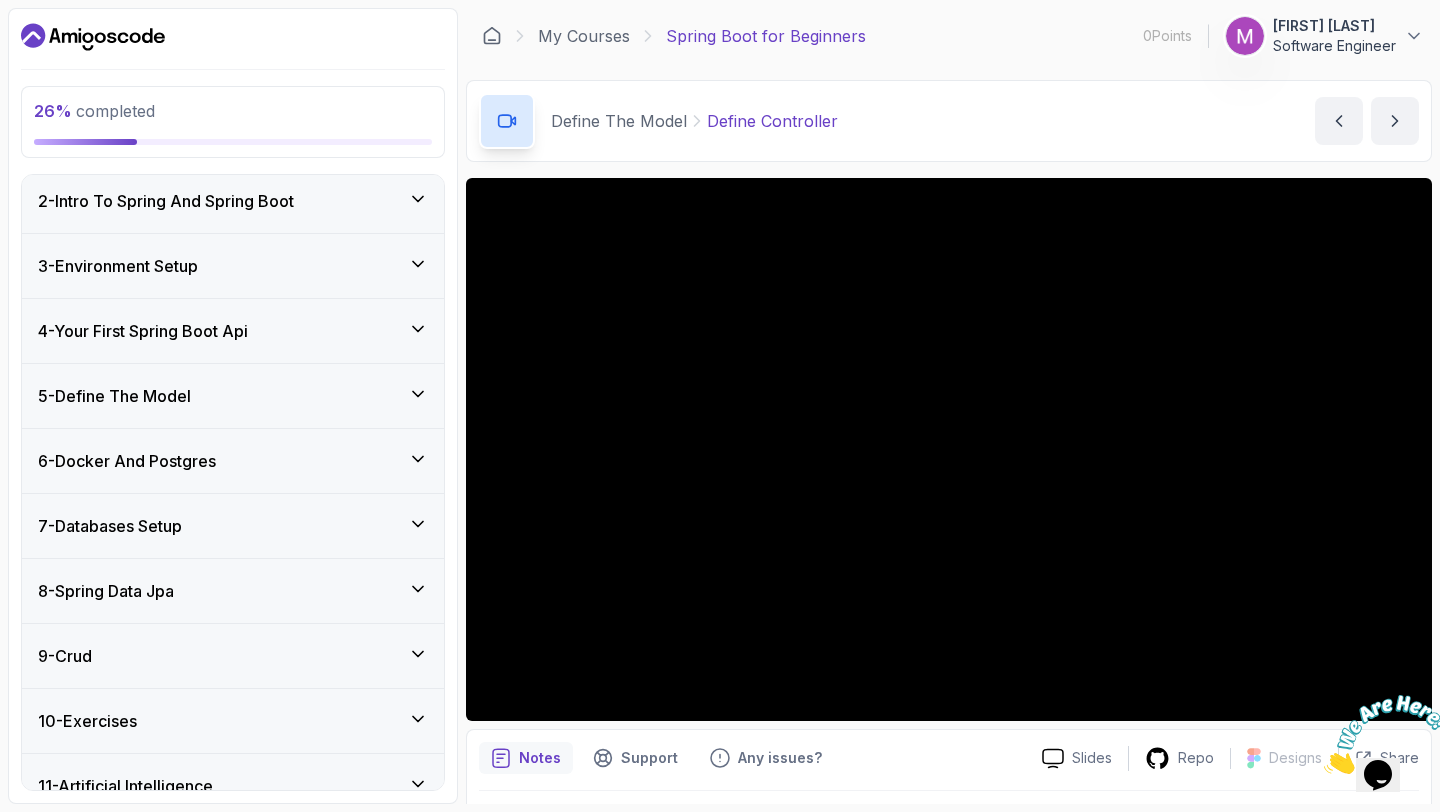 click at bounding box center (1378, 734) 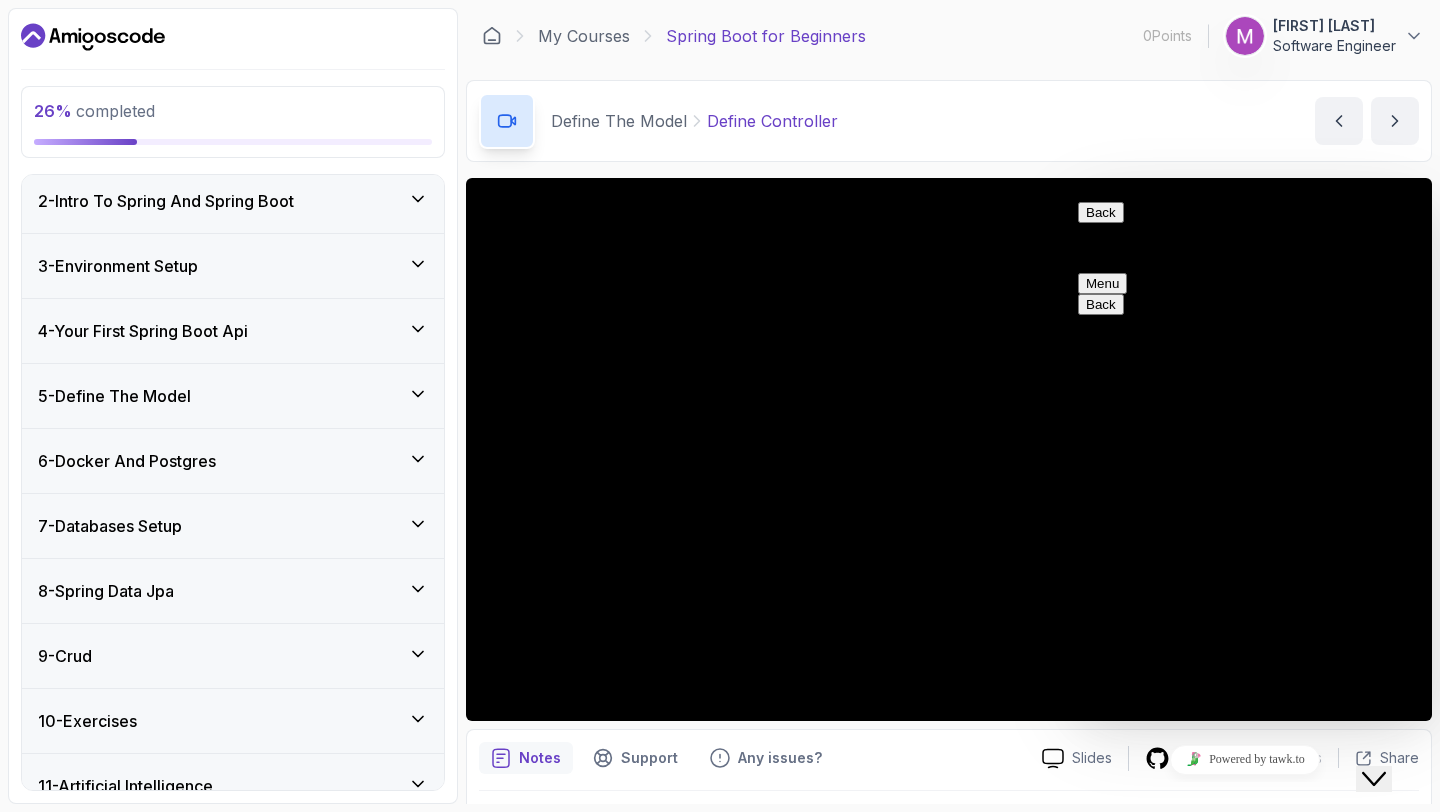 click on "Close Chat This icon closes the chat window." 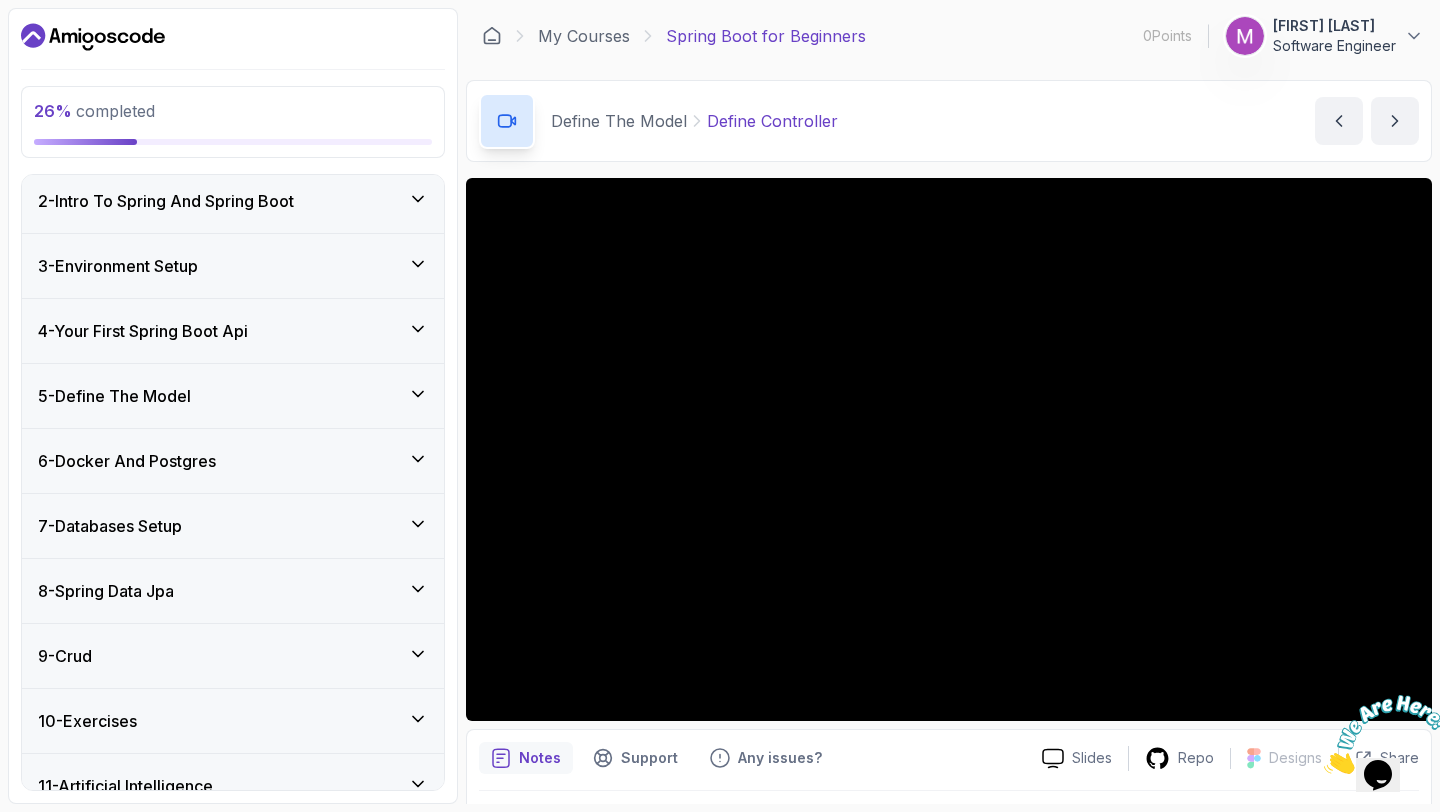 click at bounding box center (1378, 734) 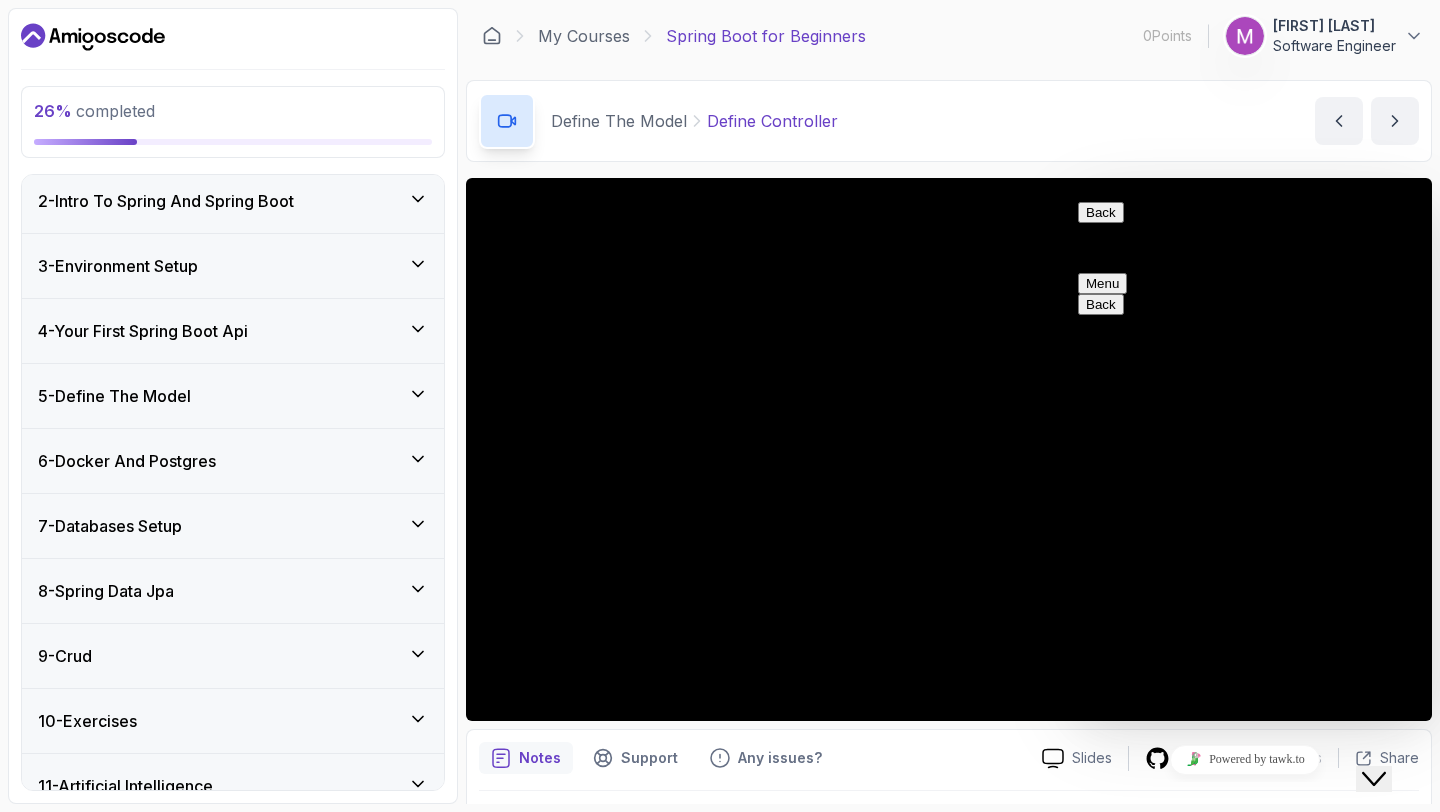 click on "Close Chat This icon closes the chat window." 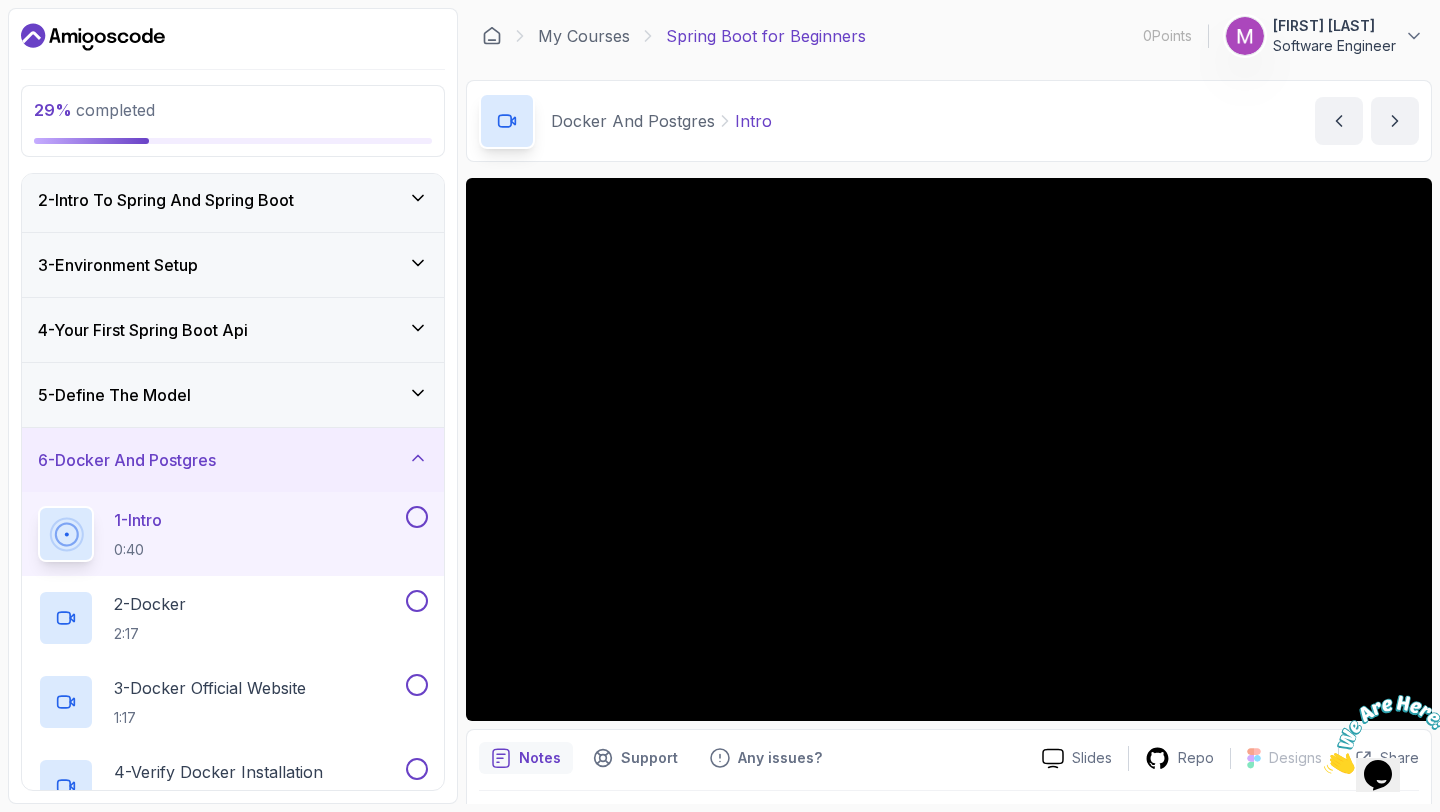 click on "5  -  Define The Model" at bounding box center (233, 395) 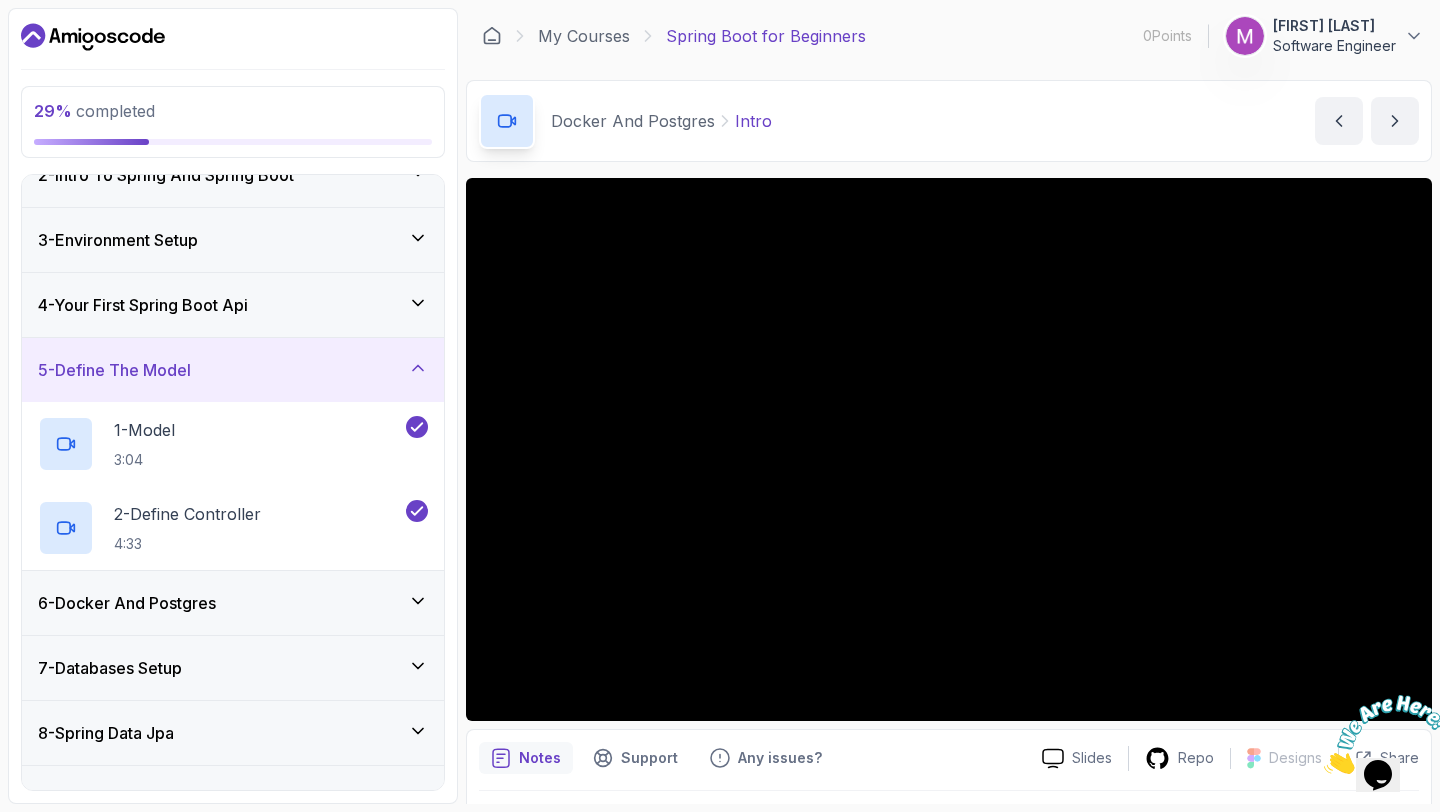 scroll, scrollTop: 82, scrollLeft: 0, axis: vertical 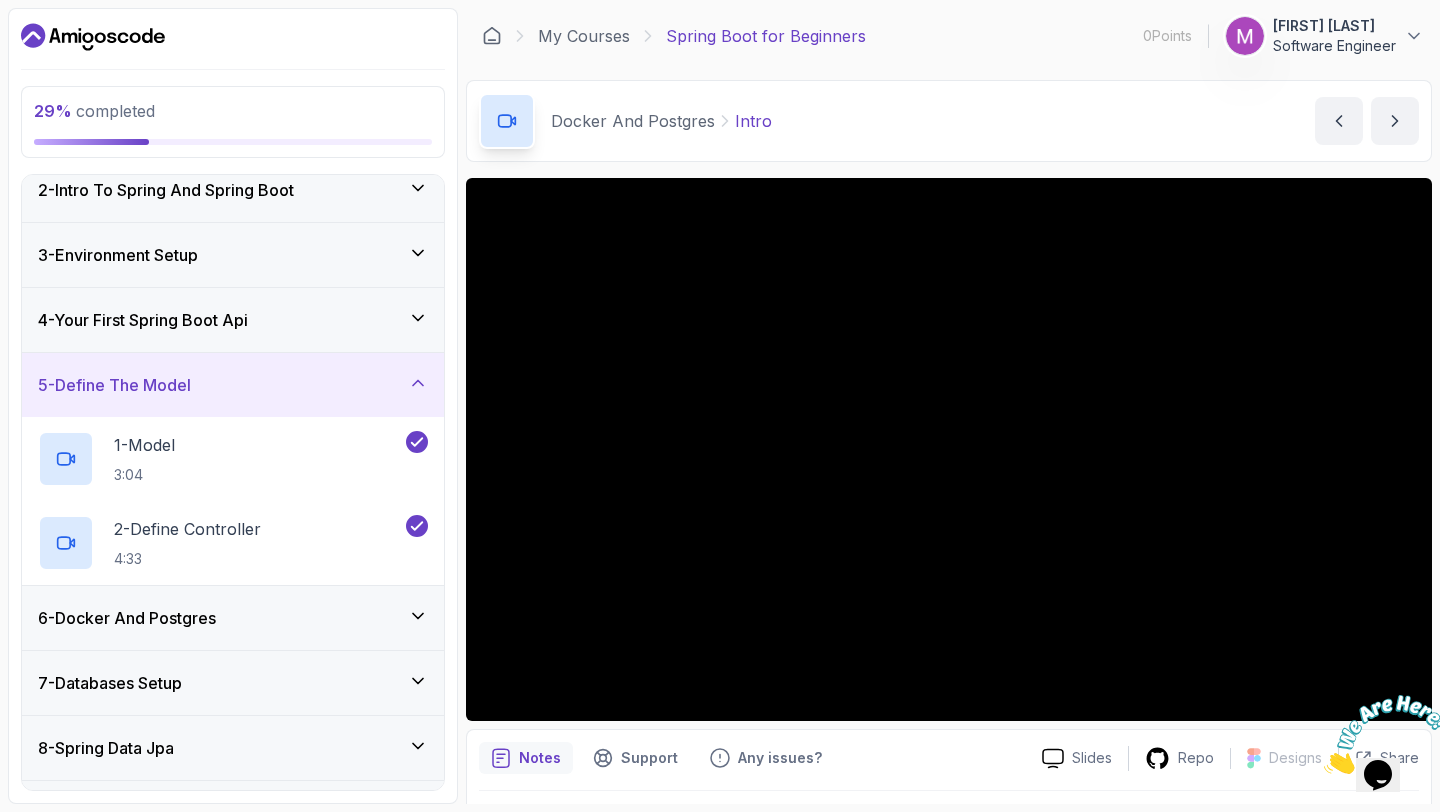 click on "5  -  Define The Model" at bounding box center (233, 385) 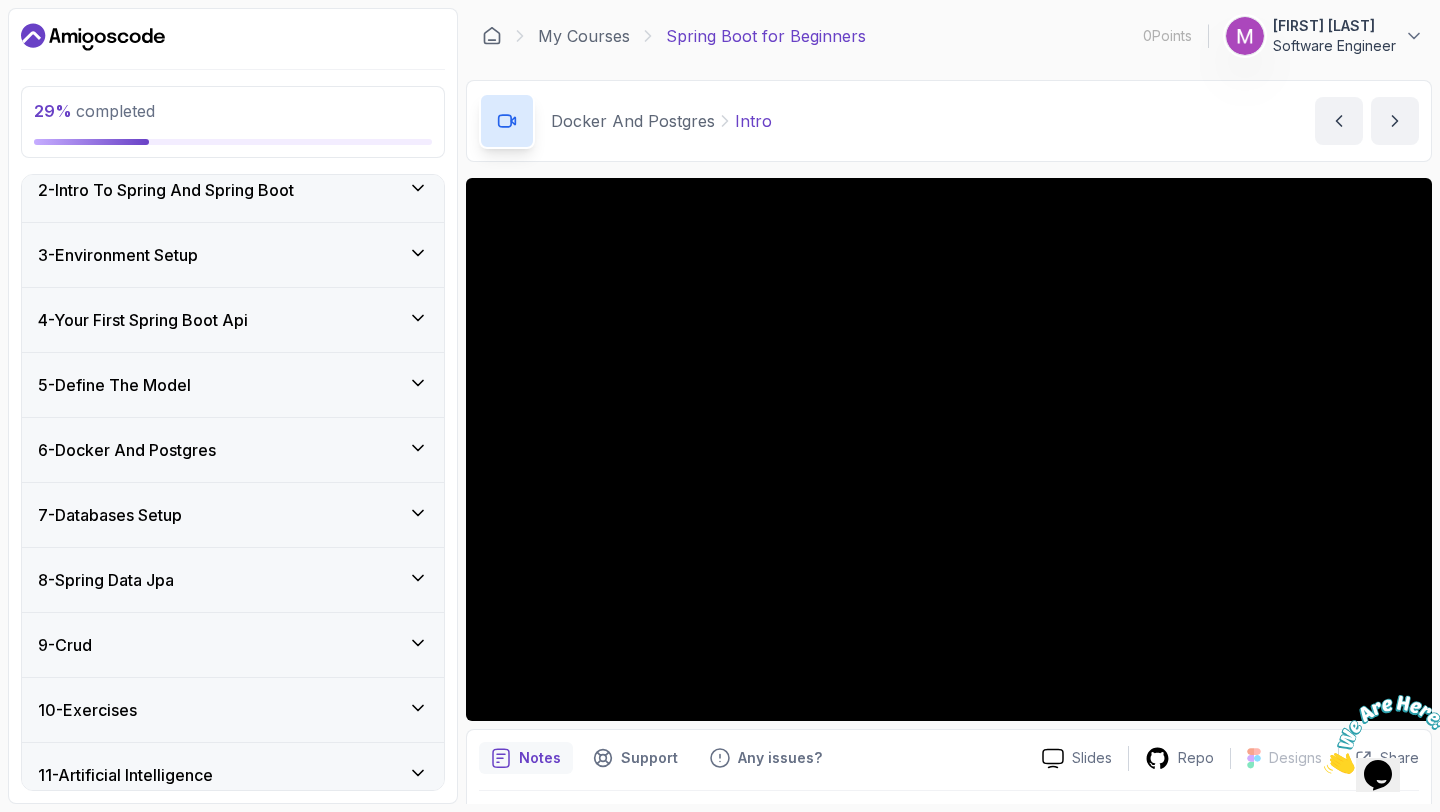 scroll, scrollTop: 0, scrollLeft: 0, axis: both 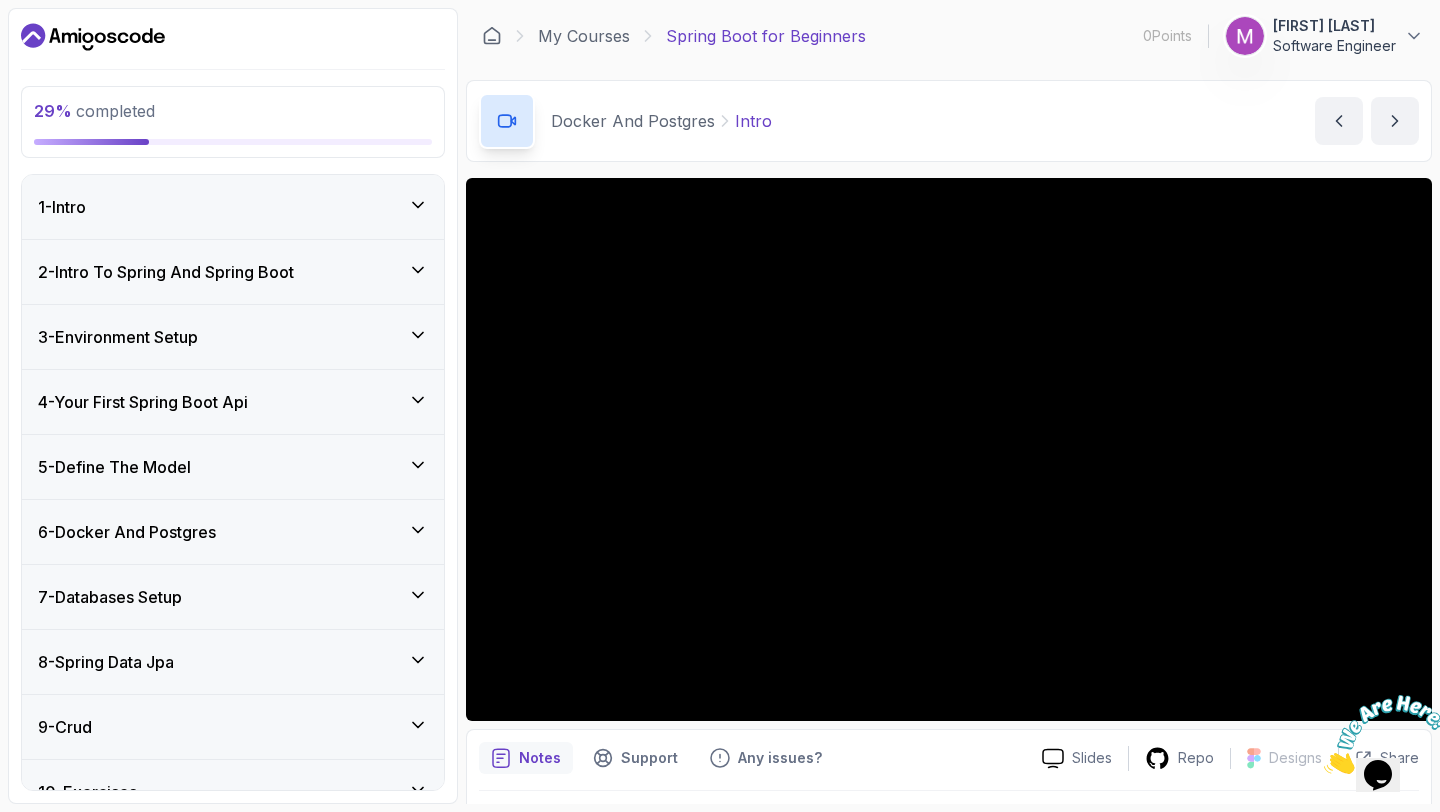 click on "1  -  Intro" at bounding box center (233, 207) 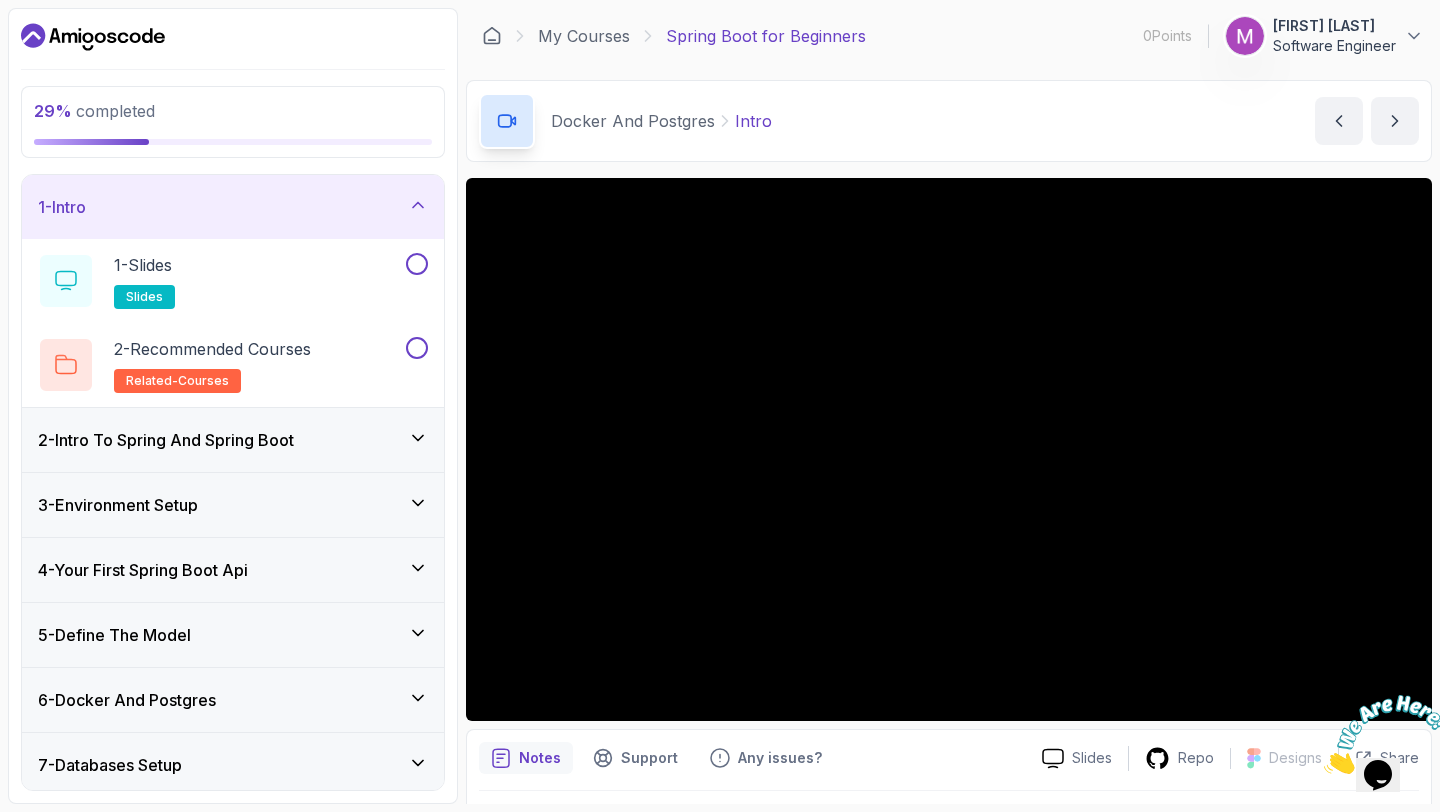 click 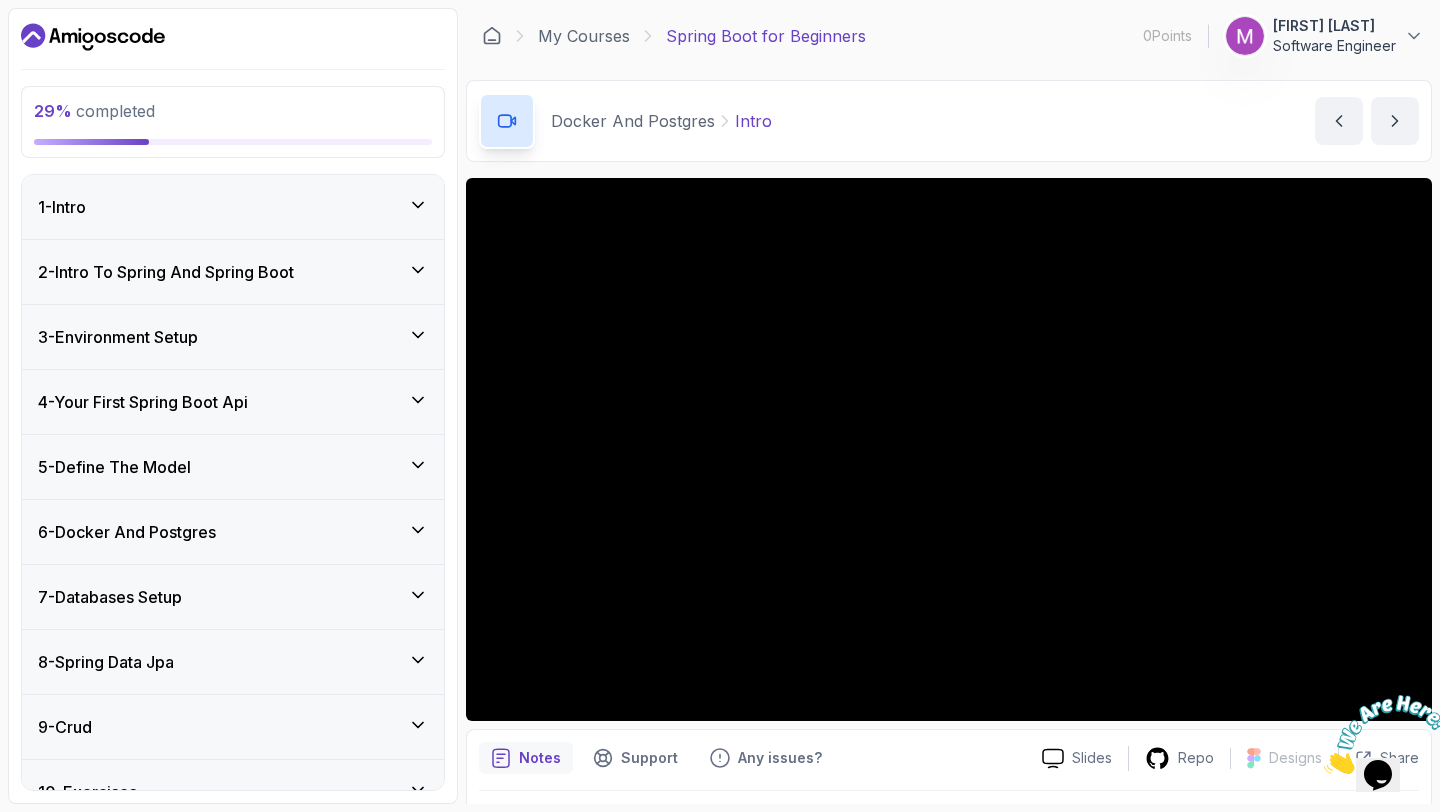click on "2  -  Intro To Spring And Spring Boot" at bounding box center (233, 272) 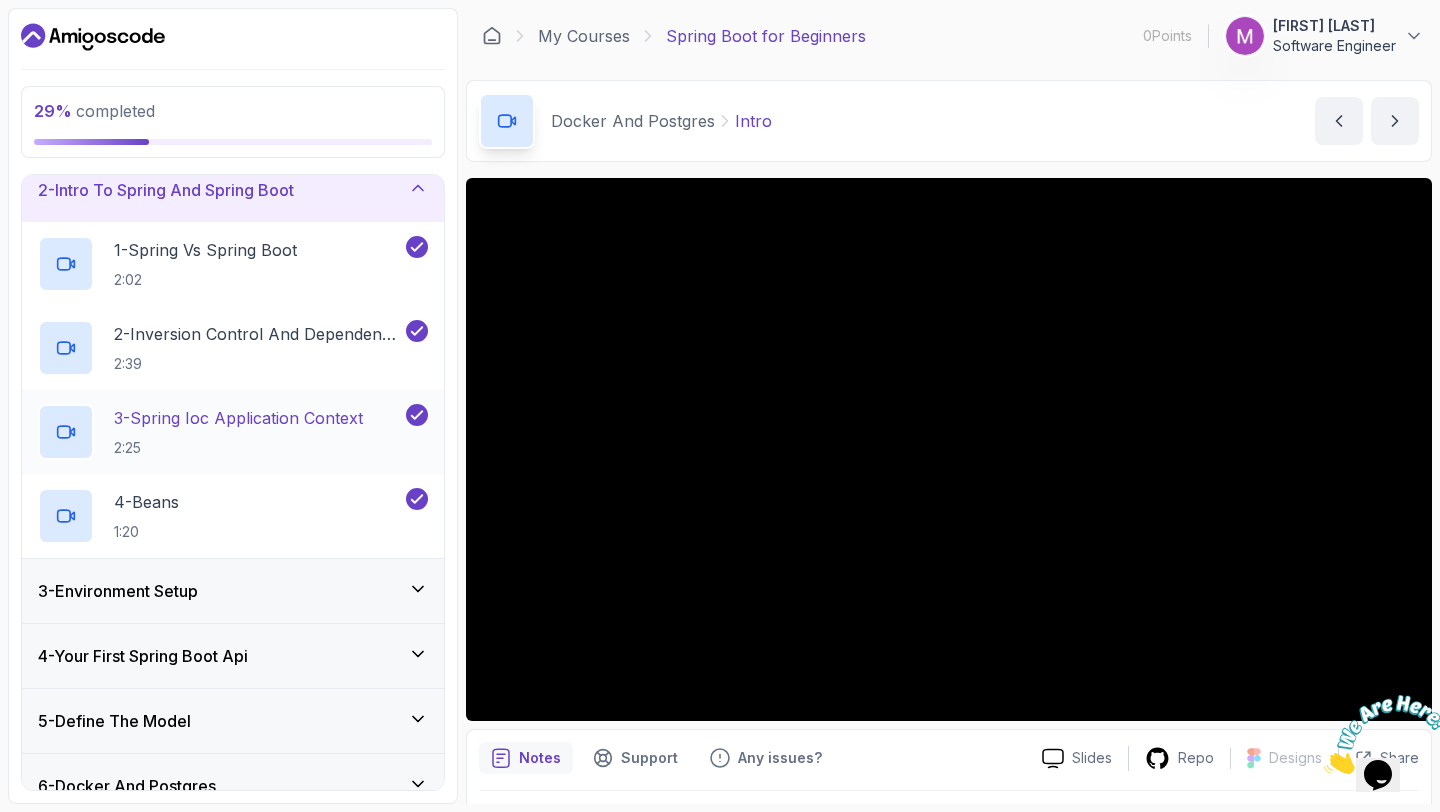 scroll, scrollTop: 89, scrollLeft: 0, axis: vertical 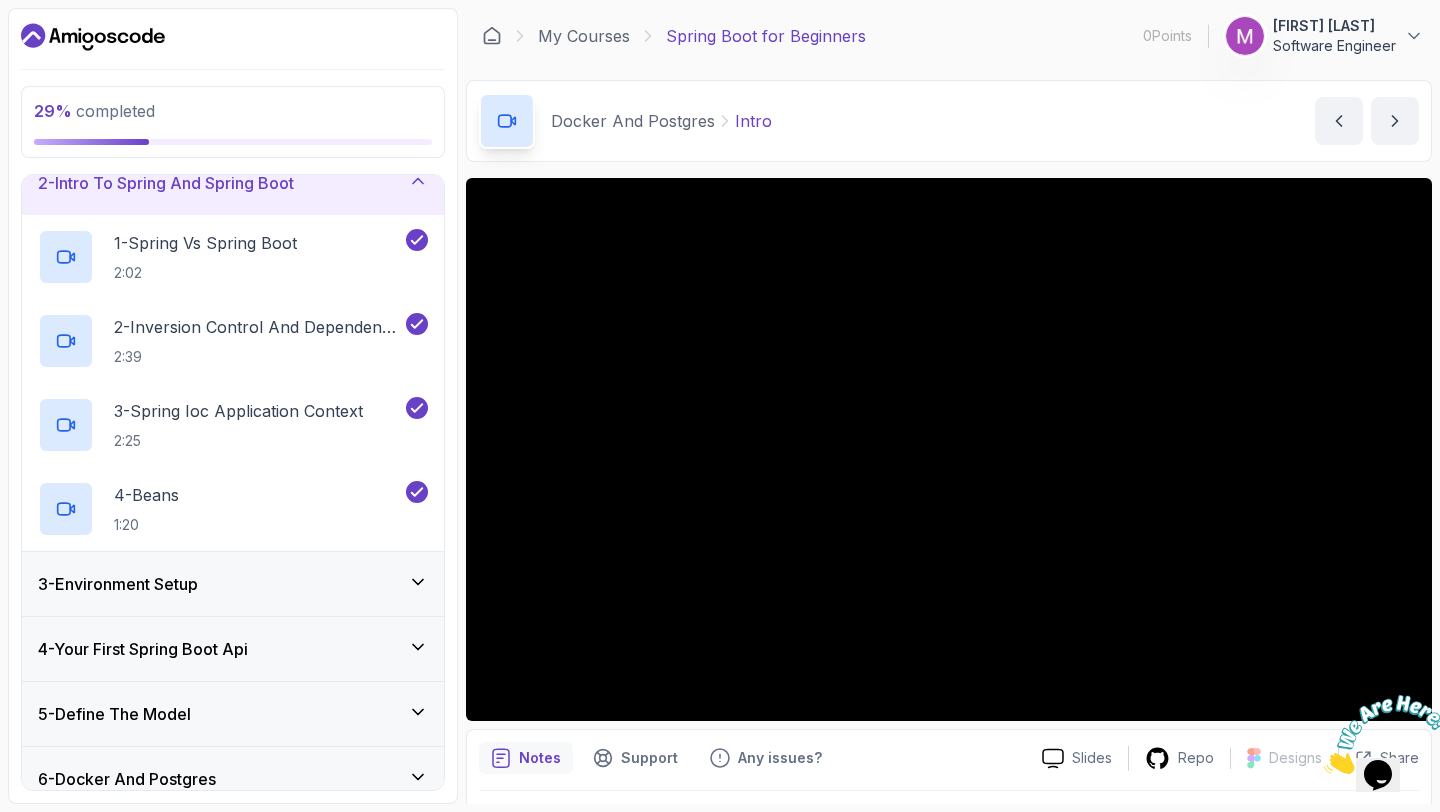 click on "3  -  Environment Setup" at bounding box center [233, 584] 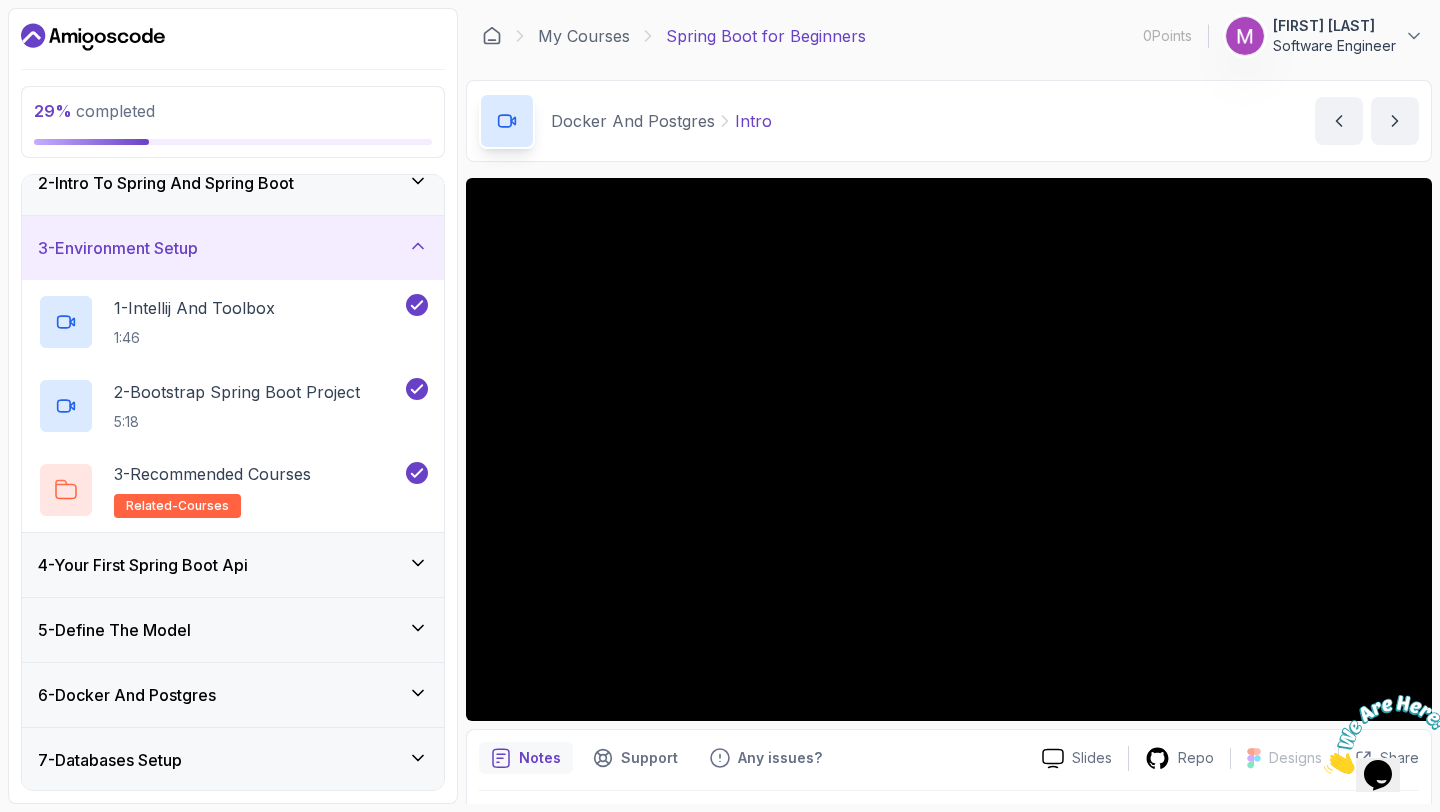 click on "4  -  Your First Spring Boot Api" at bounding box center (233, 565) 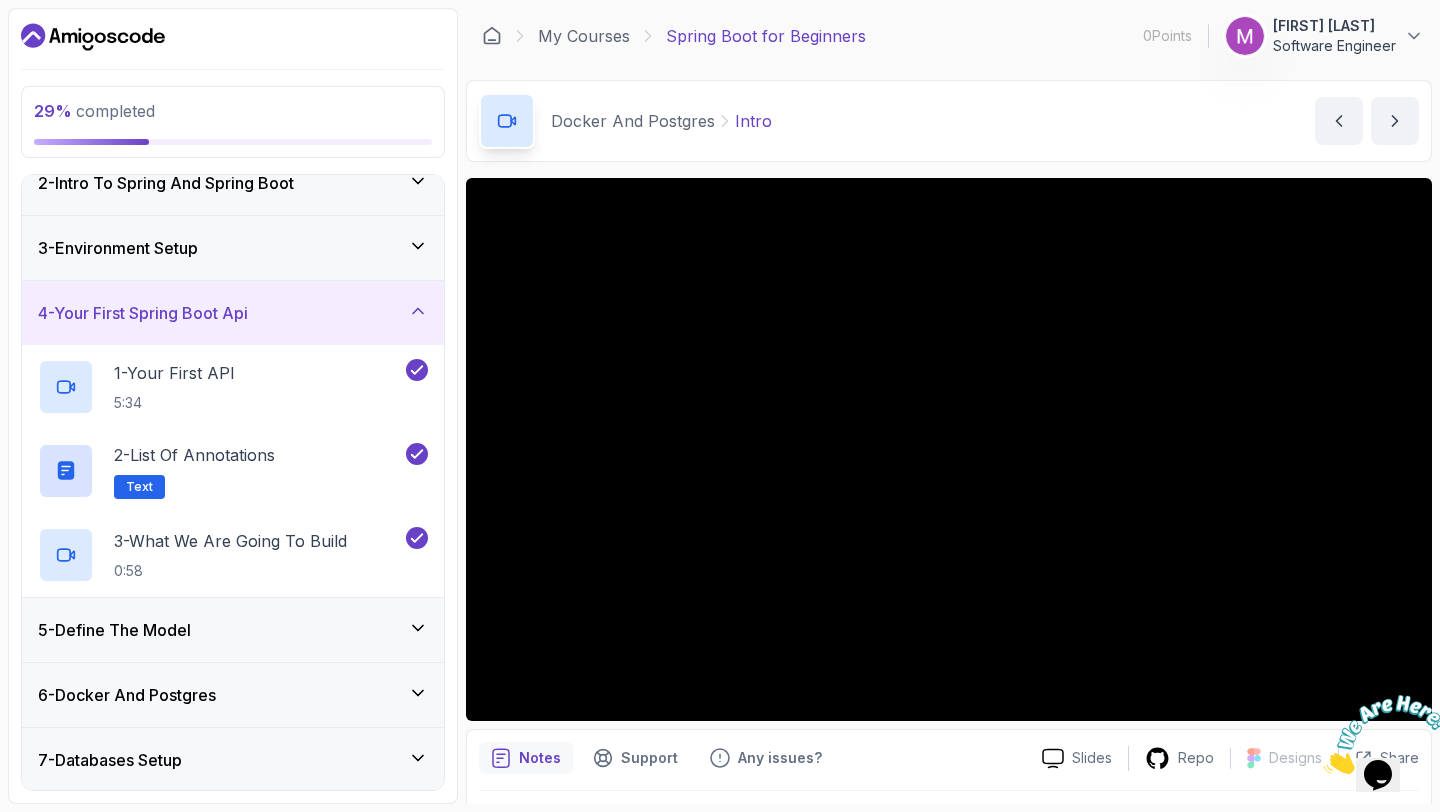 click on "5  -  Define The Model" at bounding box center [233, 630] 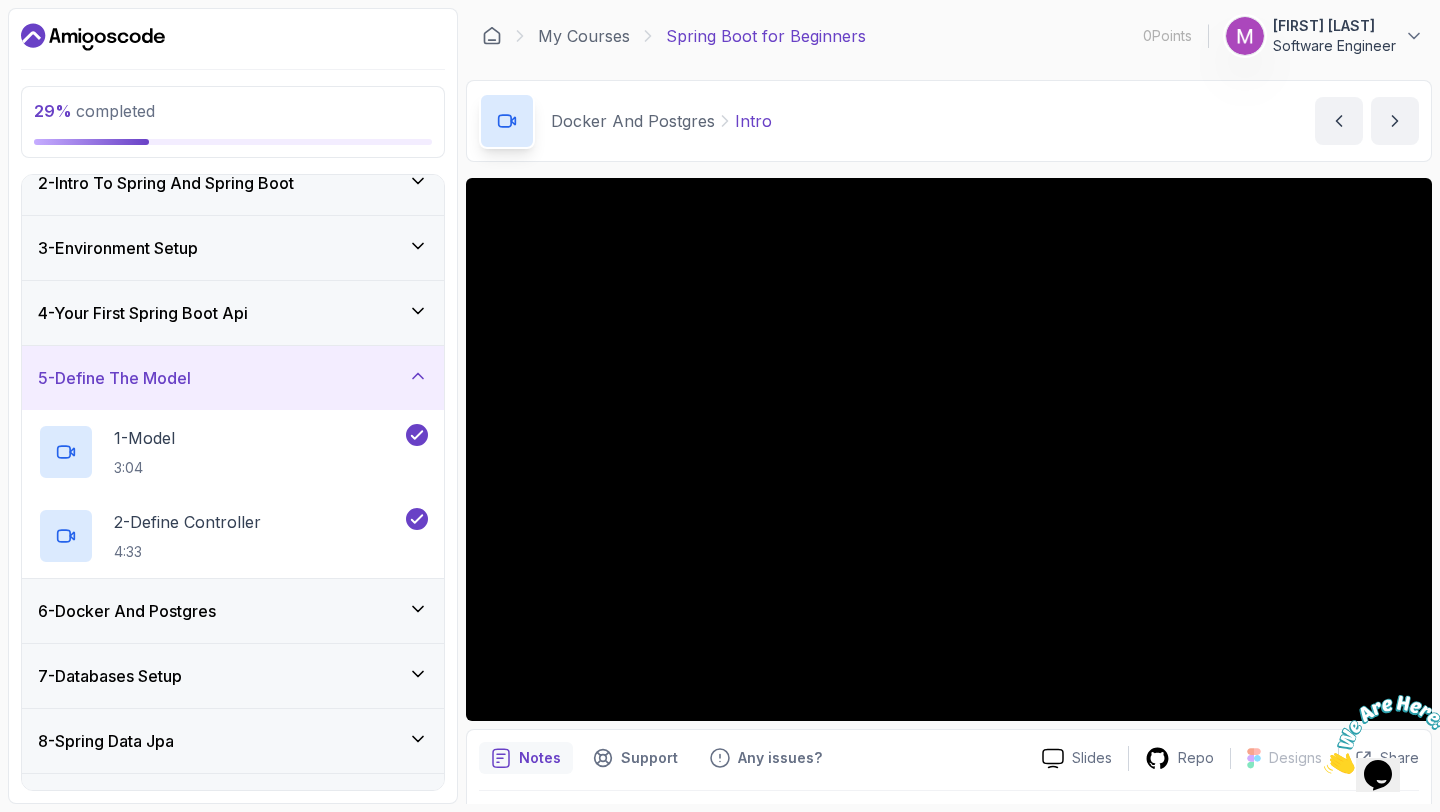 click on "5  -  Define The Model" at bounding box center (233, 378) 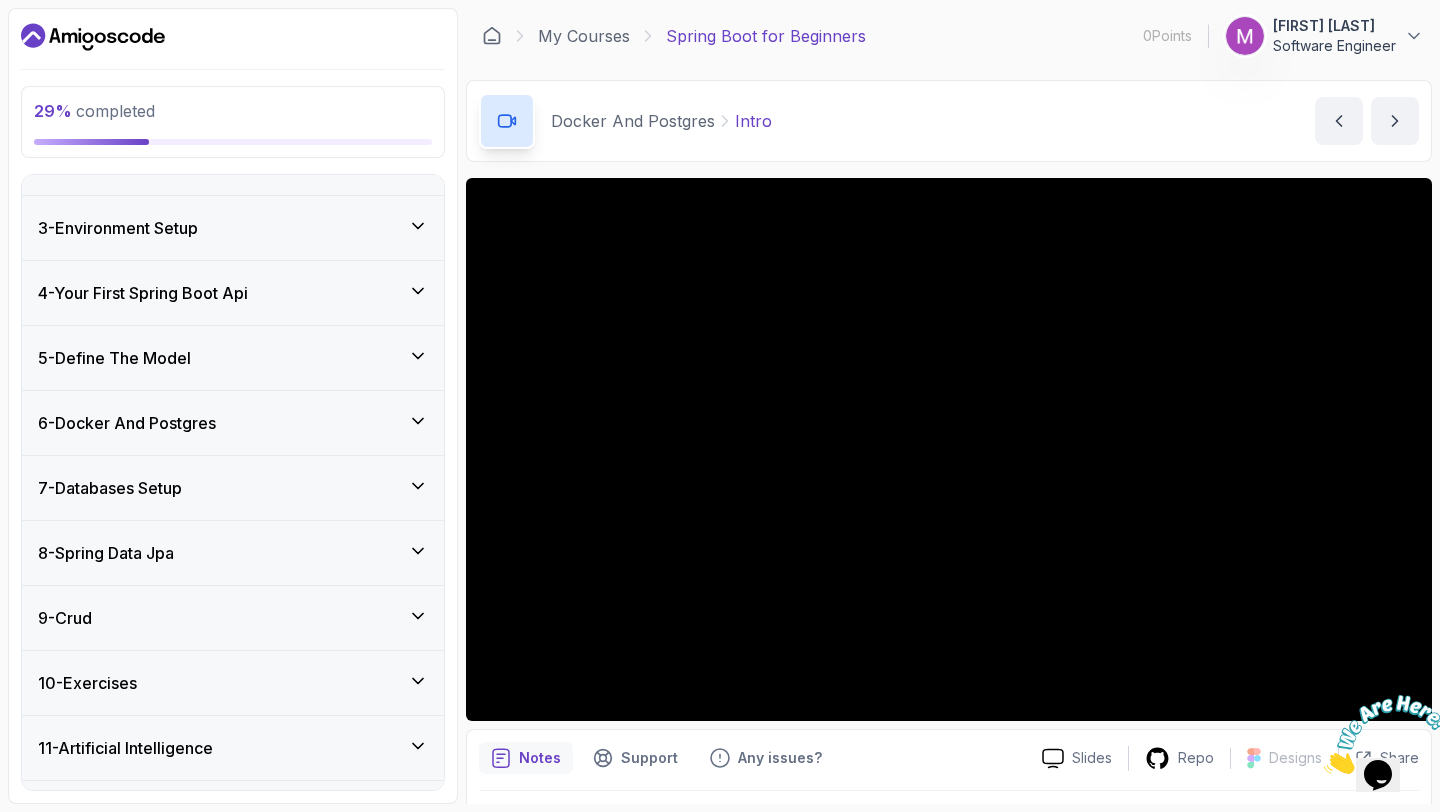 scroll, scrollTop: 116, scrollLeft: 0, axis: vertical 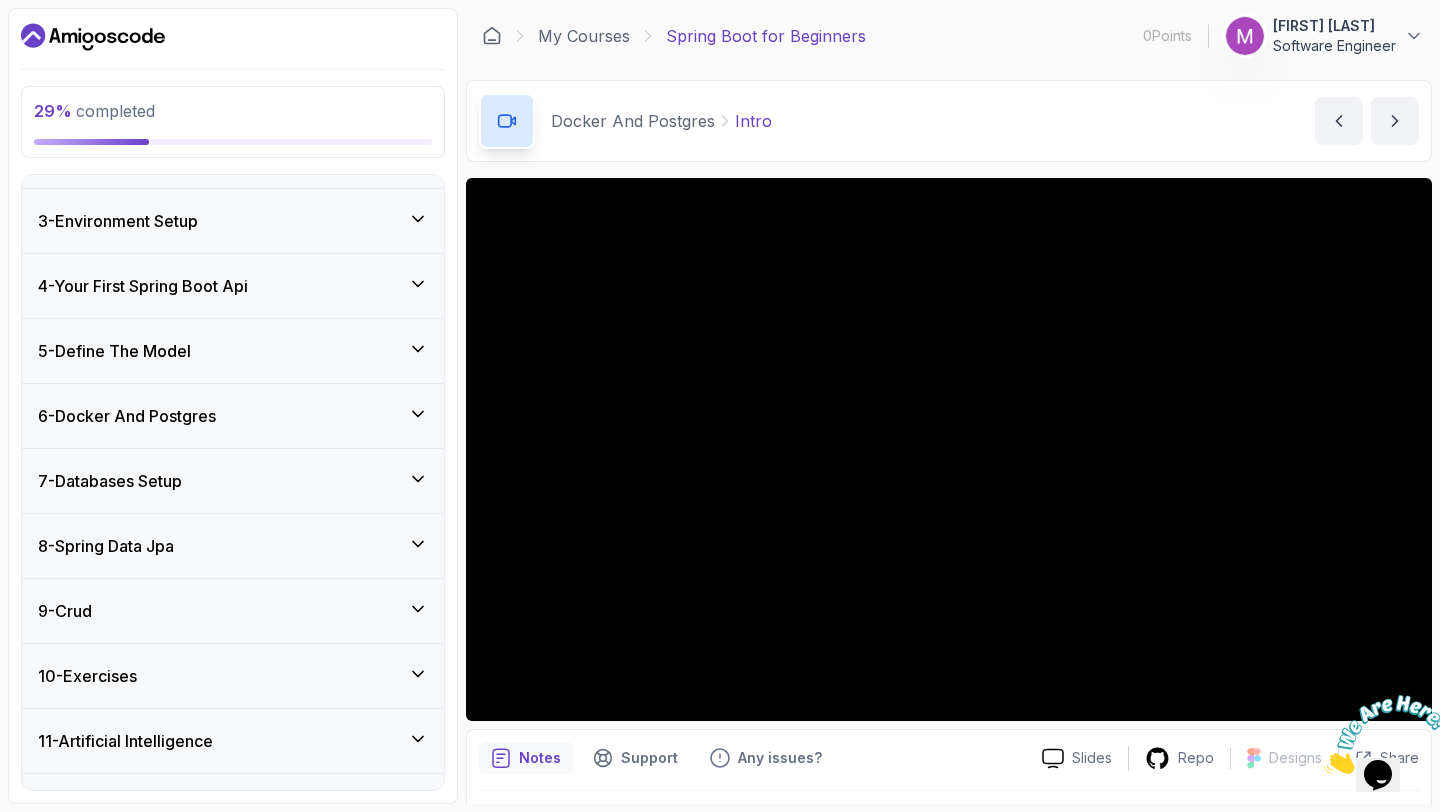 click on "6  -  Docker And Postgres" at bounding box center [233, 416] 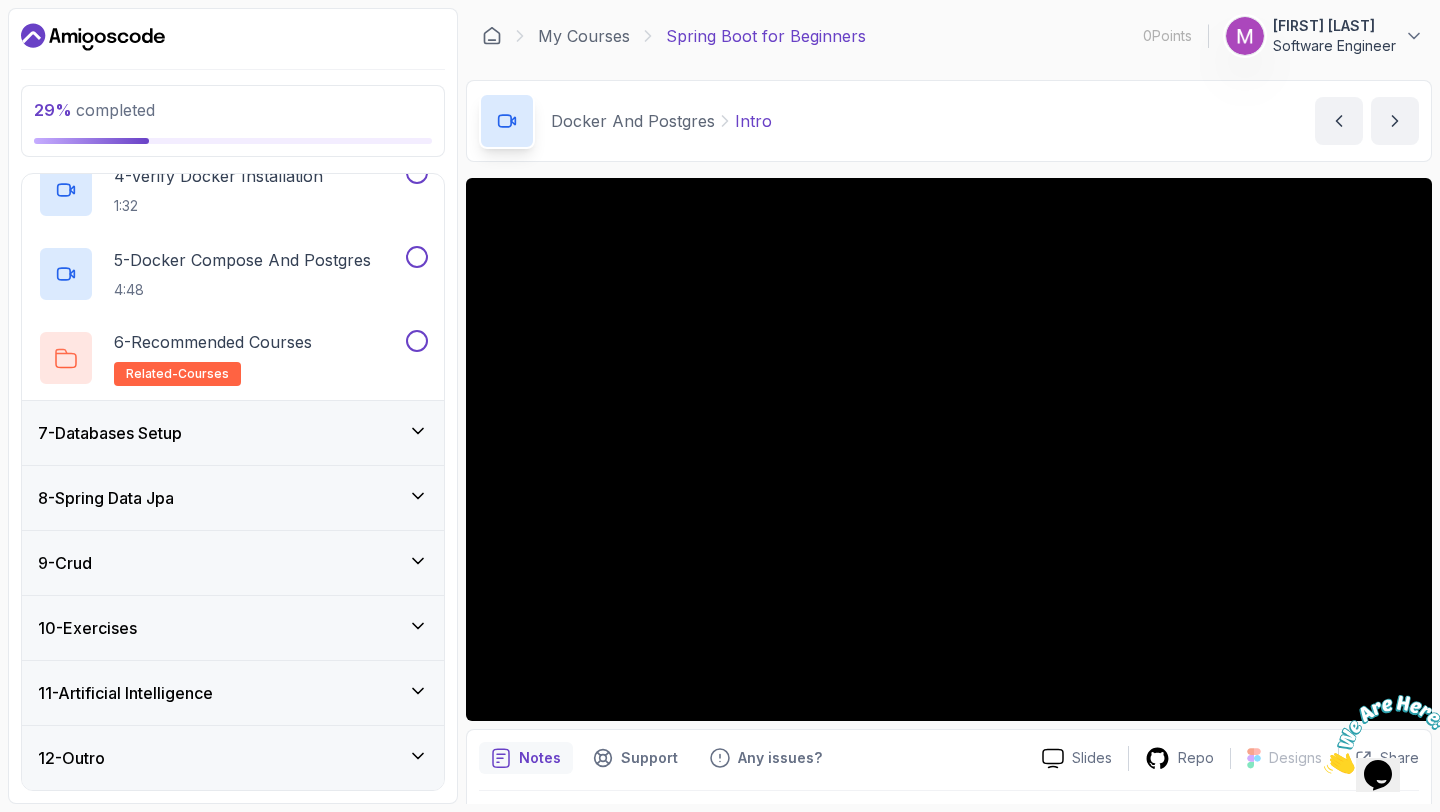 scroll, scrollTop: 667, scrollLeft: 0, axis: vertical 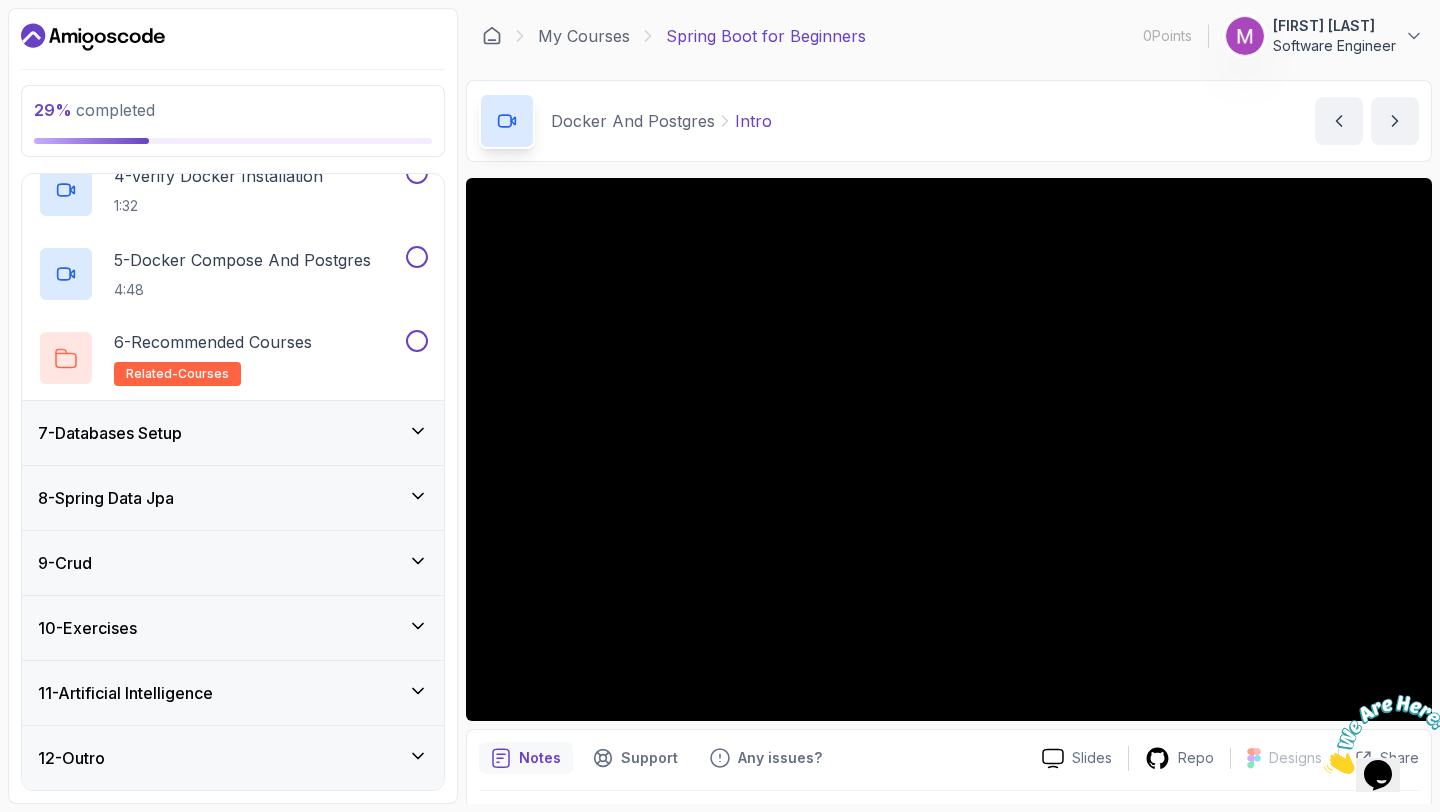 click on "7  -  Databases Setup" at bounding box center [233, 433] 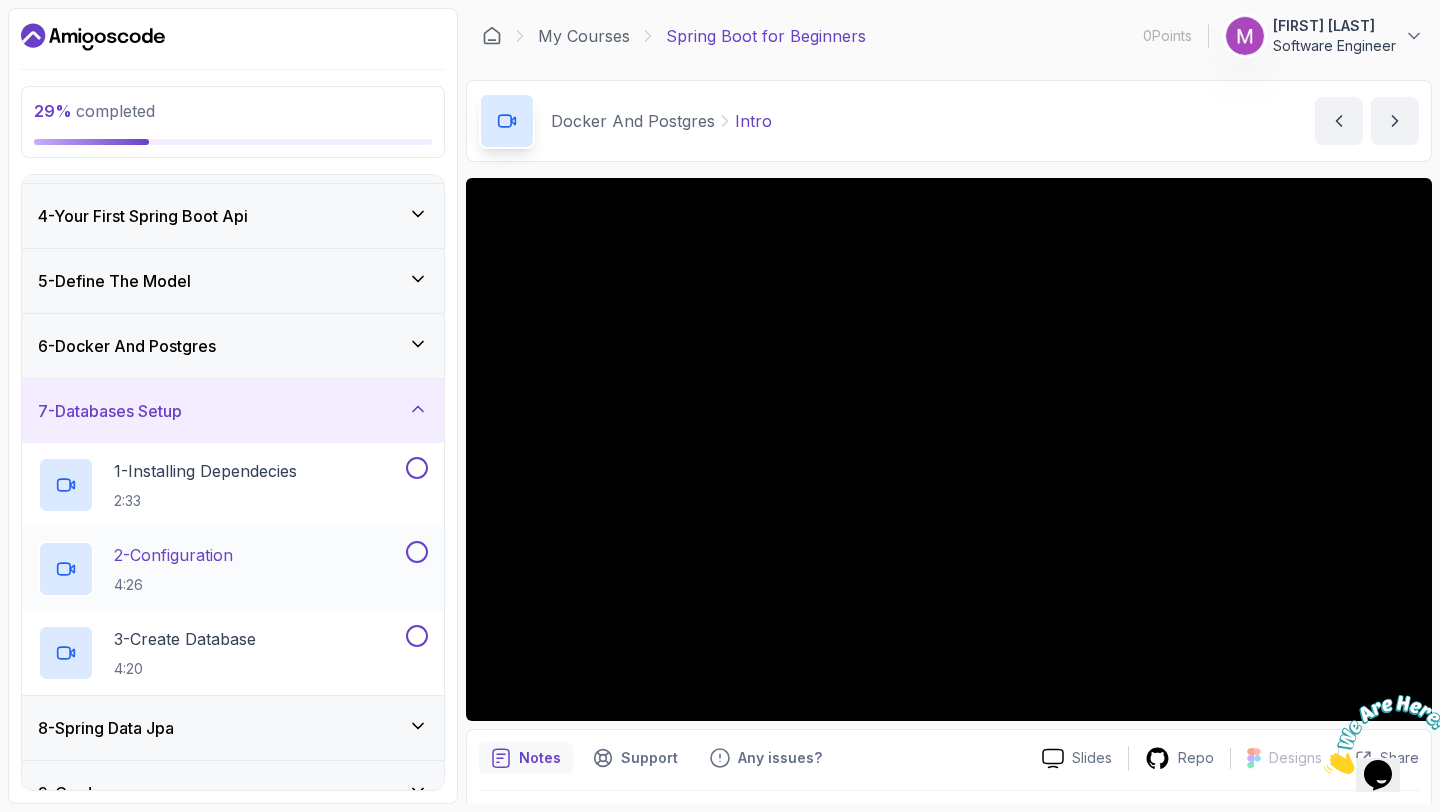 scroll, scrollTop: 415, scrollLeft: 0, axis: vertical 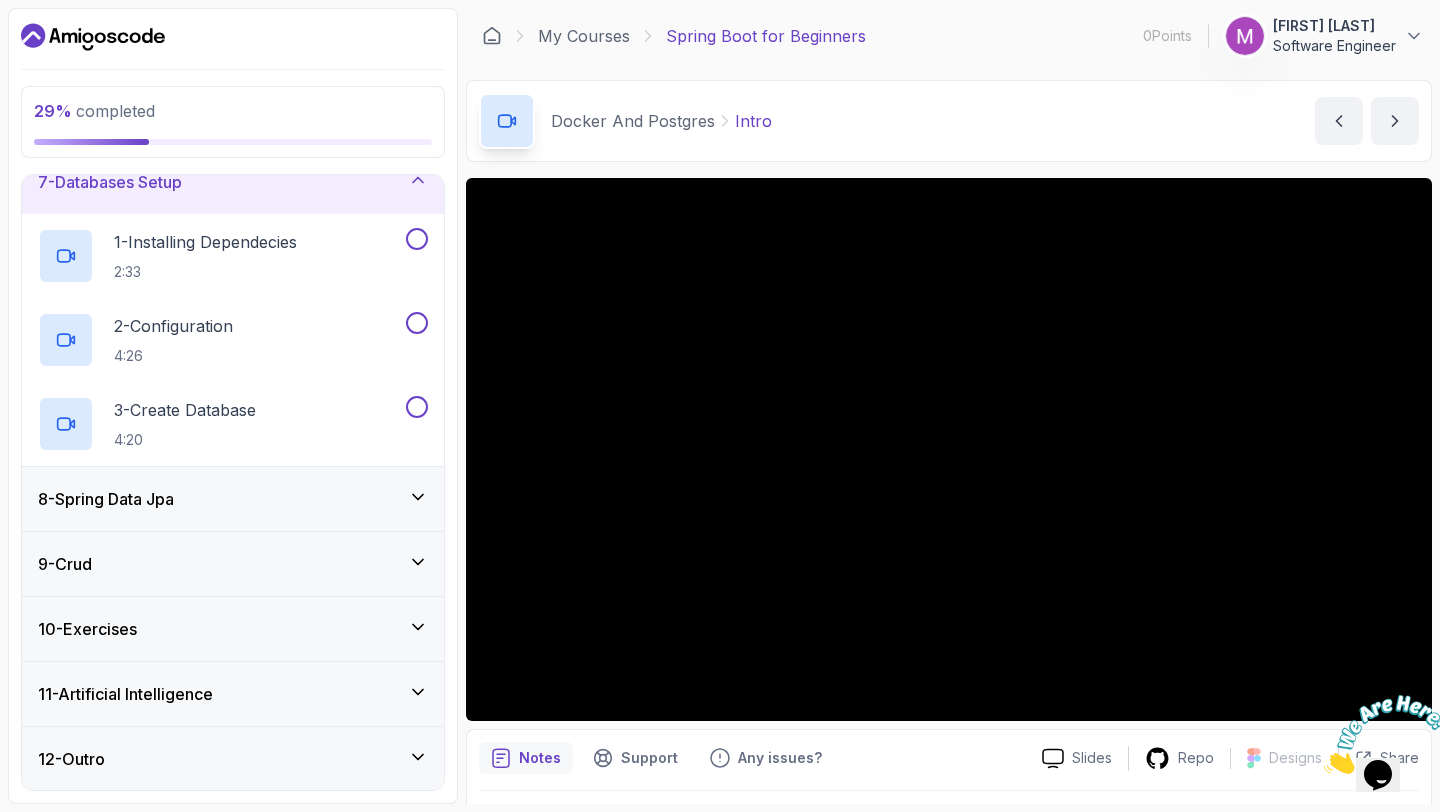 click on "8  -  Spring Data Jpa" at bounding box center [233, 499] 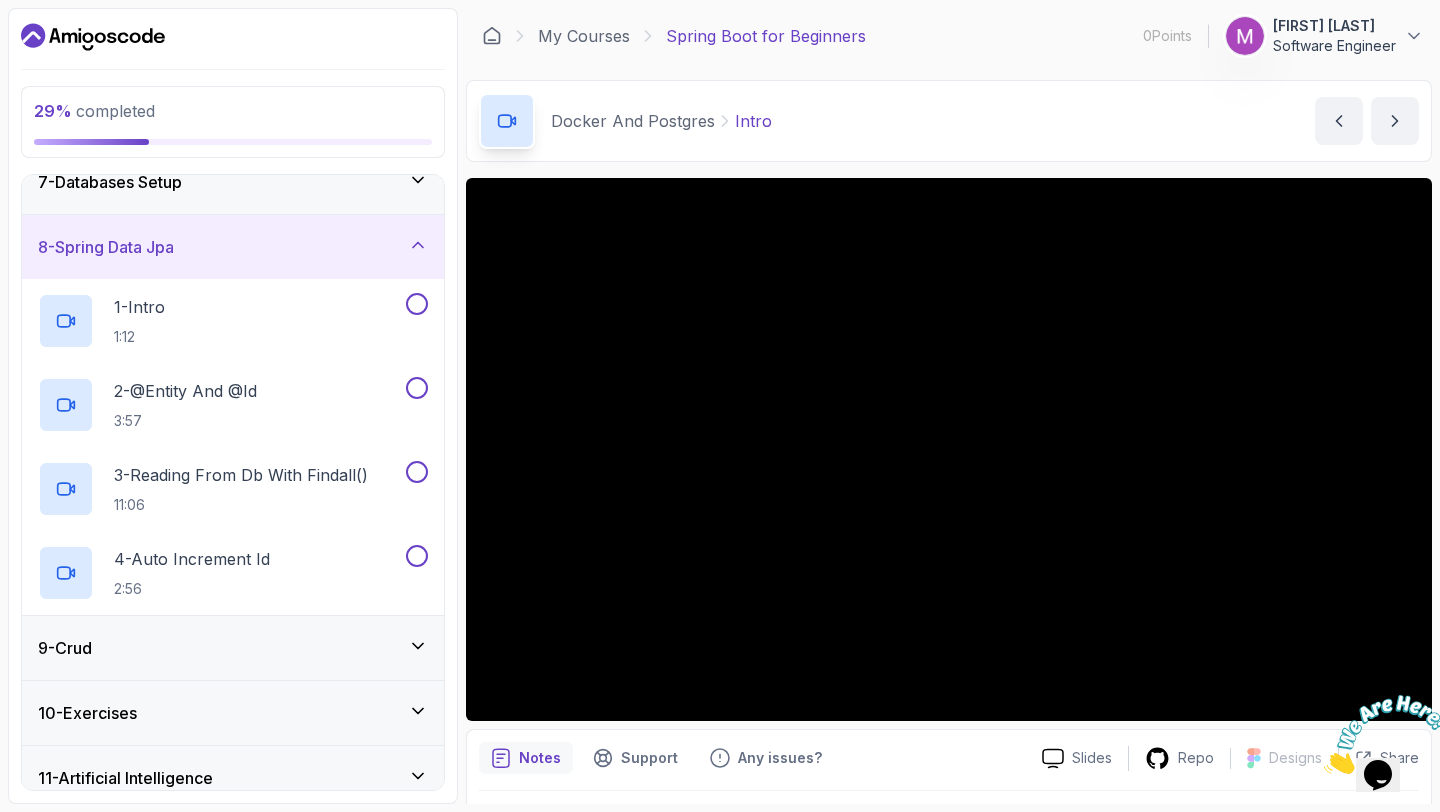 scroll, scrollTop: 499, scrollLeft: 0, axis: vertical 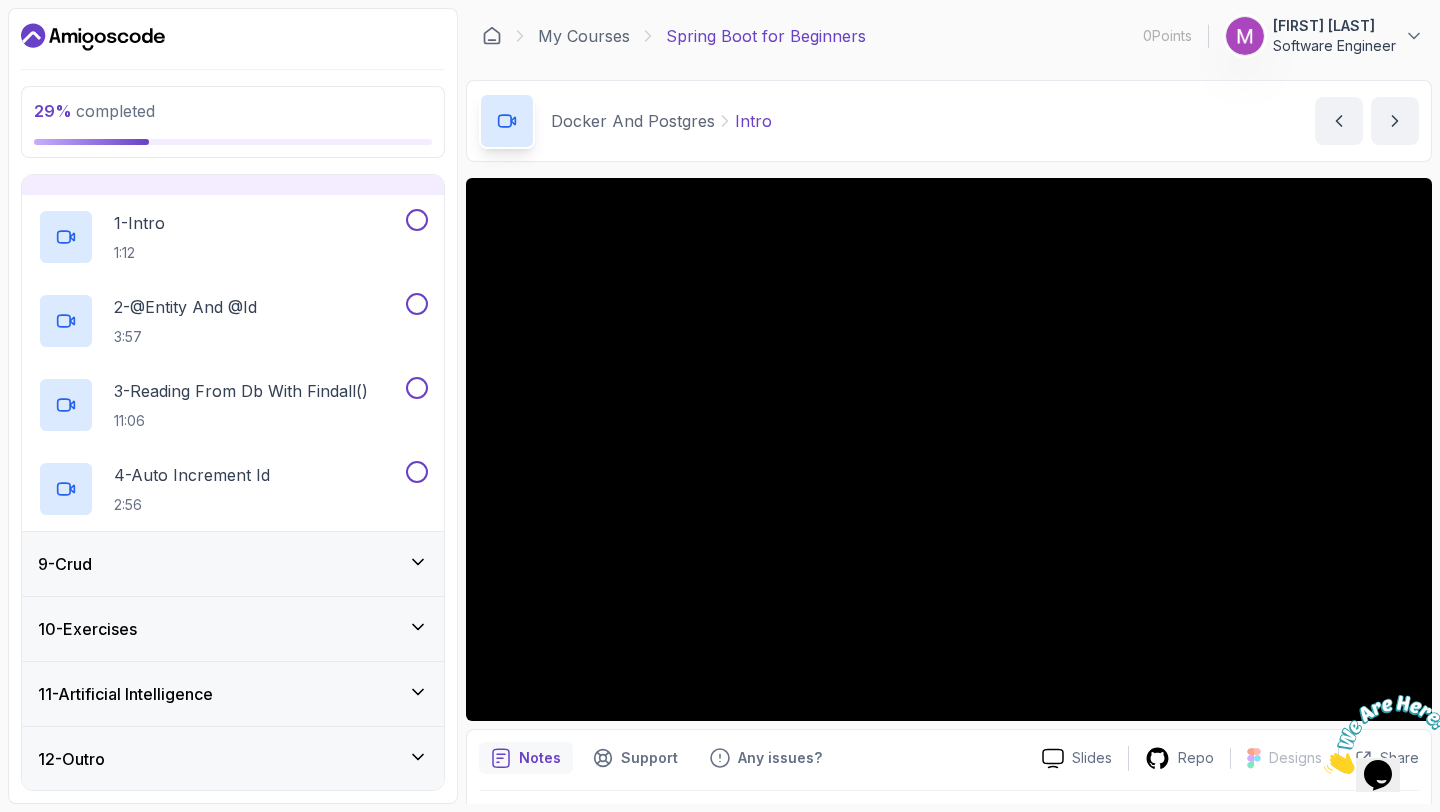 click on "9  -  Crud" at bounding box center [233, 564] 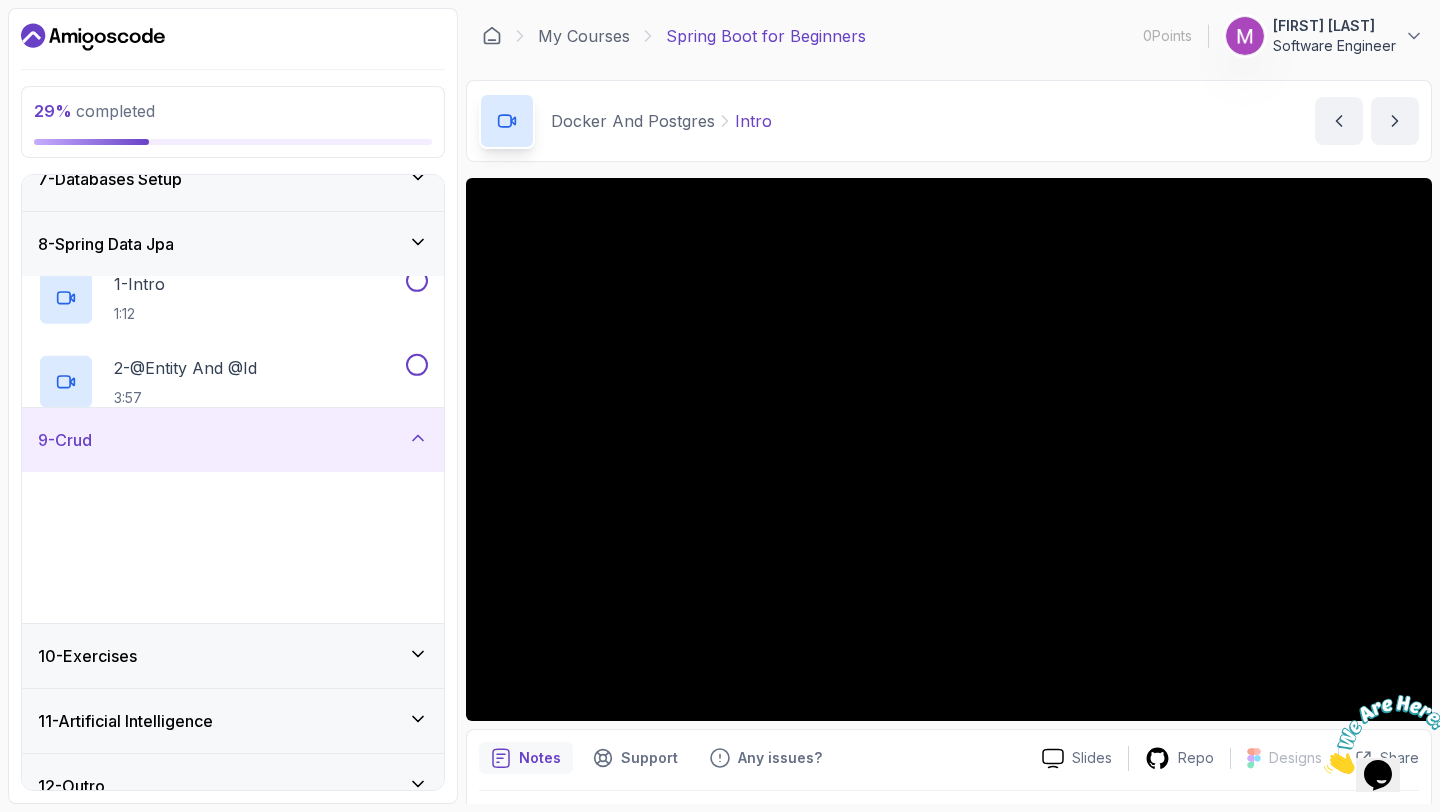 scroll, scrollTop: 415, scrollLeft: 0, axis: vertical 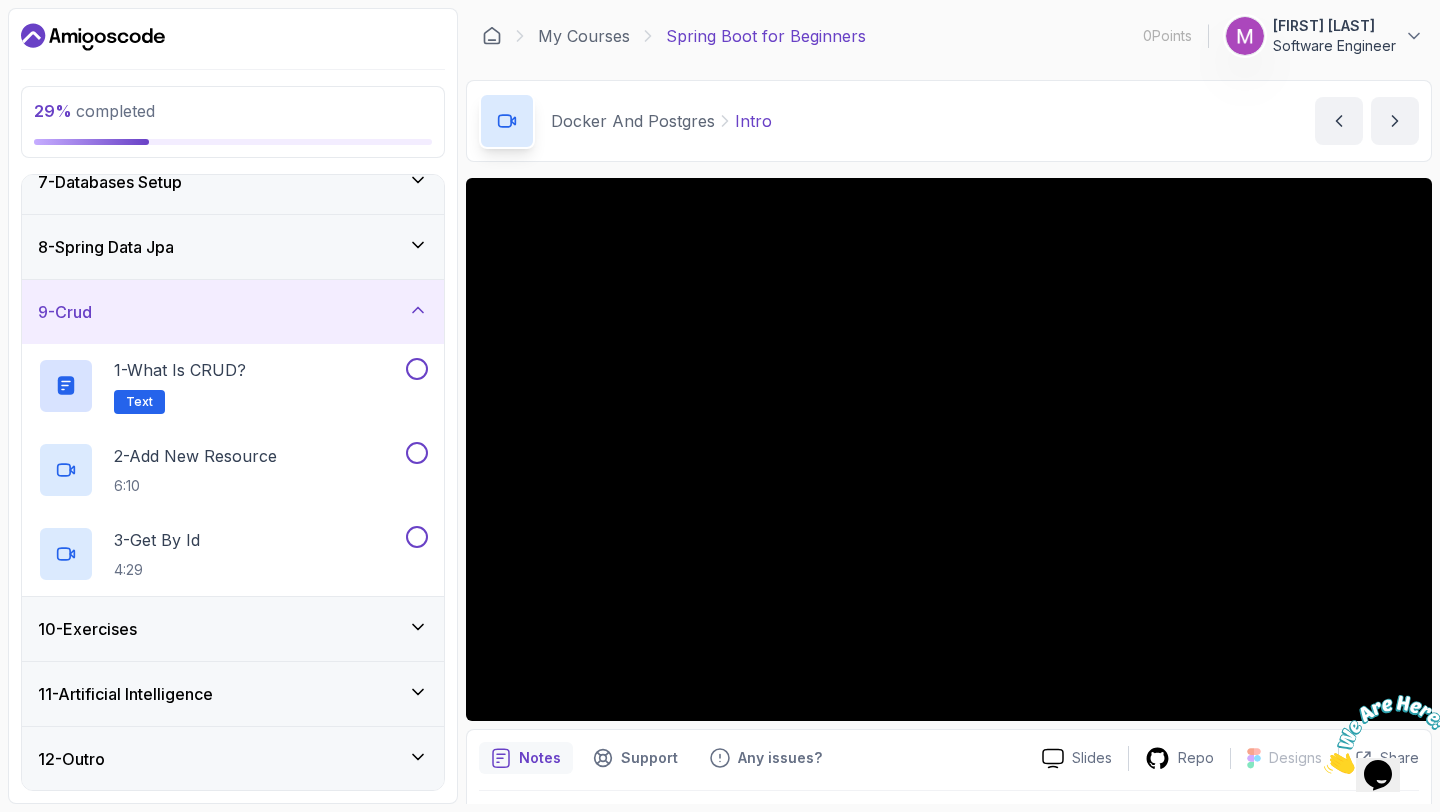click on "10  -  Exercises" at bounding box center (233, 629) 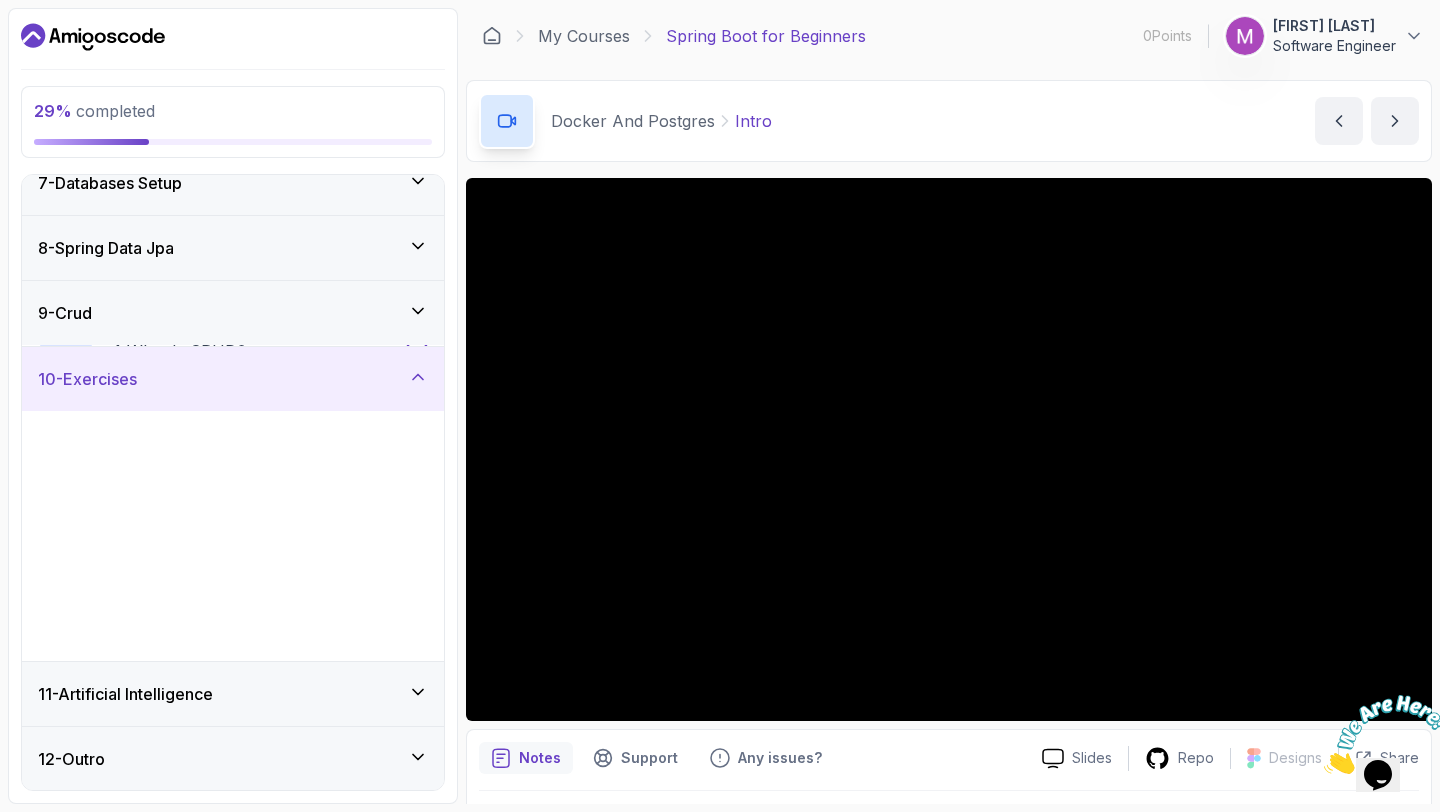scroll, scrollTop: 415, scrollLeft: 0, axis: vertical 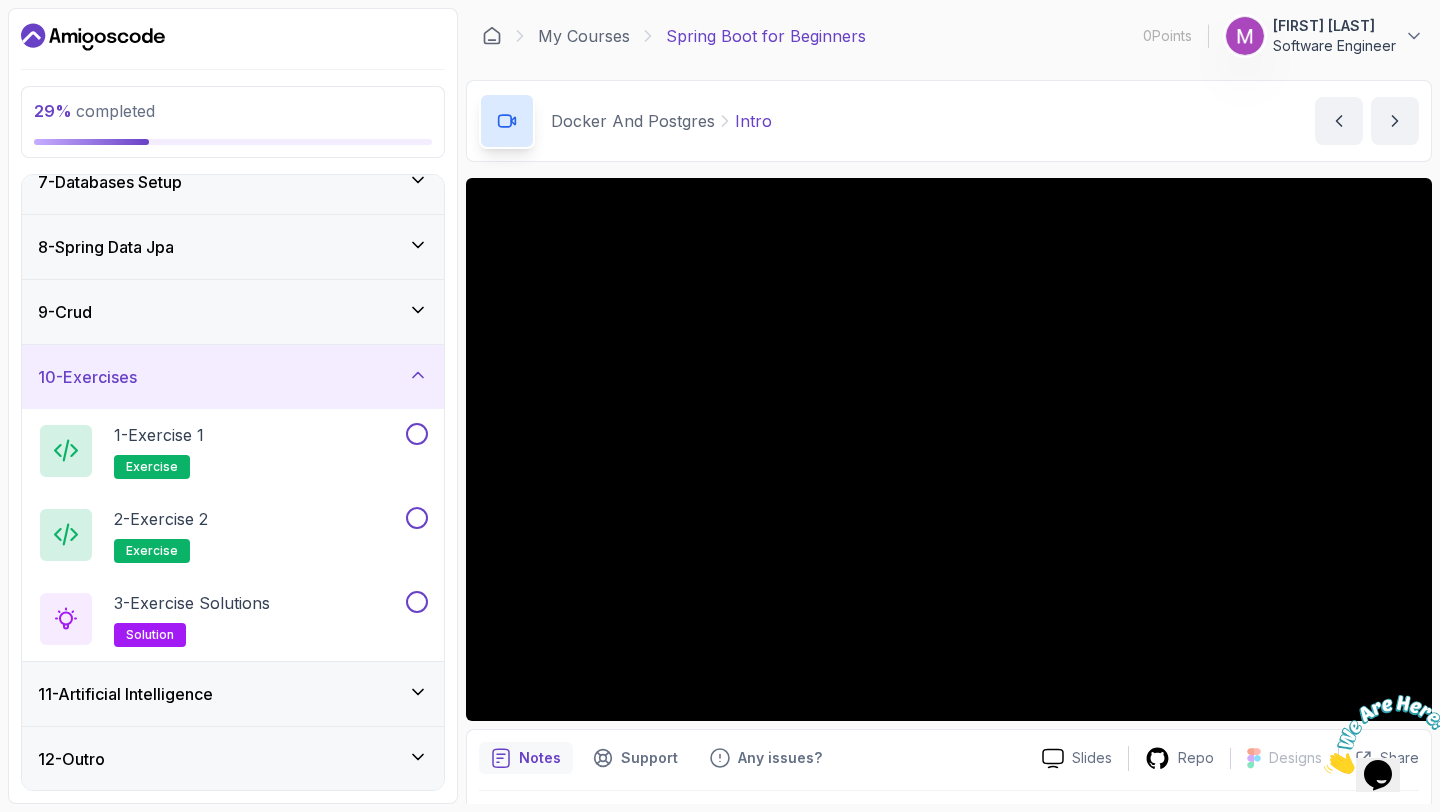 click on "11  -  Artificial Intelligence" at bounding box center (233, 694) 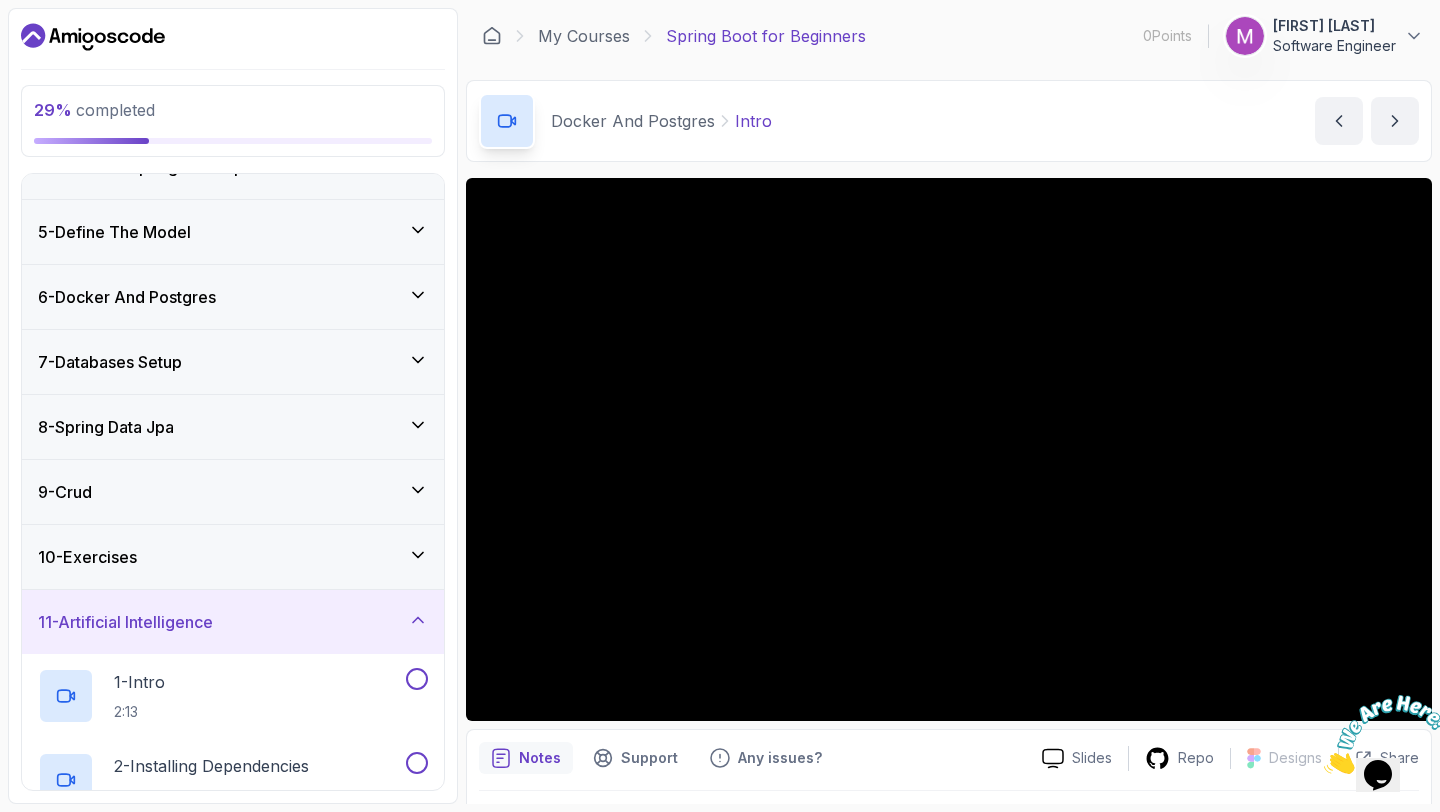 scroll, scrollTop: 0, scrollLeft: 0, axis: both 